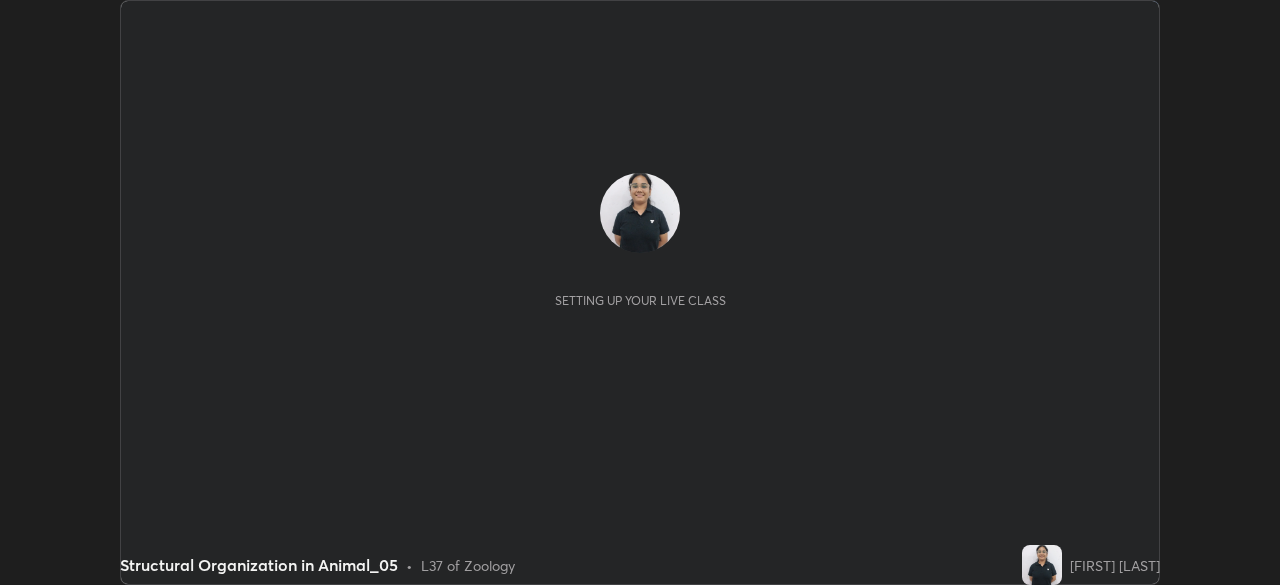 scroll, scrollTop: 0, scrollLeft: 0, axis: both 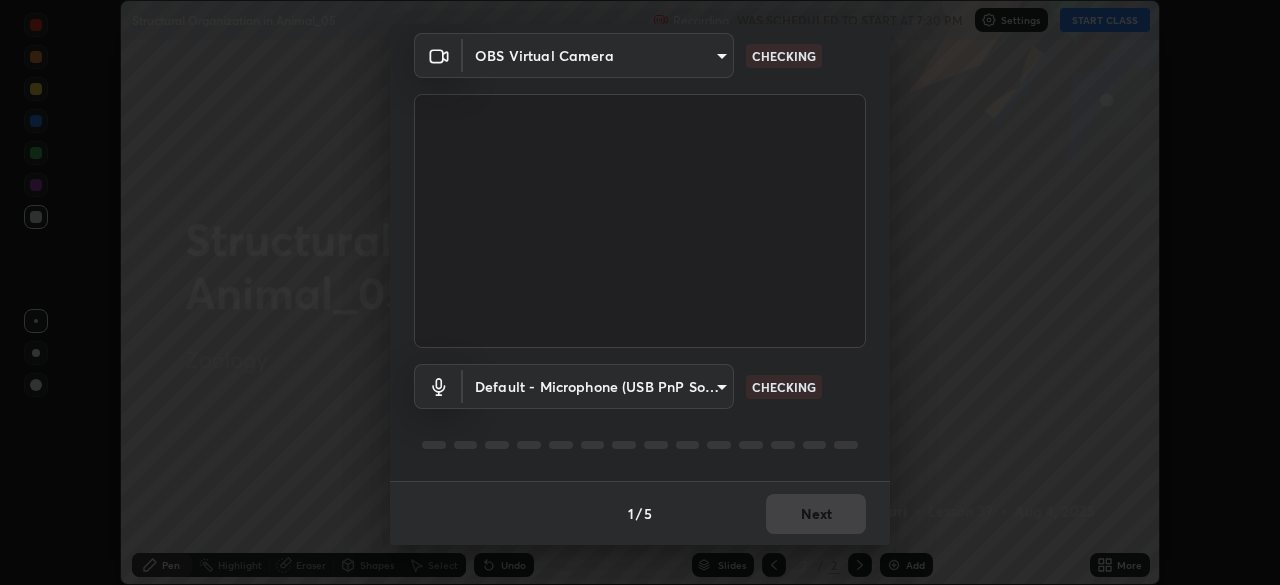 type on "d64d47ec9df49bf16df3be139c80778ada659e70263b5e9972ae33db9fa5459d" 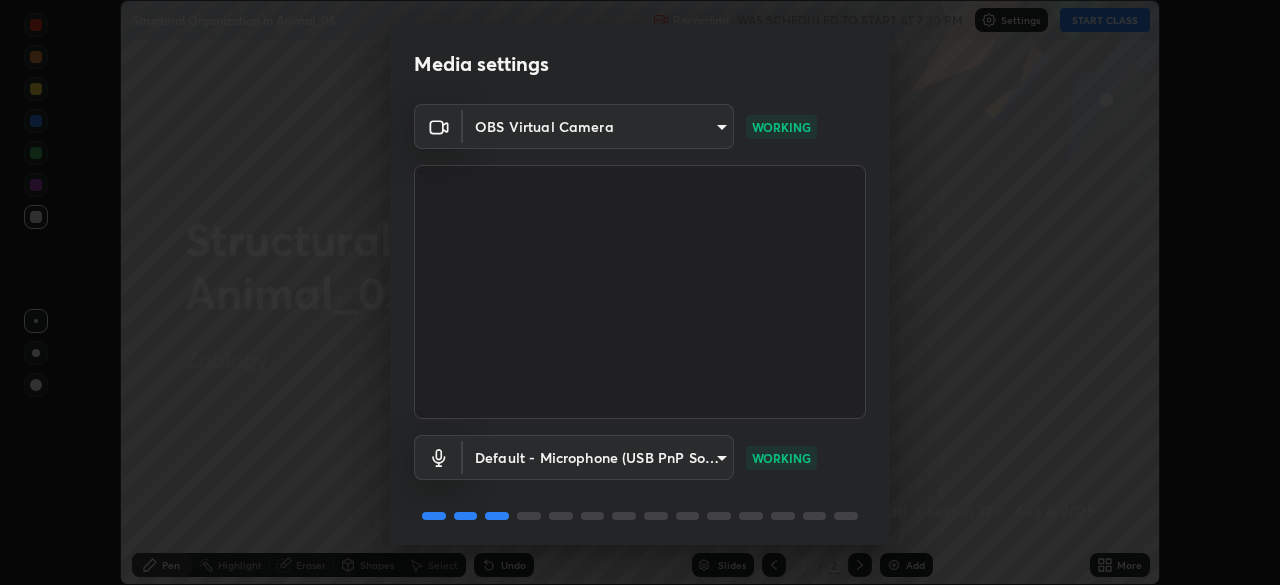scroll, scrollTop: 71, scrollLeft: 0, axis: vertical 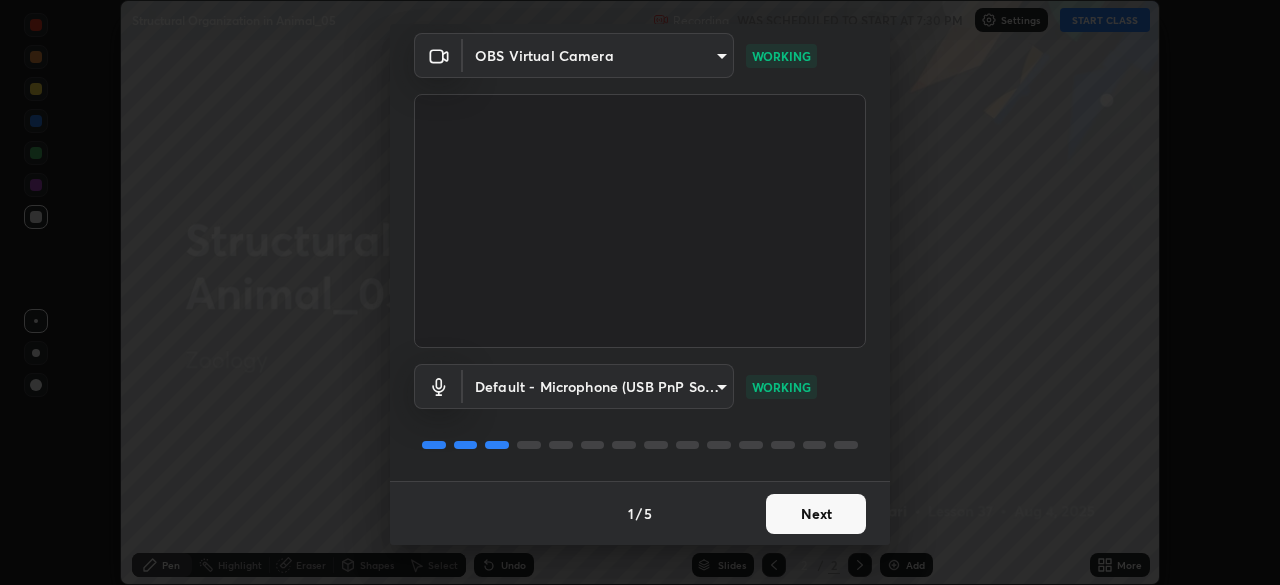 click on "Next" at bounding box center [816, 514] 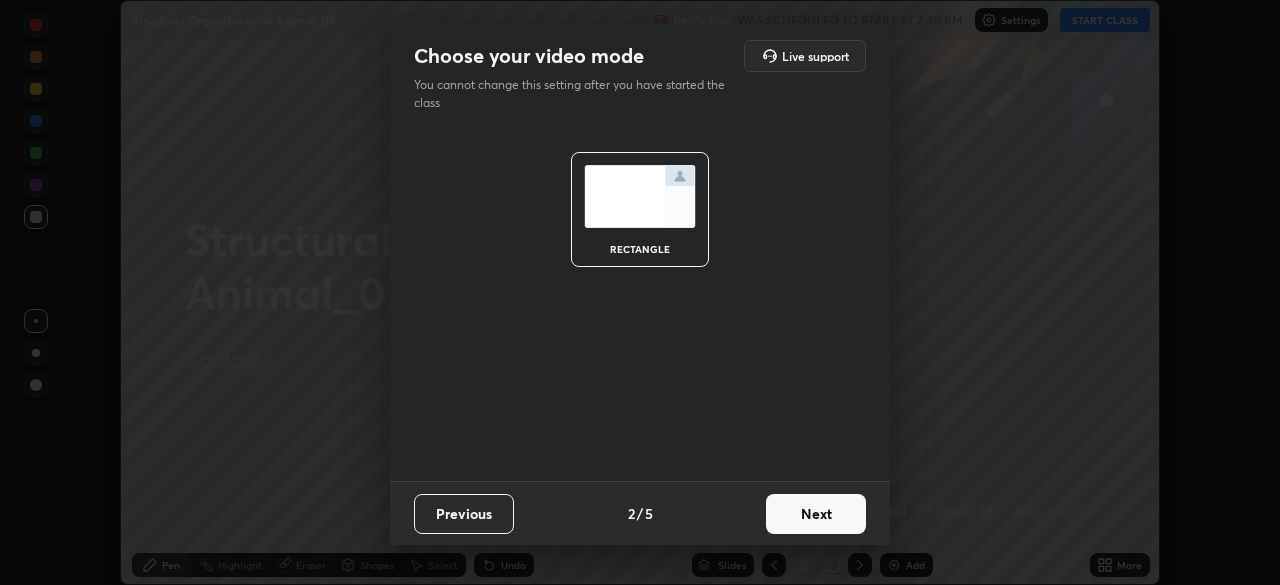 scroll, scrollTop: 0, scrollLeft: 0, axis: both 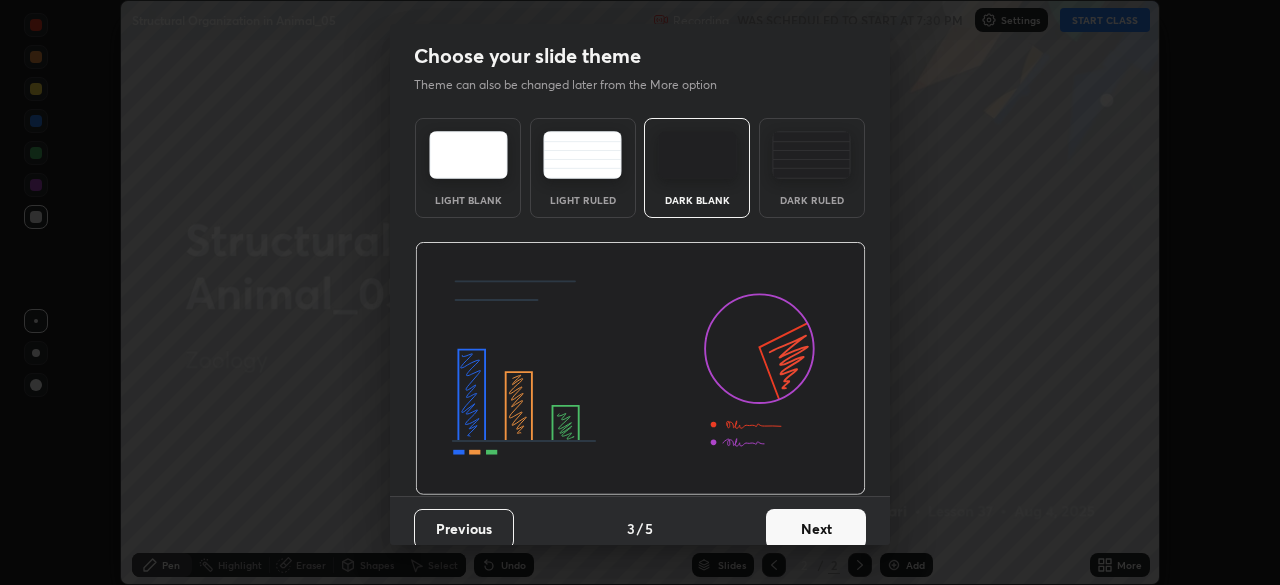 click on "Dark Ruled" at bounding box center (812, 200) 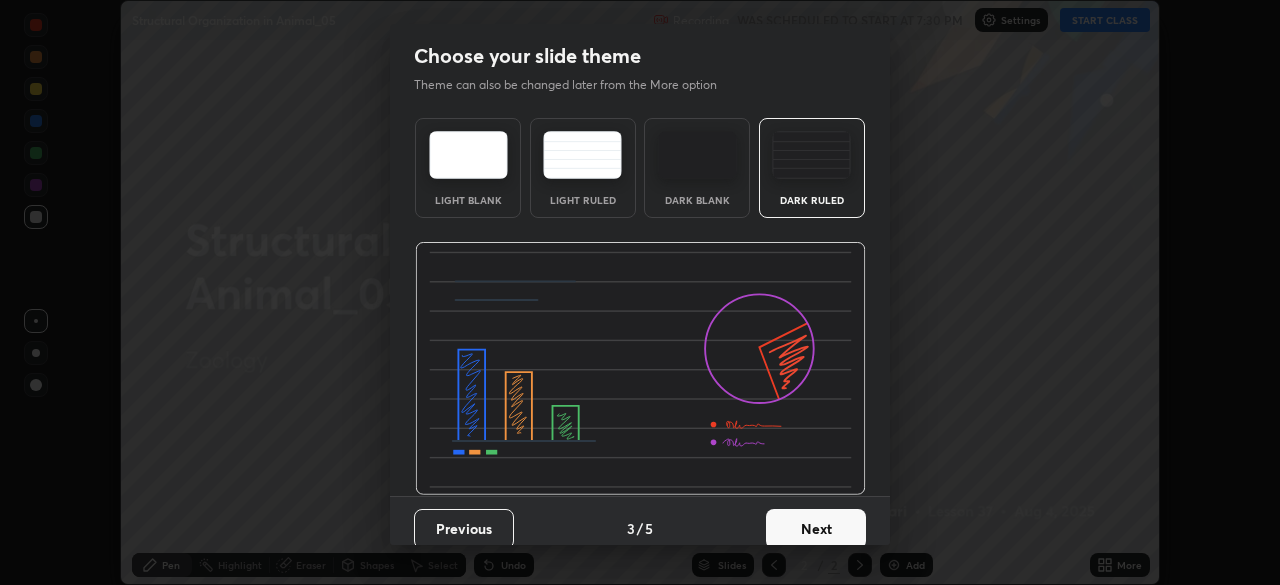 click on "Next" at bounding box center [816, 529] 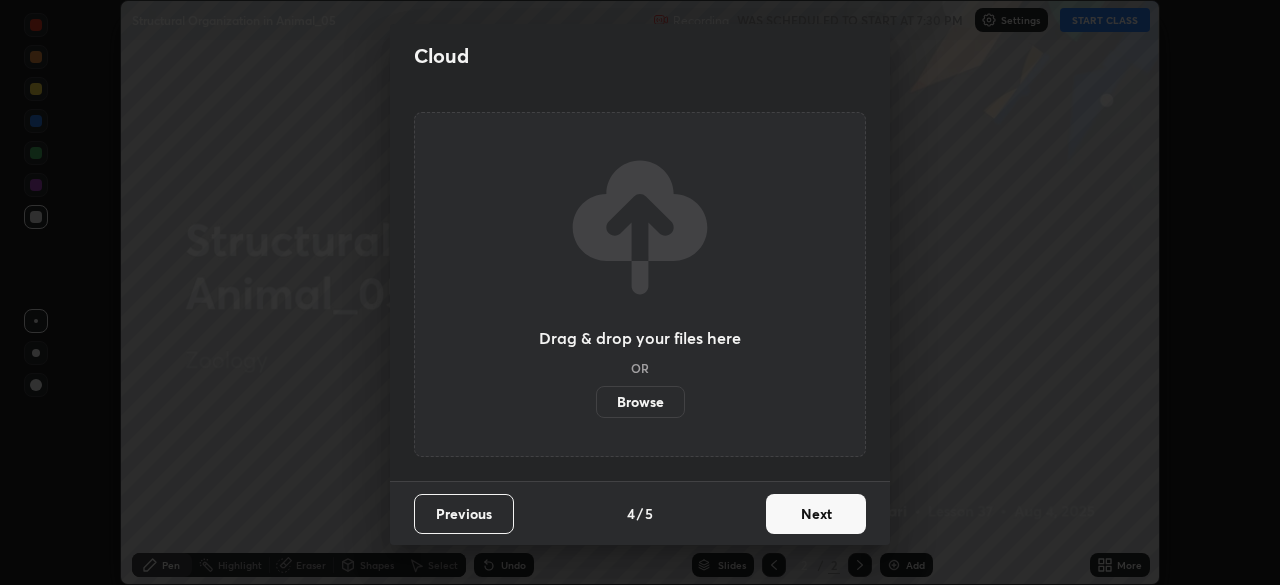 click on "Next" at bounding box center (816, 514) 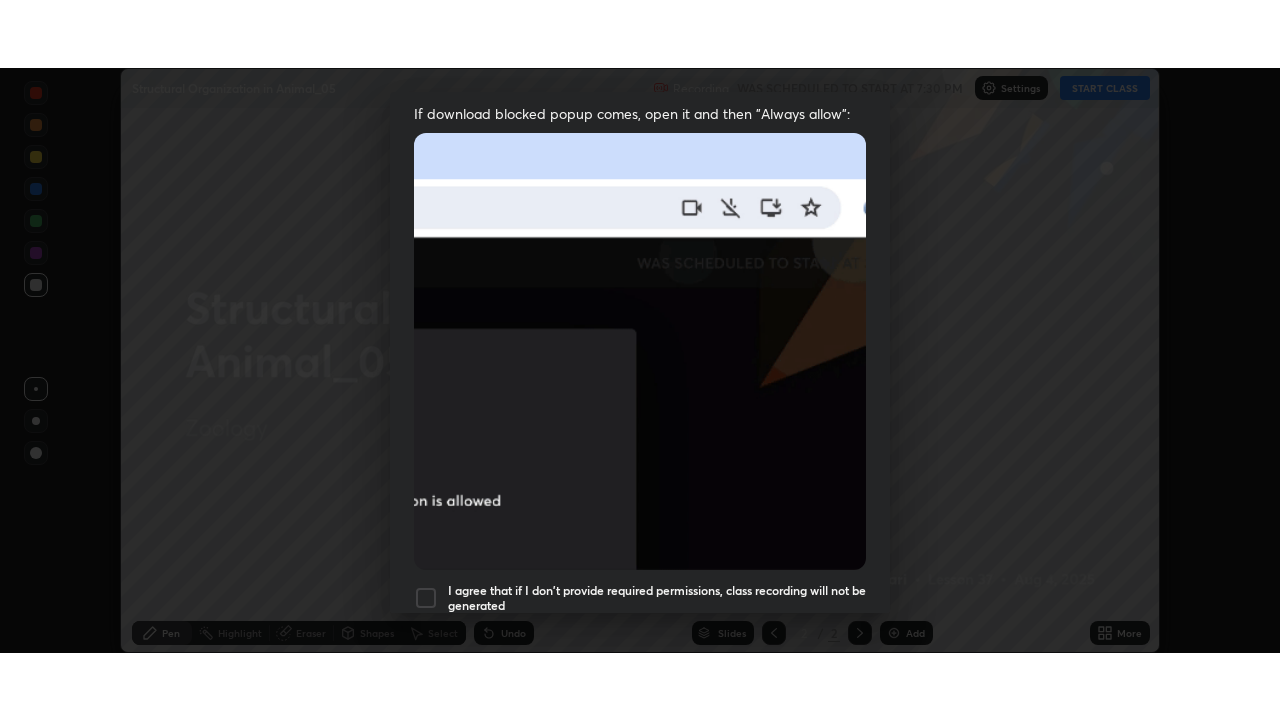 scroll, scrollTop: 479, scrollLeft: 0, axis: vertical 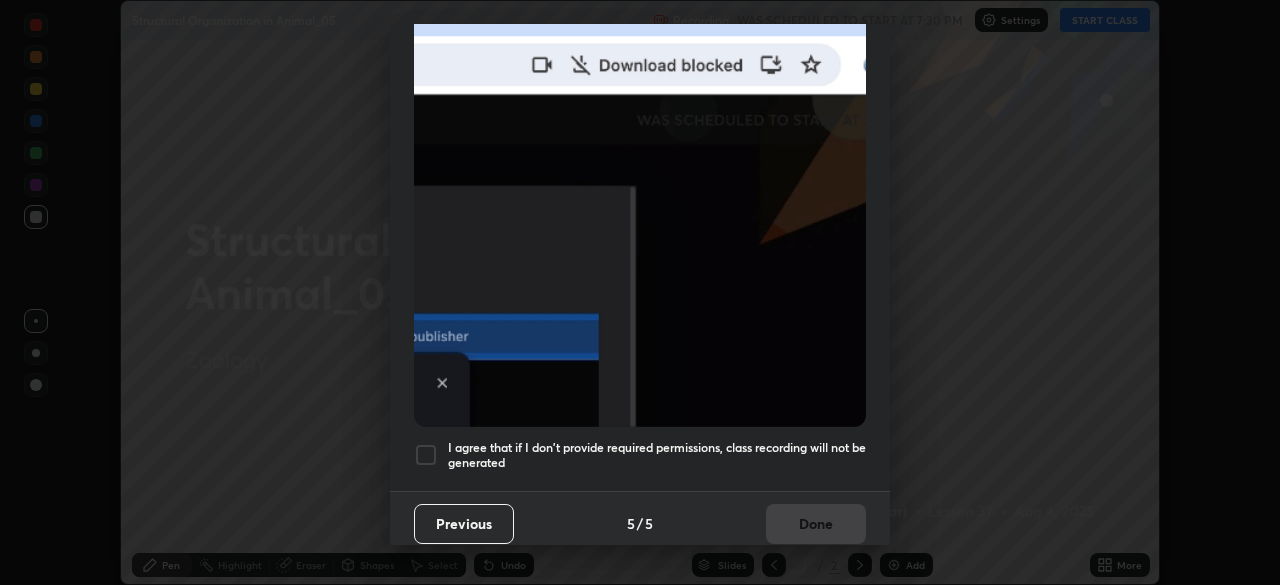 click at bounding box center [426, 455] 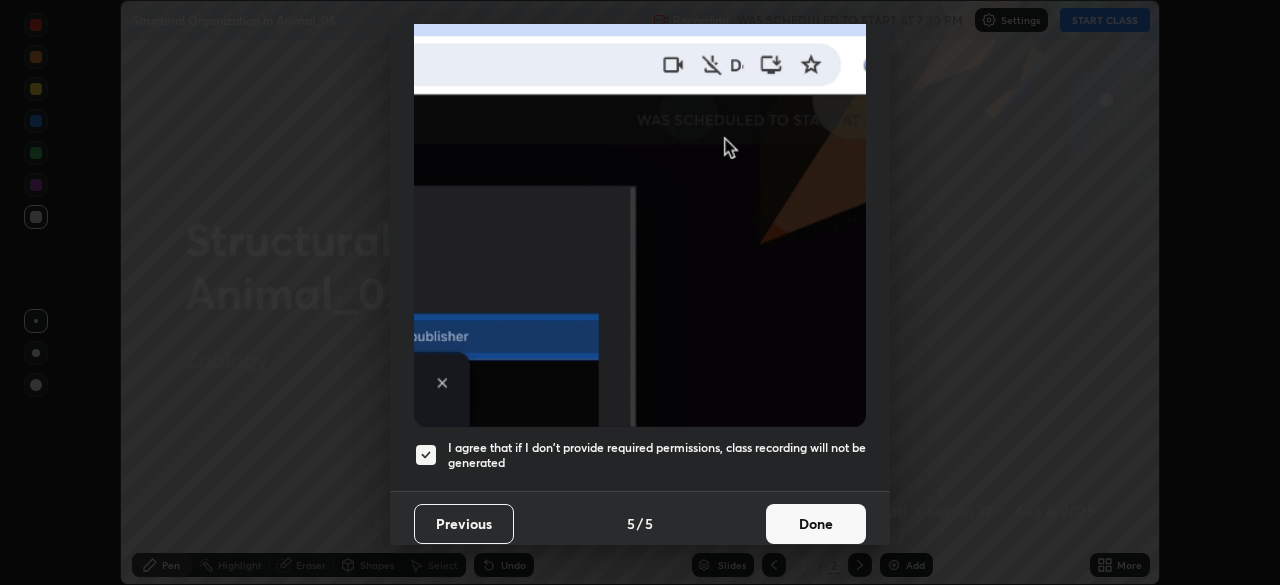 click on "Done" at bounding box center (816, 524) 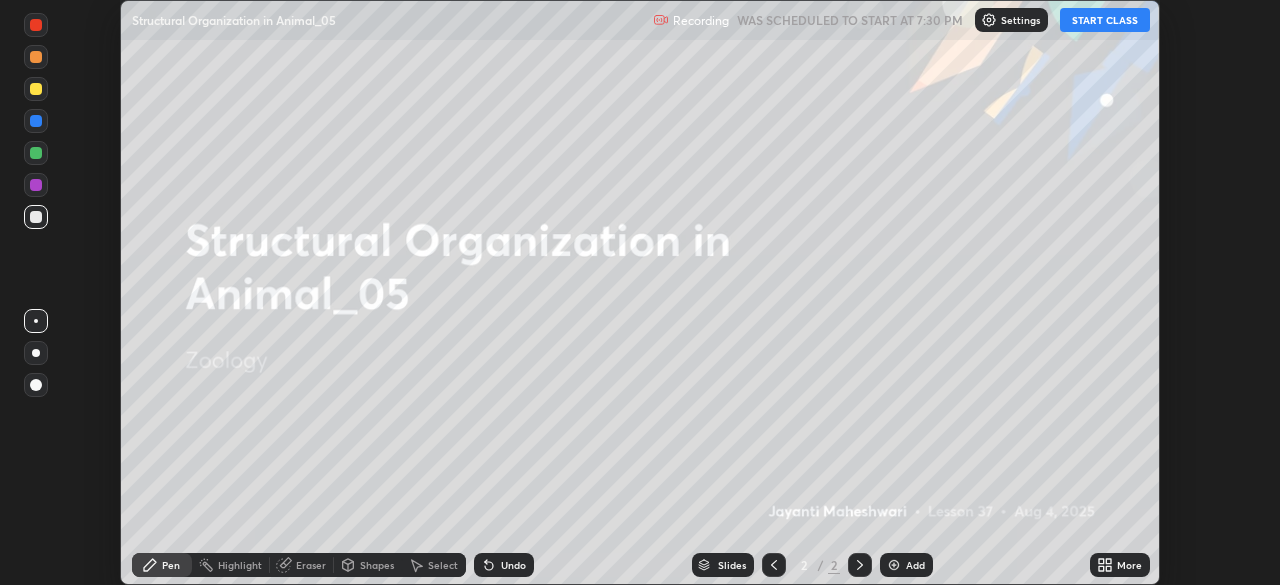 click on "START CLASS" at bounding box center (1105, 20) 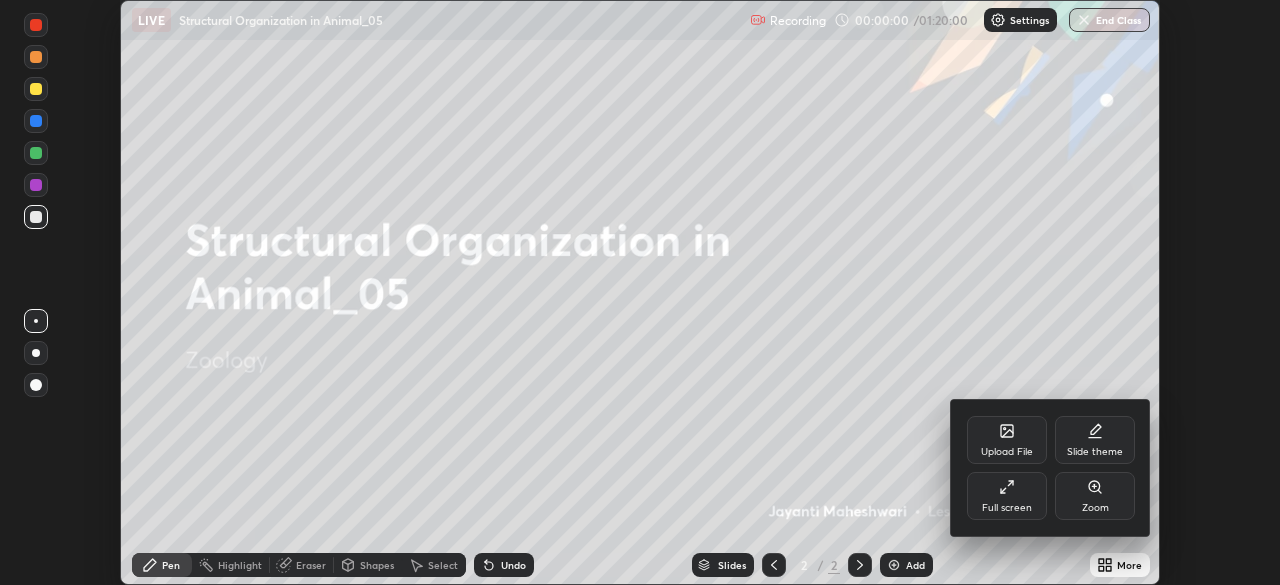 click on "Full screen" at bounding box center [1007, 496] 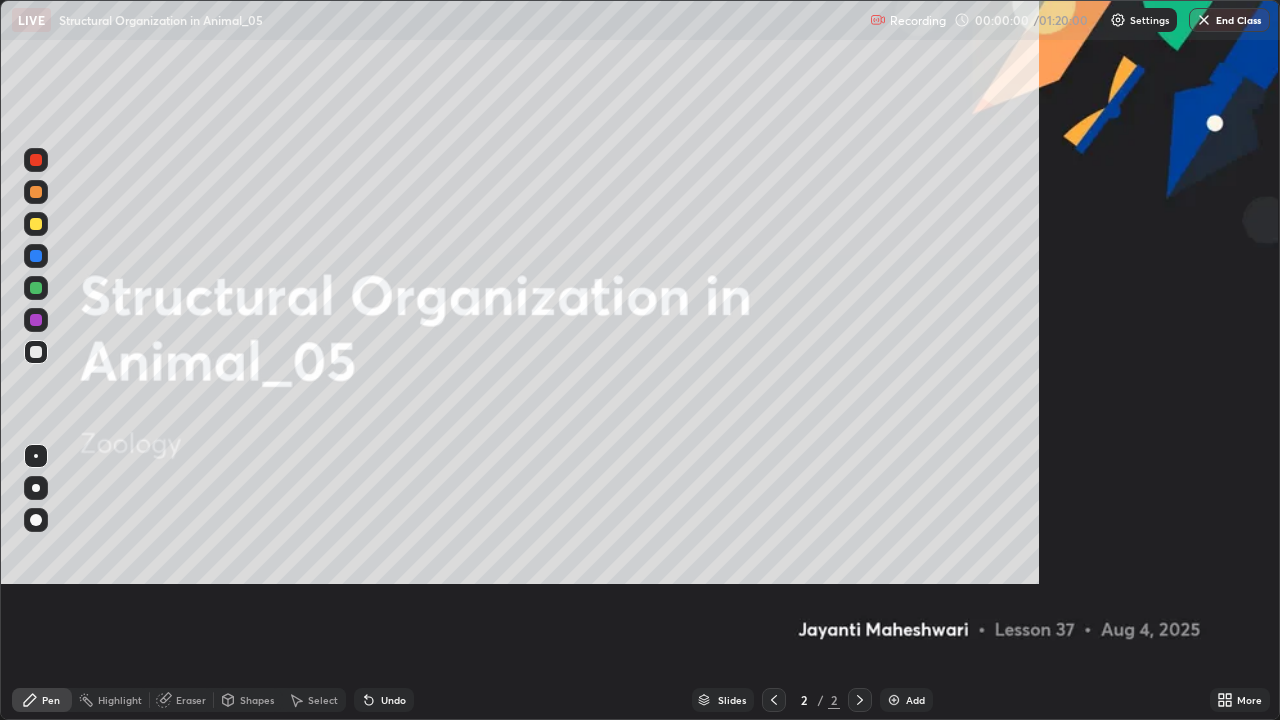 scroll, scrollTop: 99280, scrollLeft: 98720, axis: both 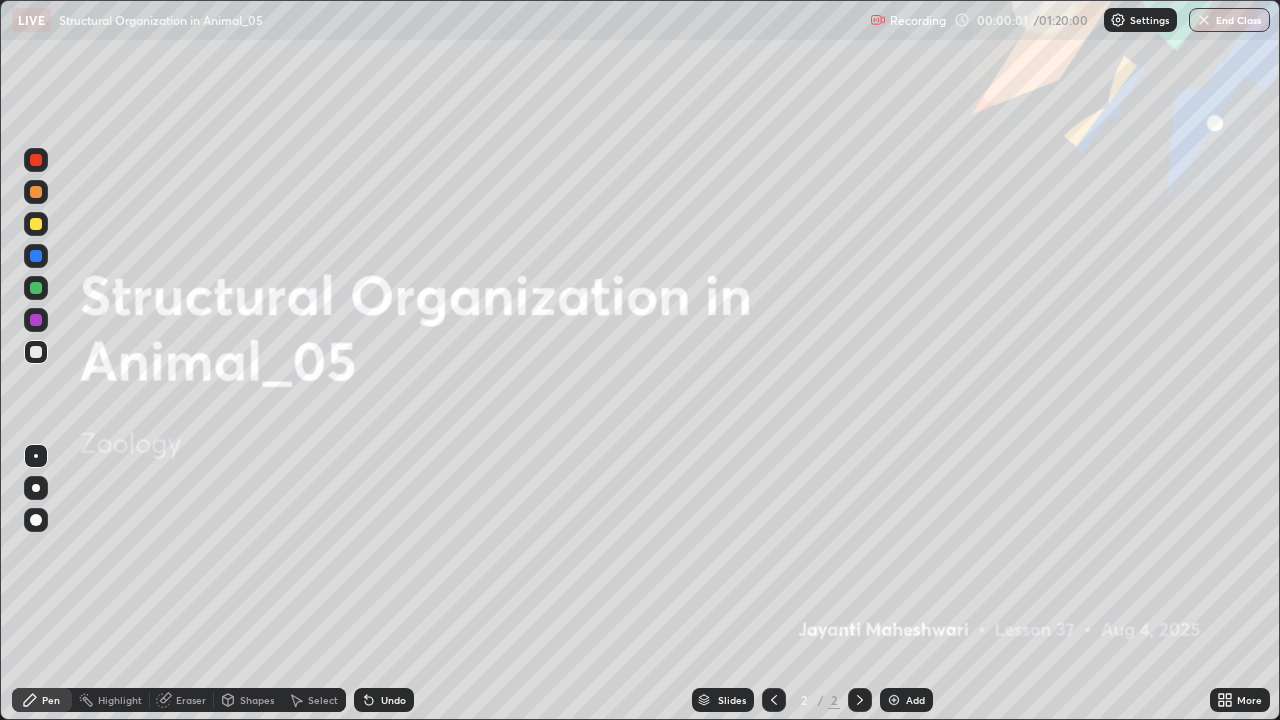click on "Add" at bounding box center [906, 700] 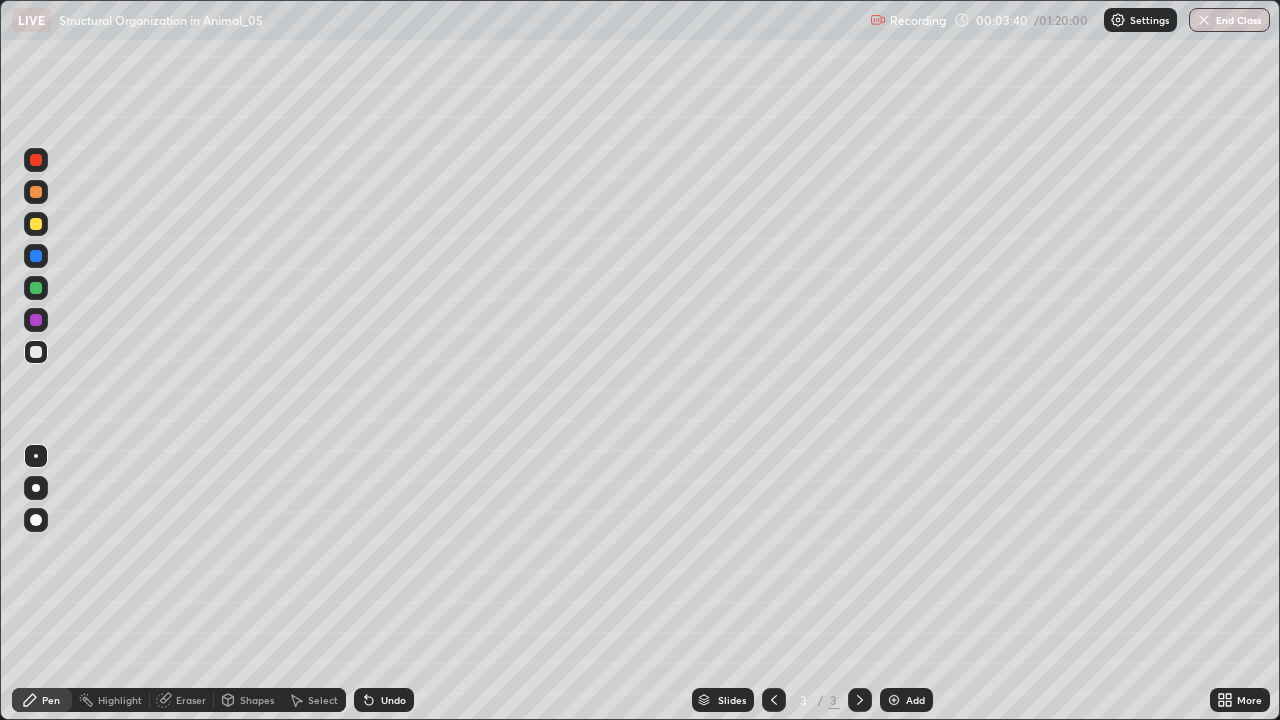 click at bounding box center [36, 488] 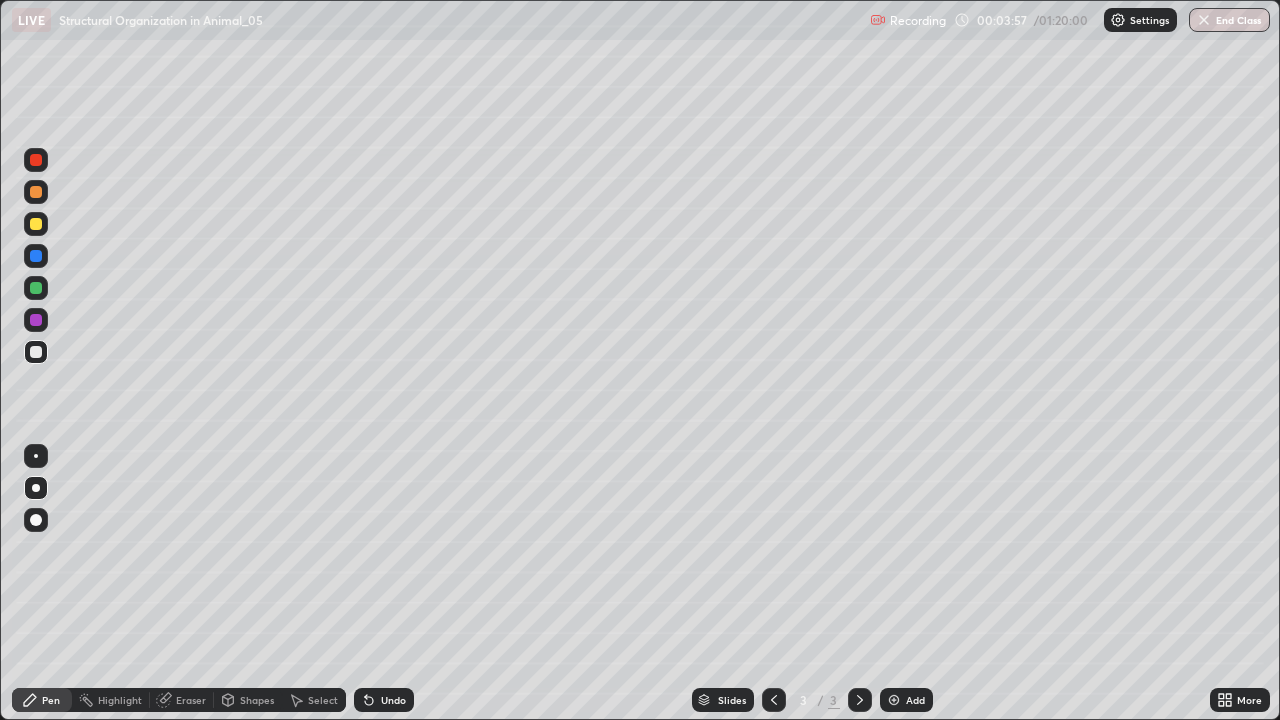 click on "Add" at bounding box center (906, 700) 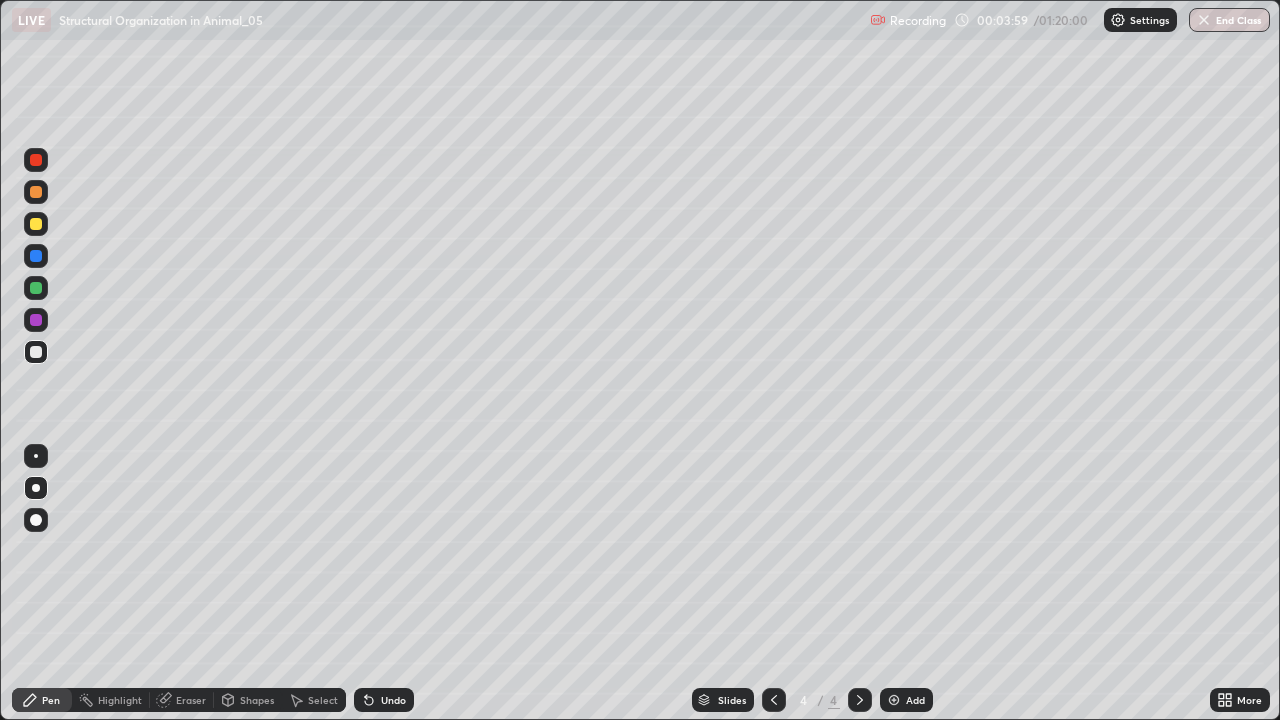 click at bounding box center (36, 224) 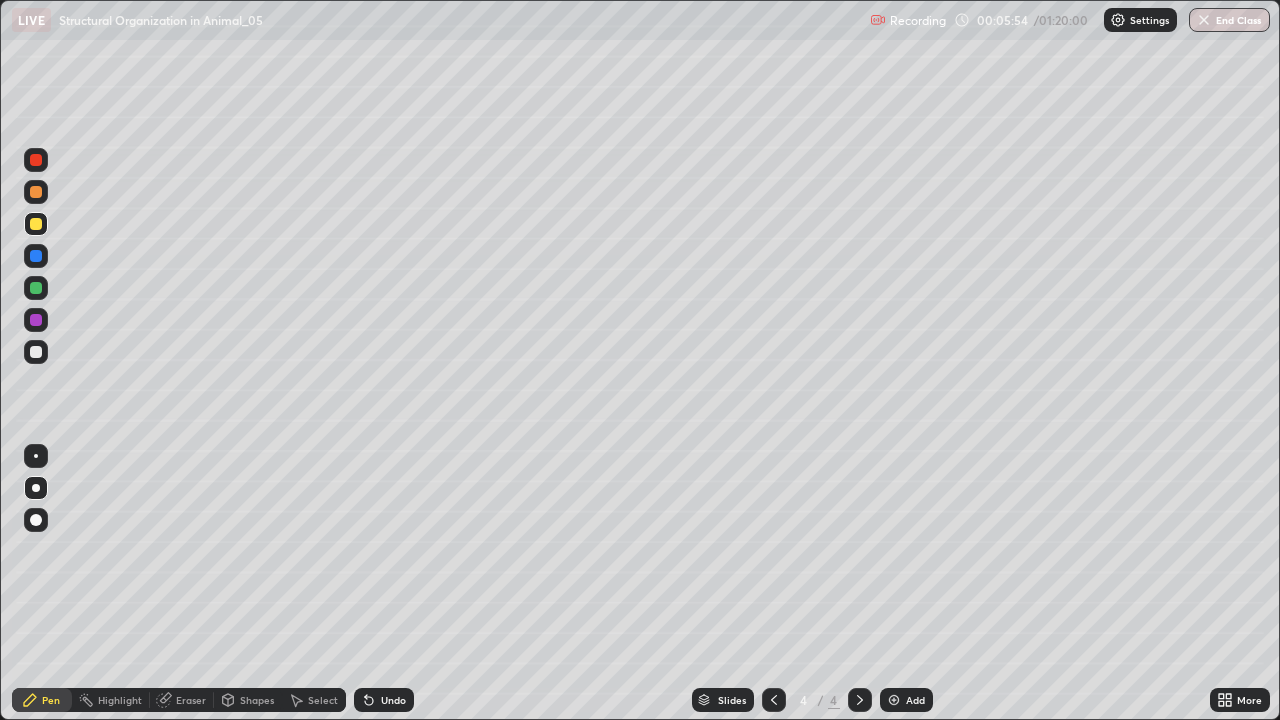 click at bounding box center [36, 520] 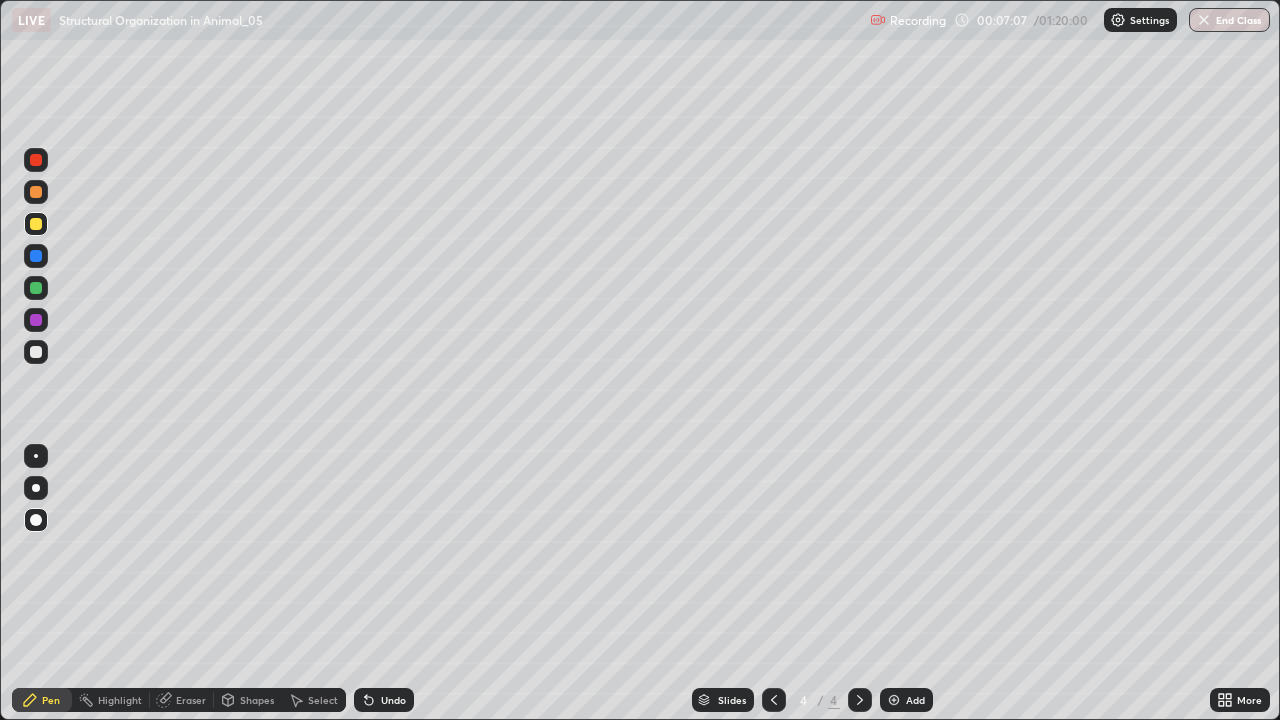 click on "Undo" at bounding box center [384, 700] 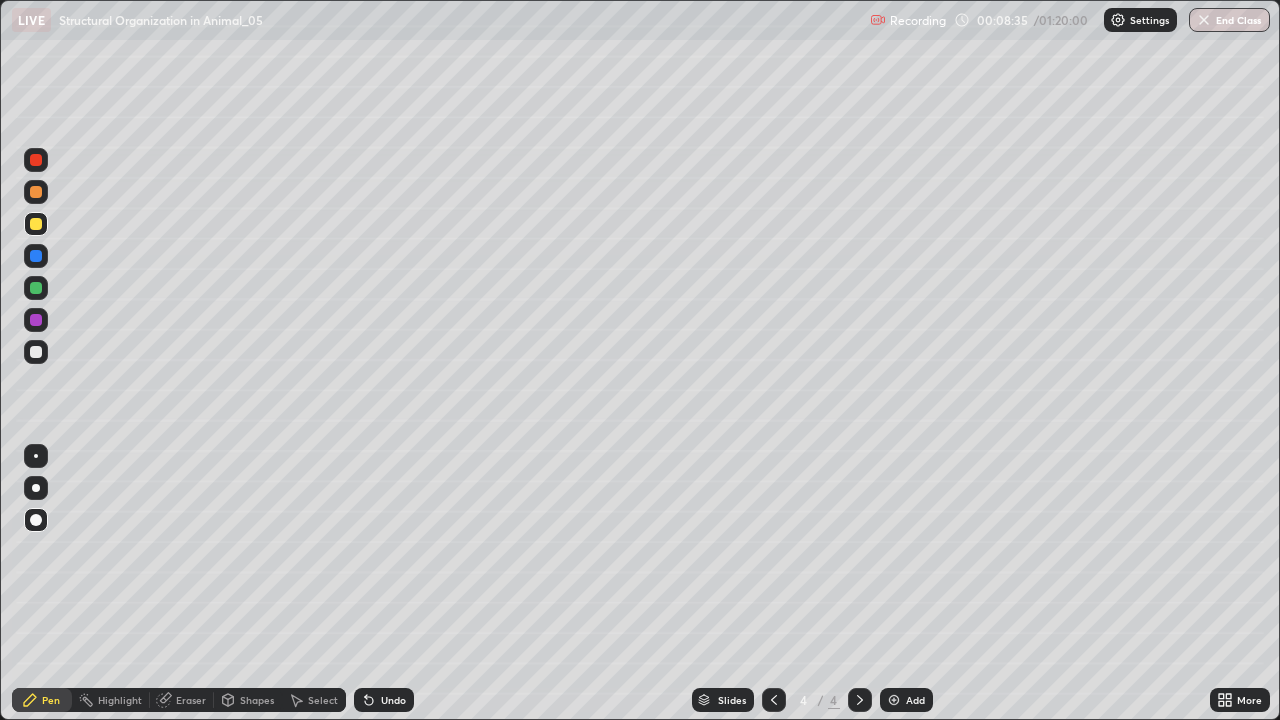 click at bounding box center (894, 700) 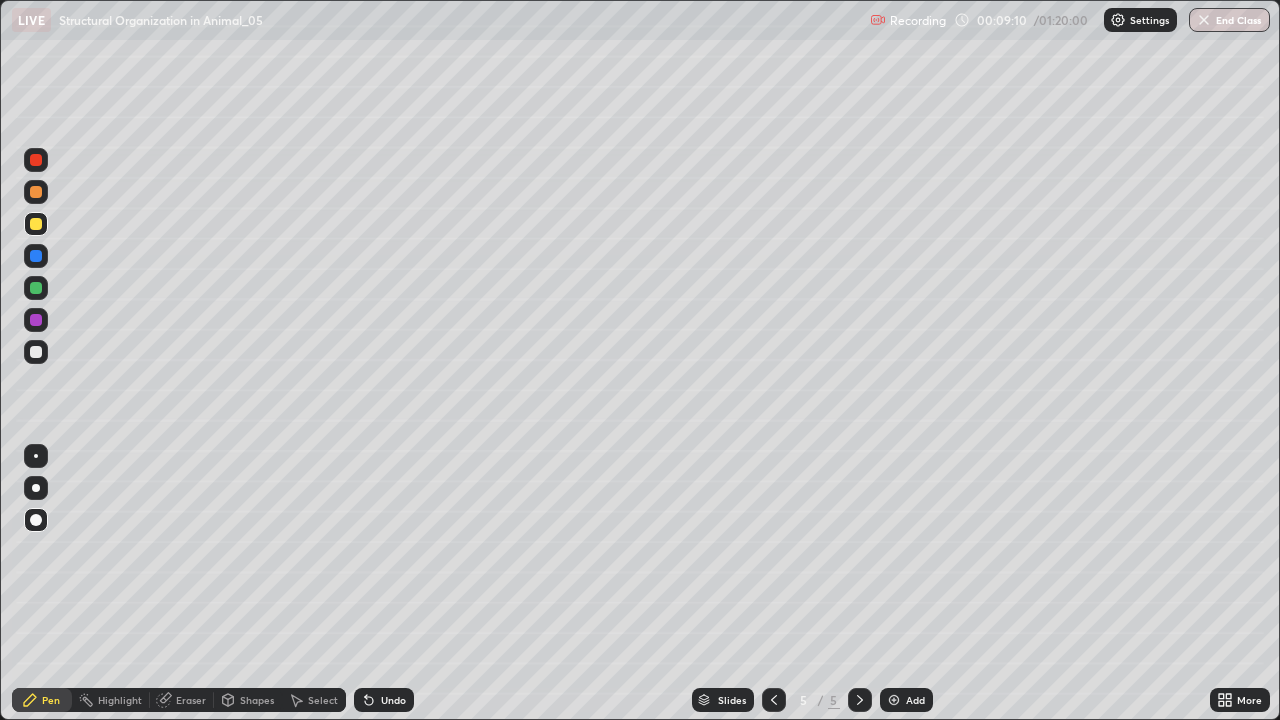click at bounding box center [36, 160] 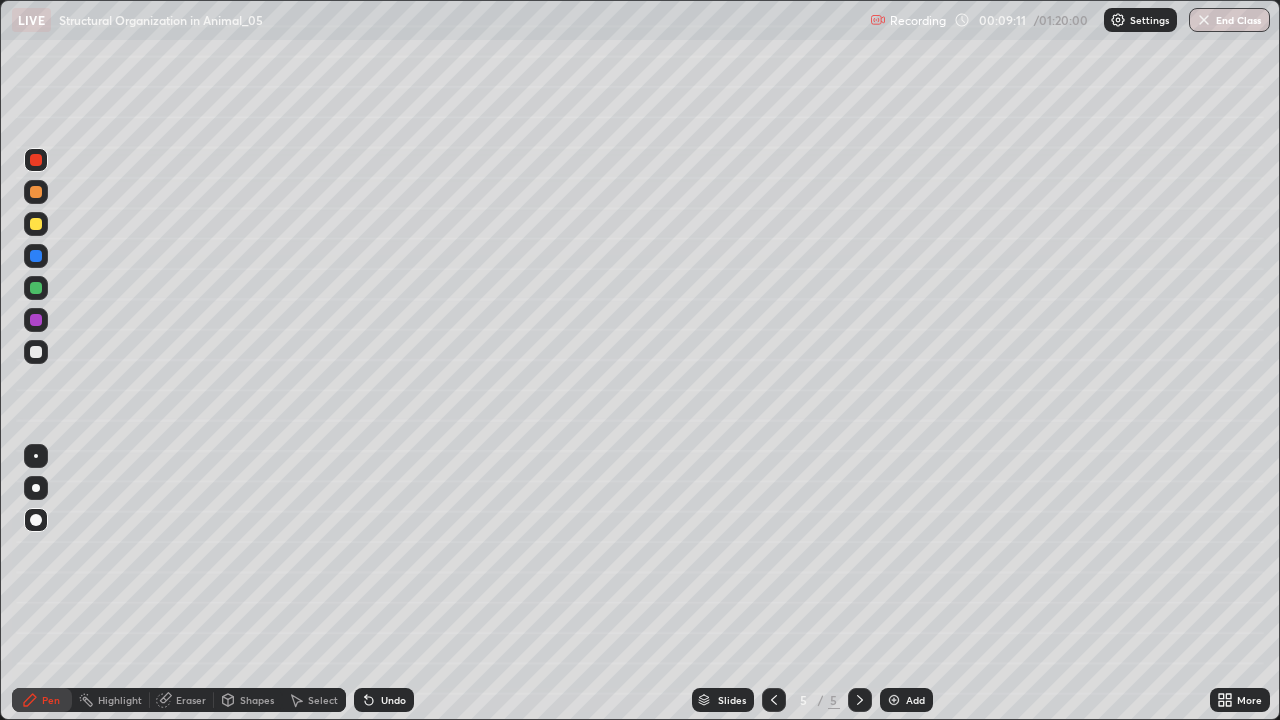 click on "Shapes" at bounding box center (257, 700) 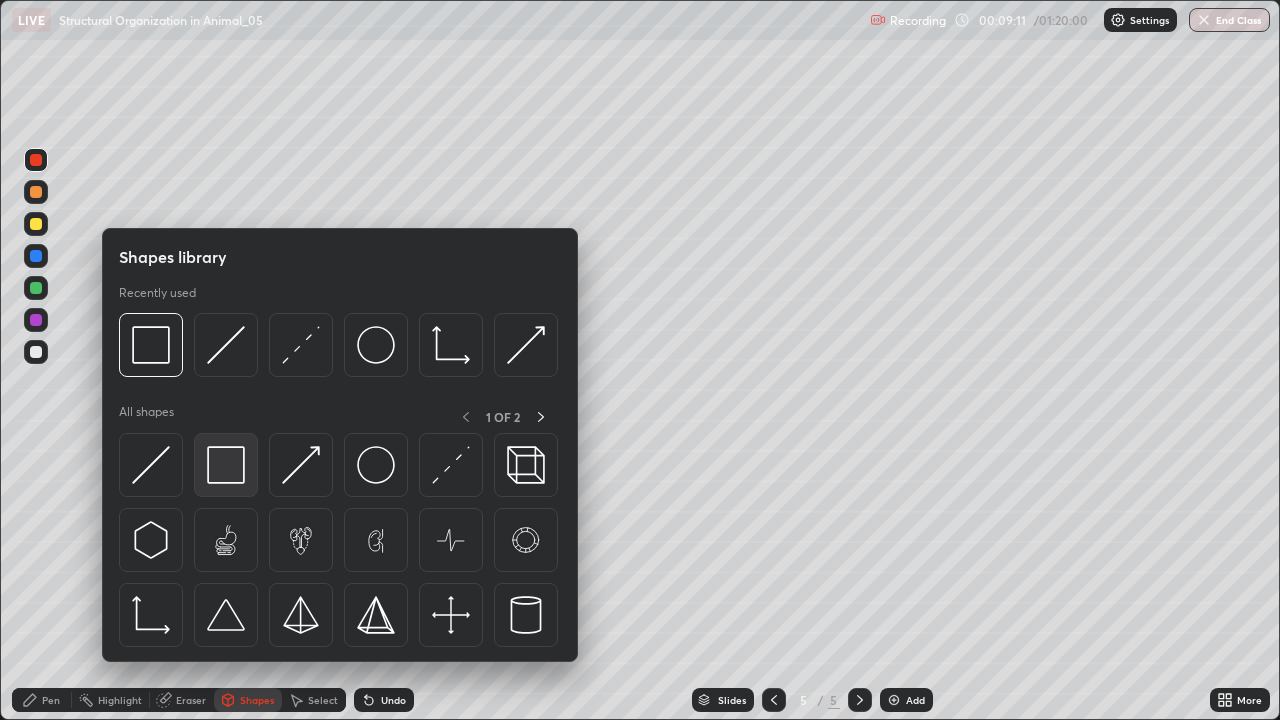 click at bounding box center [226, 465] 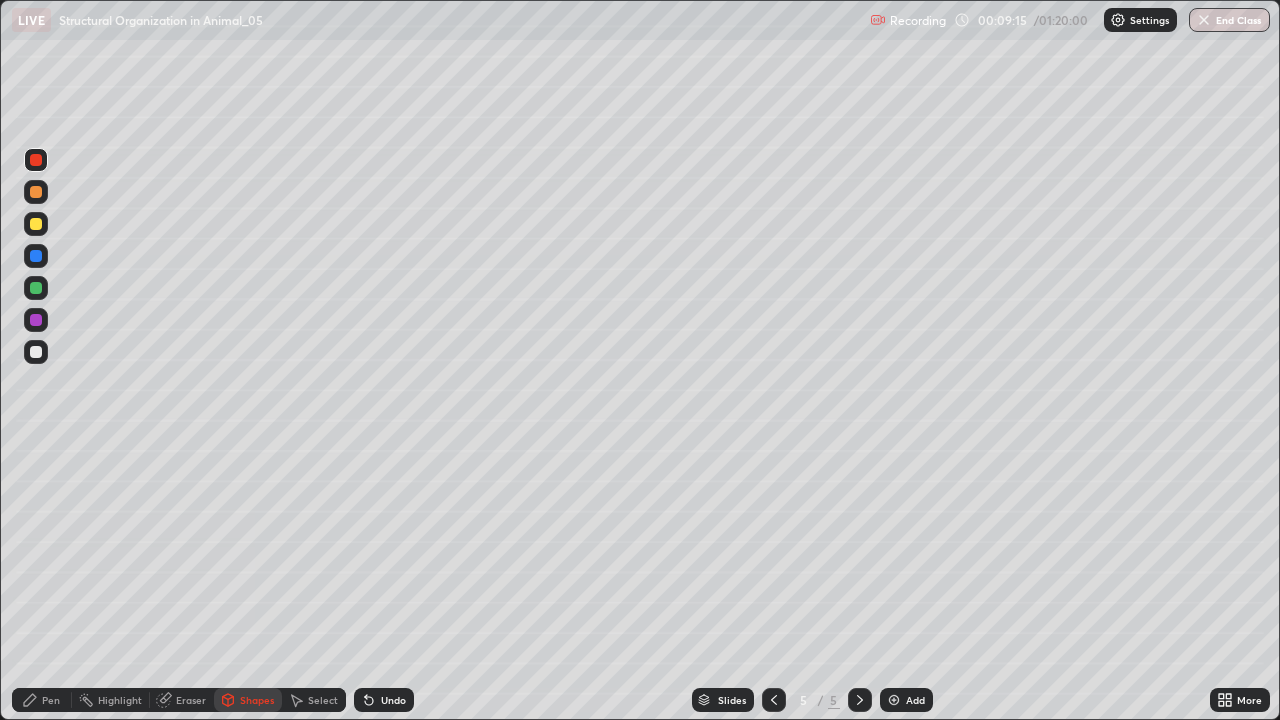 click on "Eraser" at bounding box center [182, 700] 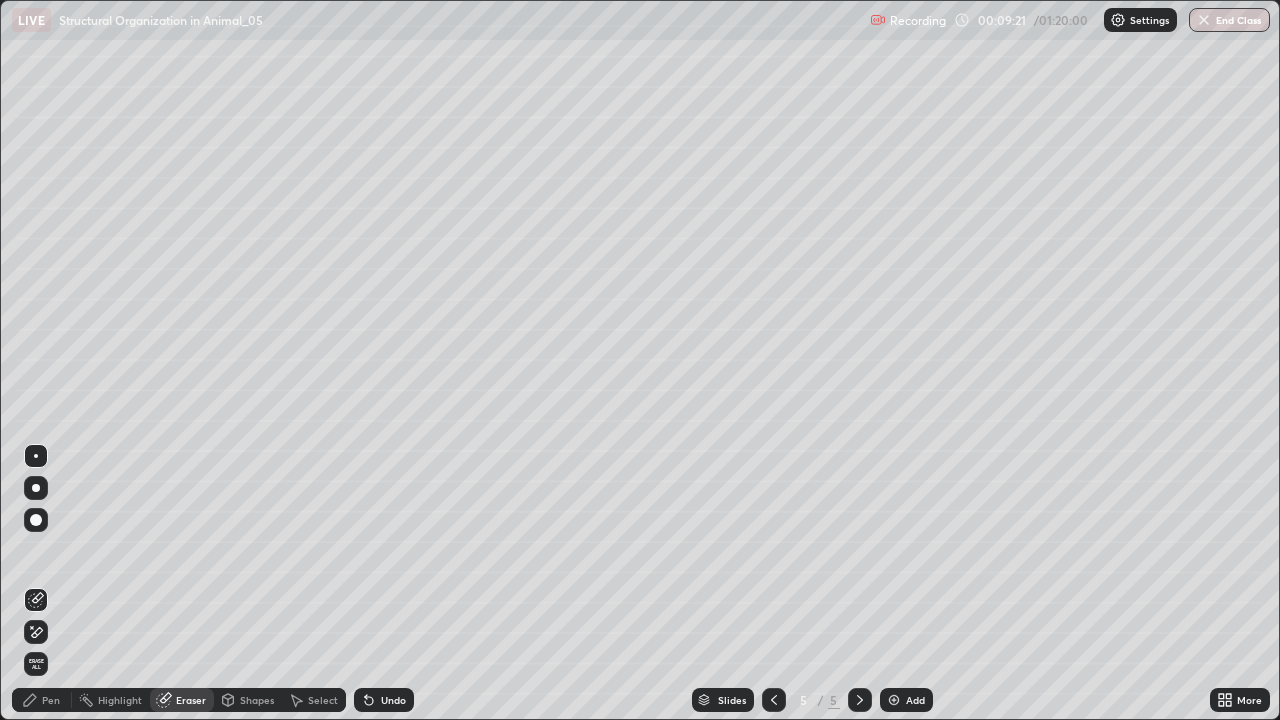 click on "Pen" at bounding box center [51, 700] 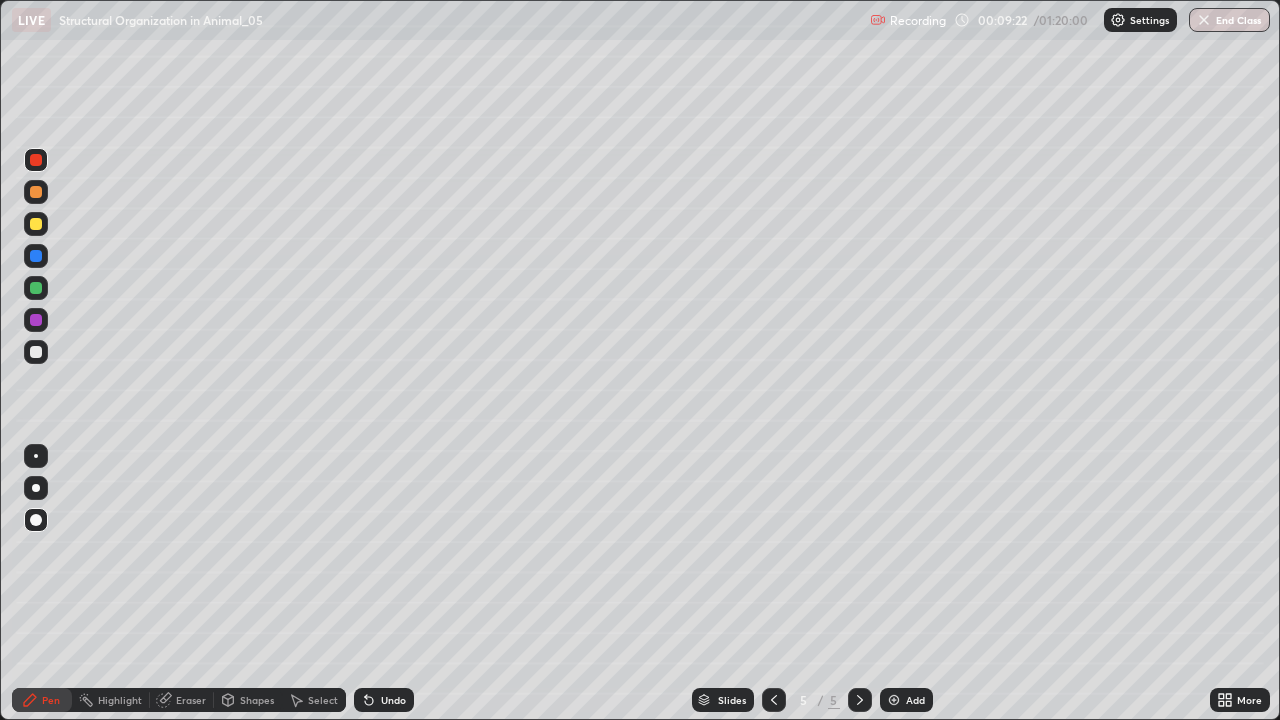 click at bounding box center (36, 352) 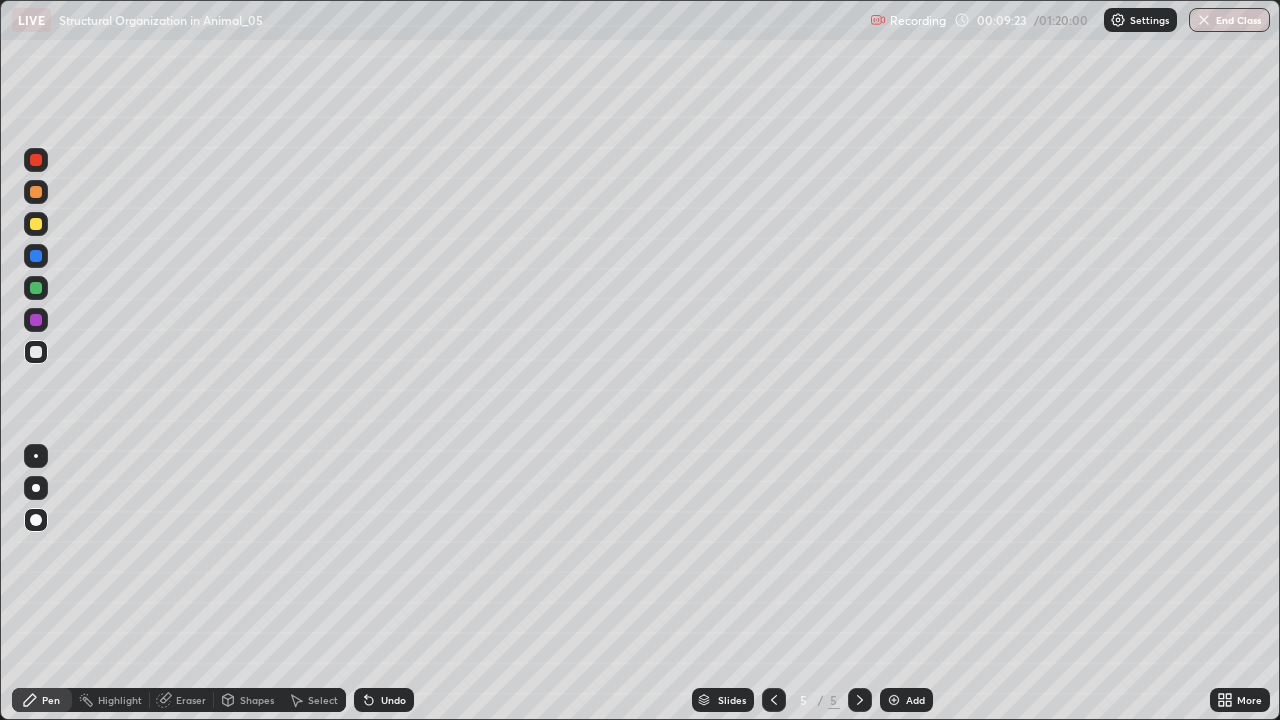 click at bounding box center [36, 160] 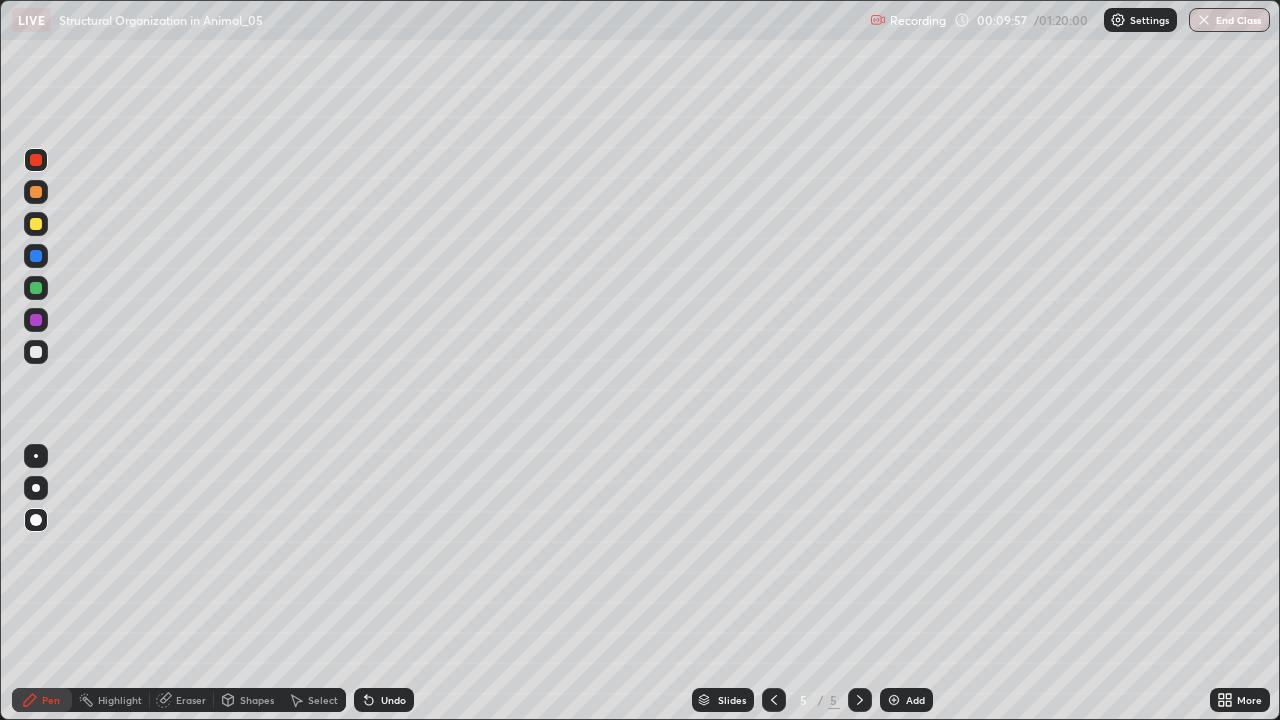 click at bounding box center [36, 224] 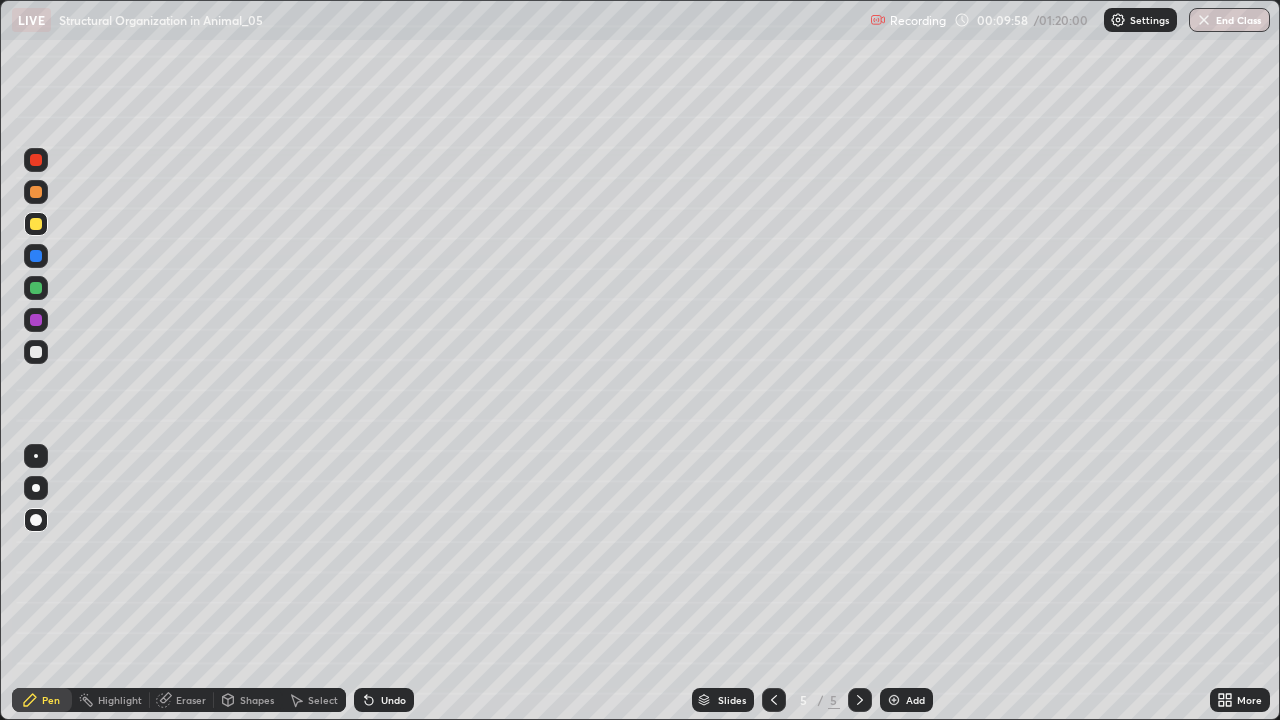 click at bounding box center [36, 160] 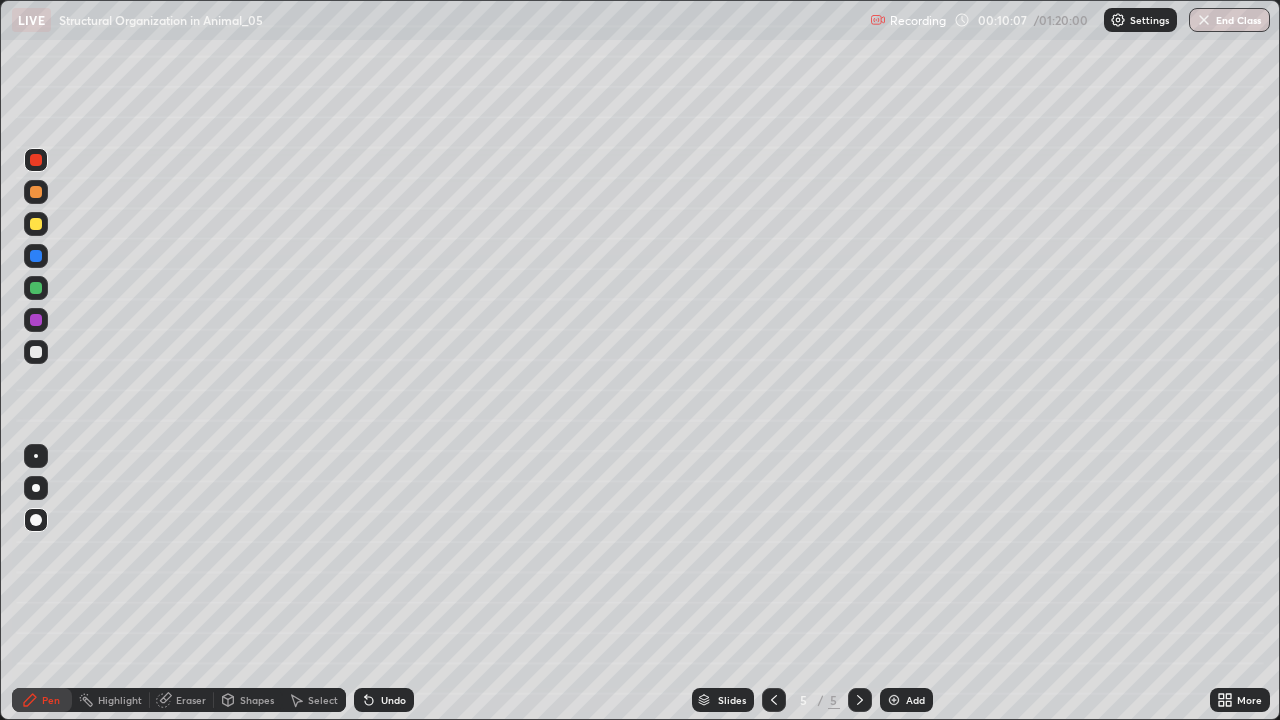 click at bounding box center [36, 224] 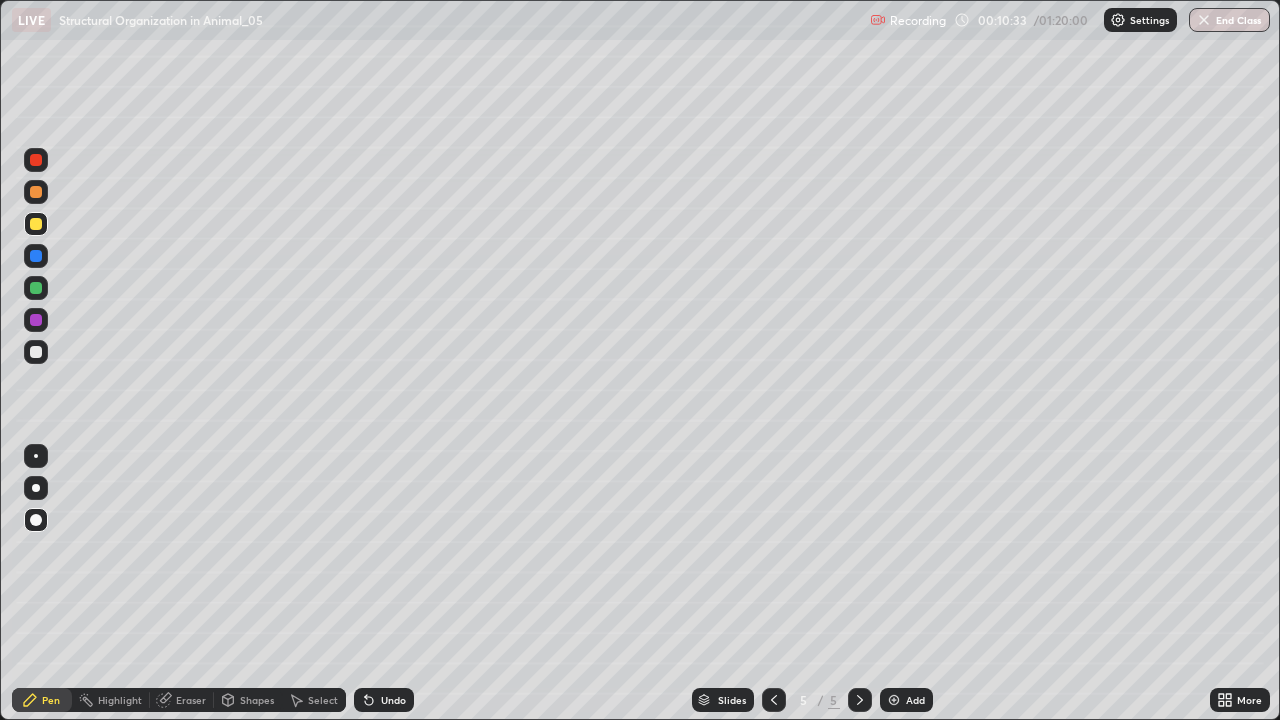 click at bounding box center [36, 352] 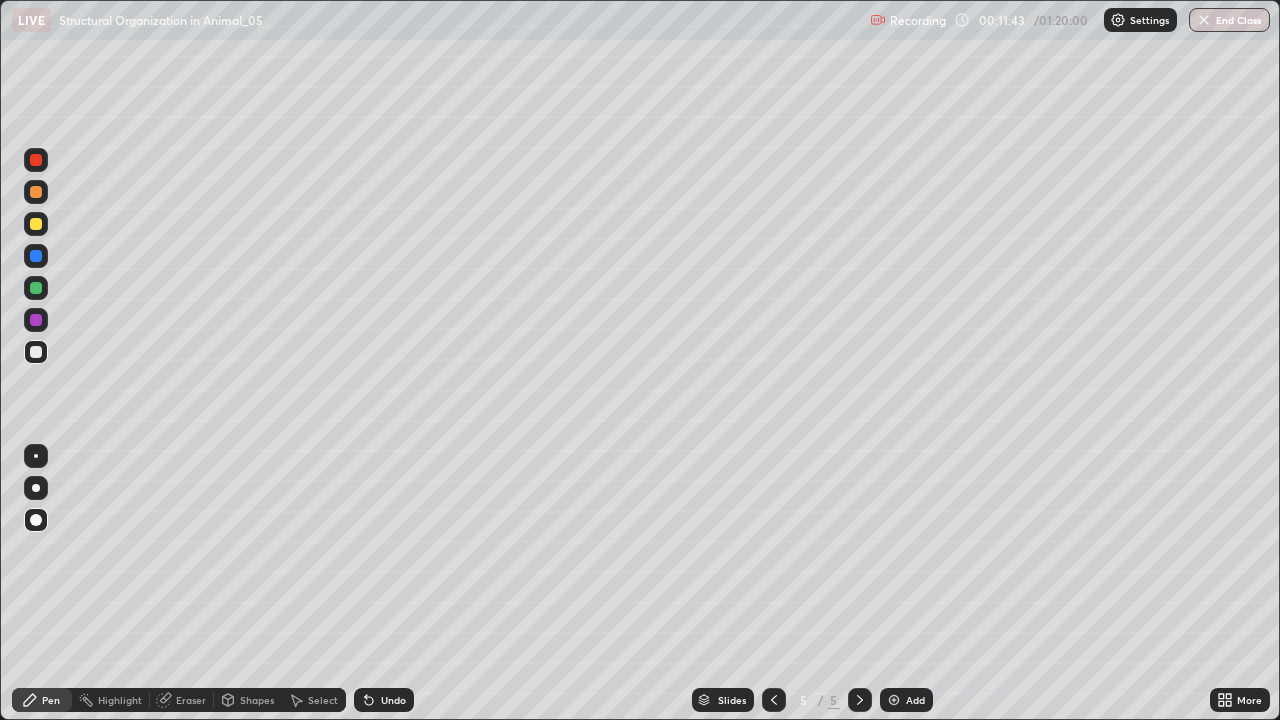 click at bounding box center (36, 224) 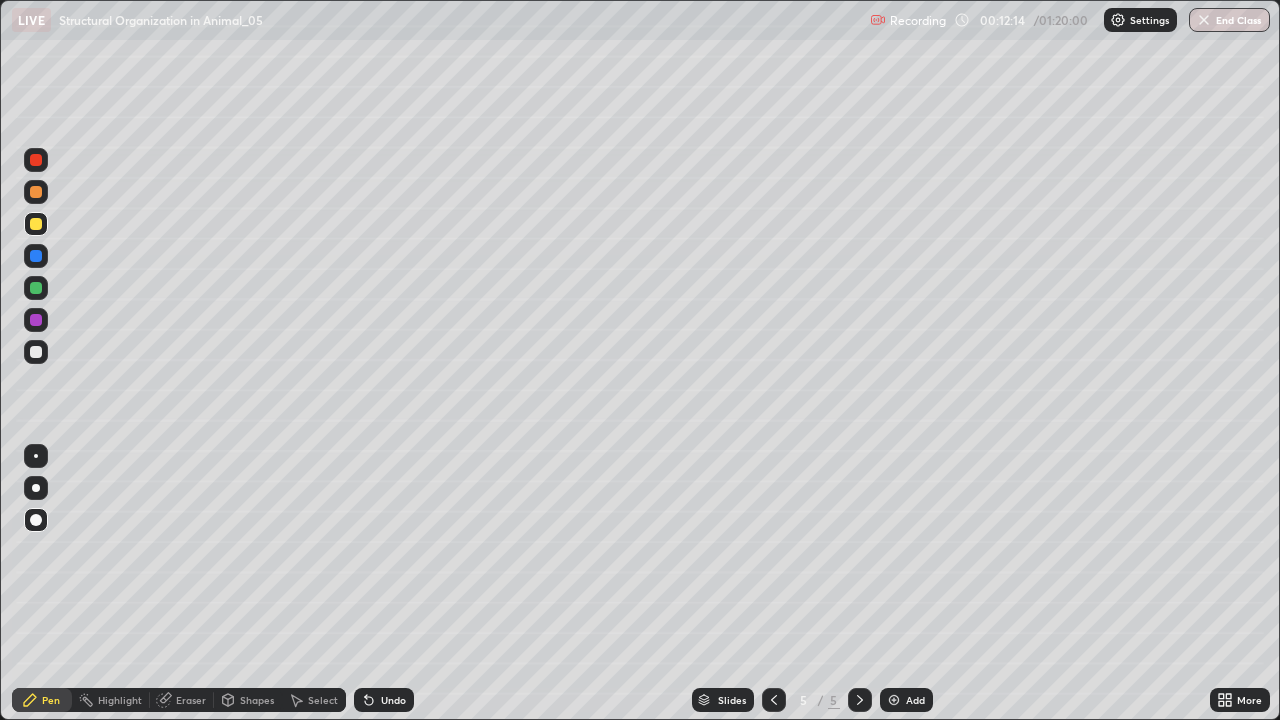 click at bounding box center [36, 352] 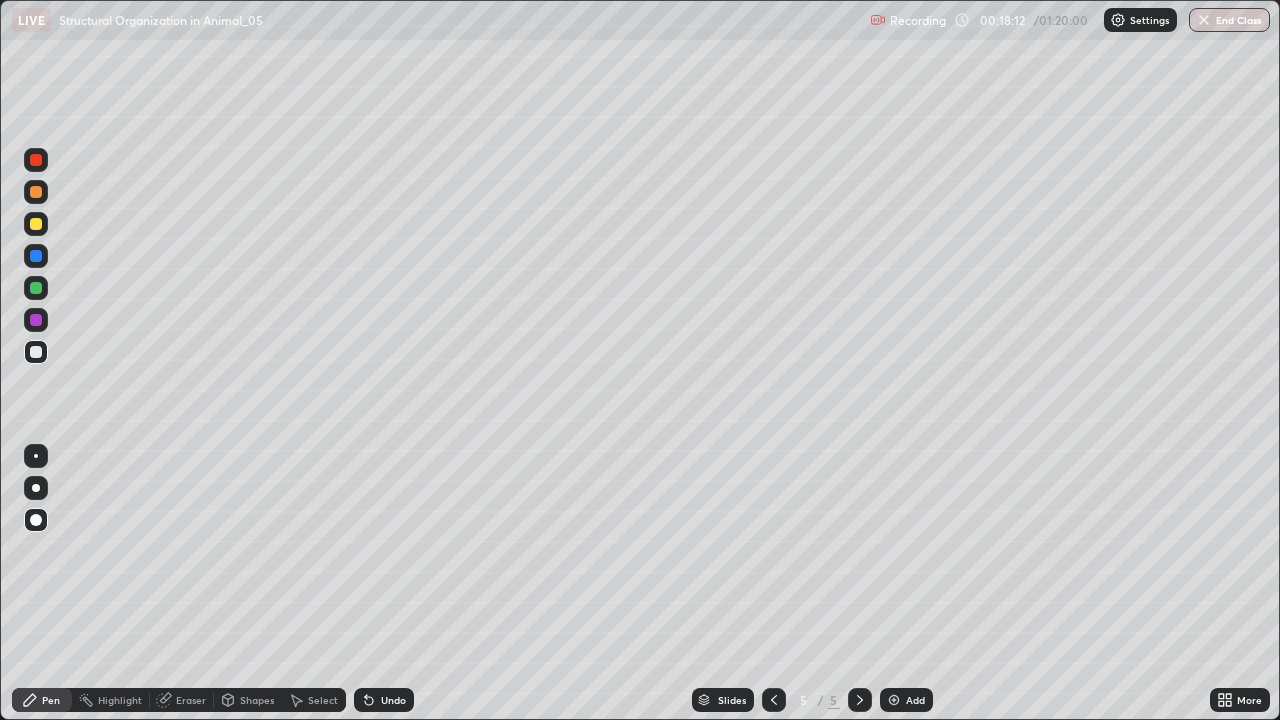 click at bounding box center (36, 224) 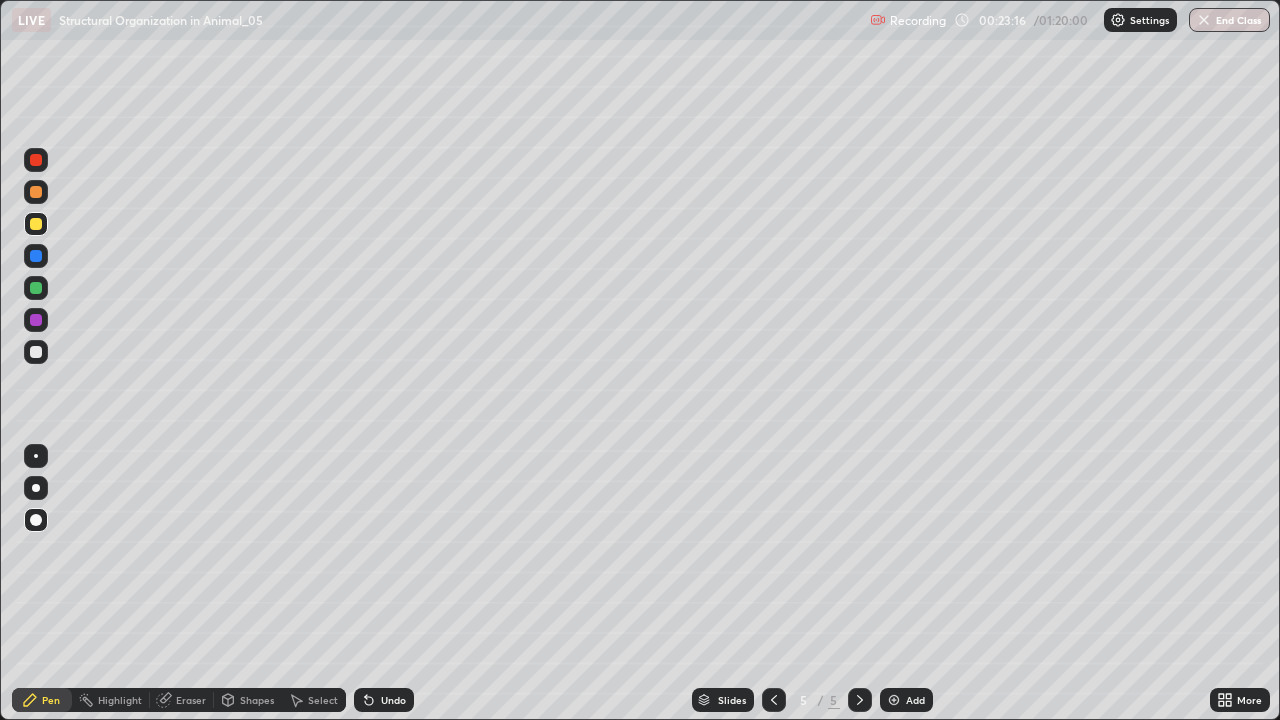 click at bounding box center [894, 700] 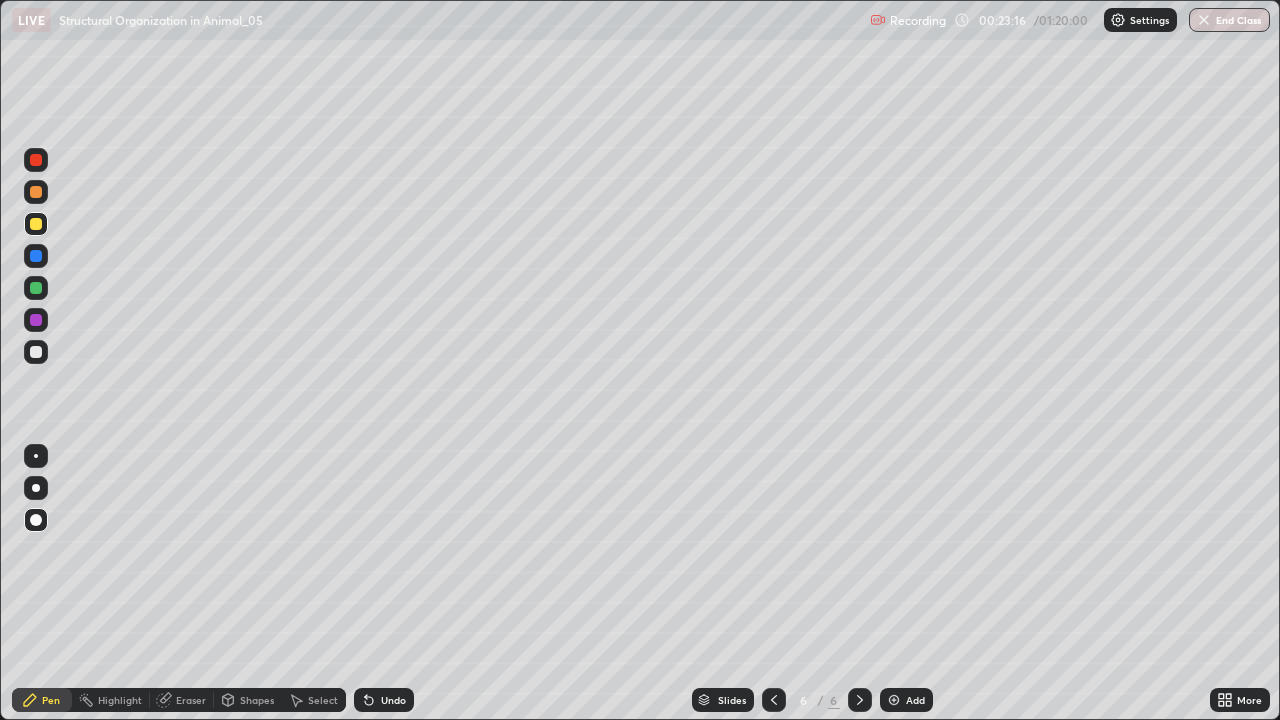 click on "Eraser" at bounding box center (182, 700) 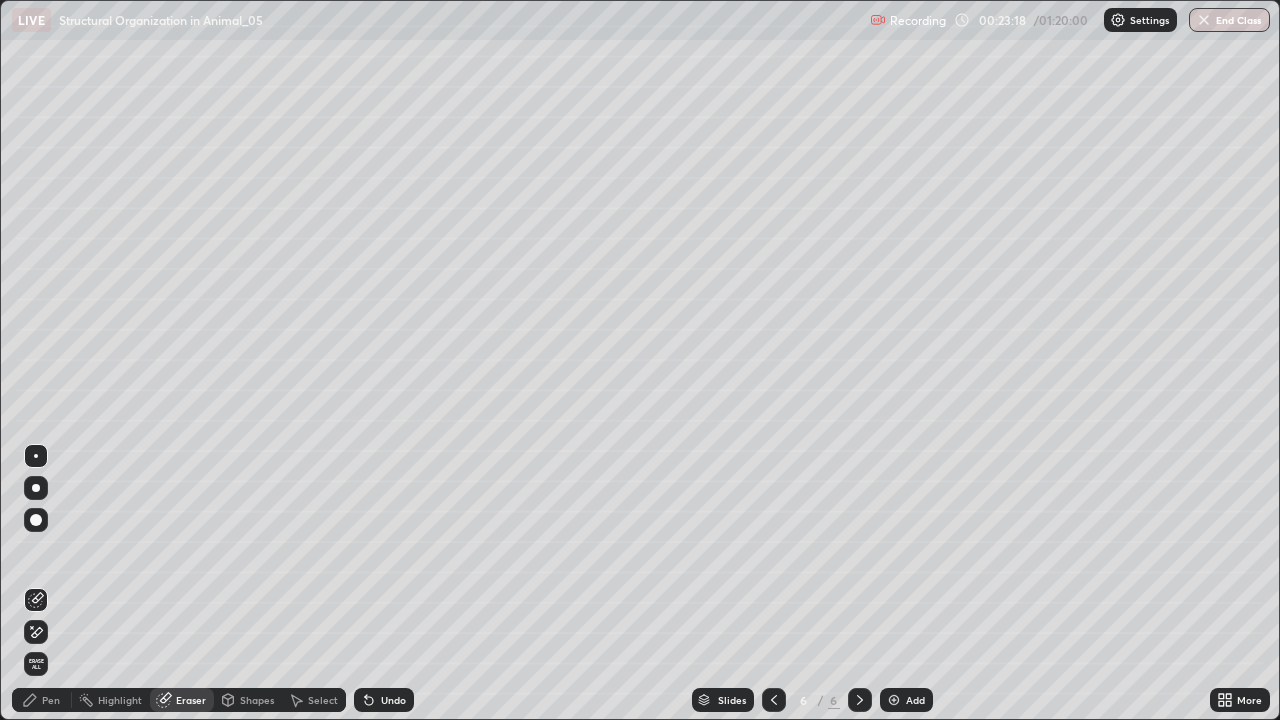 click on "Shapes" at bounding box center (257, 700) 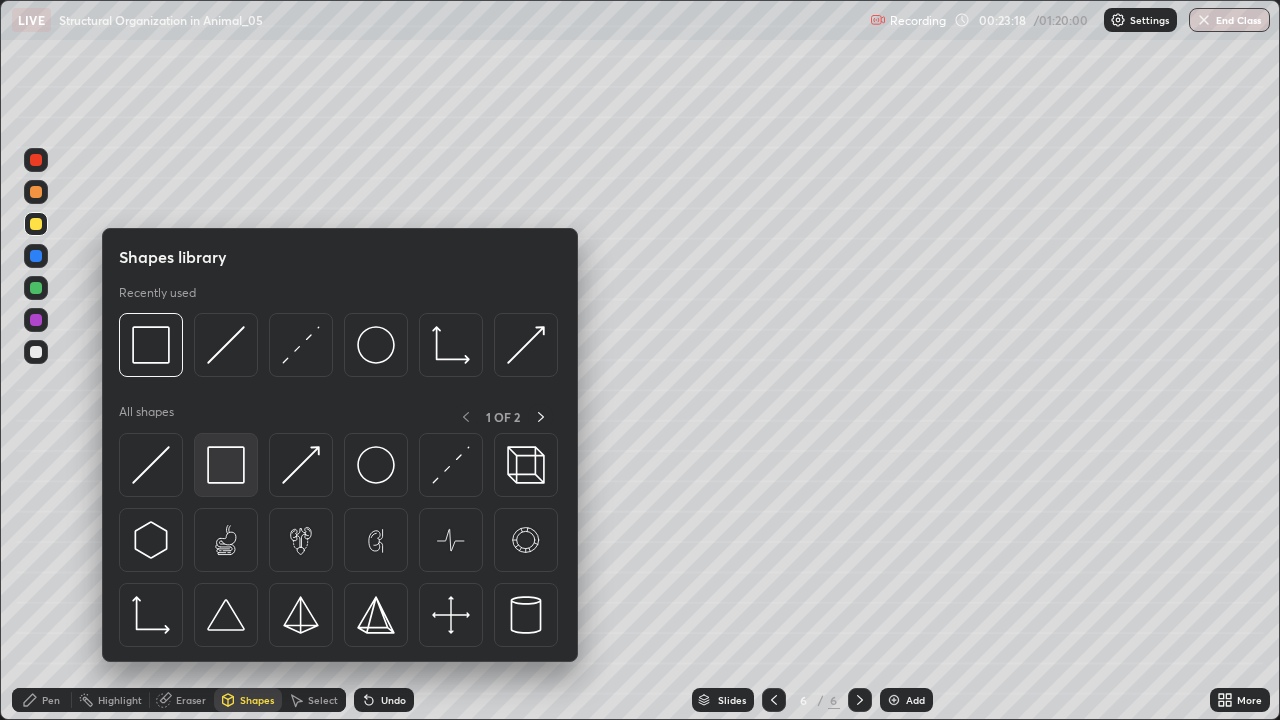 click at bounding box center [226, 465] 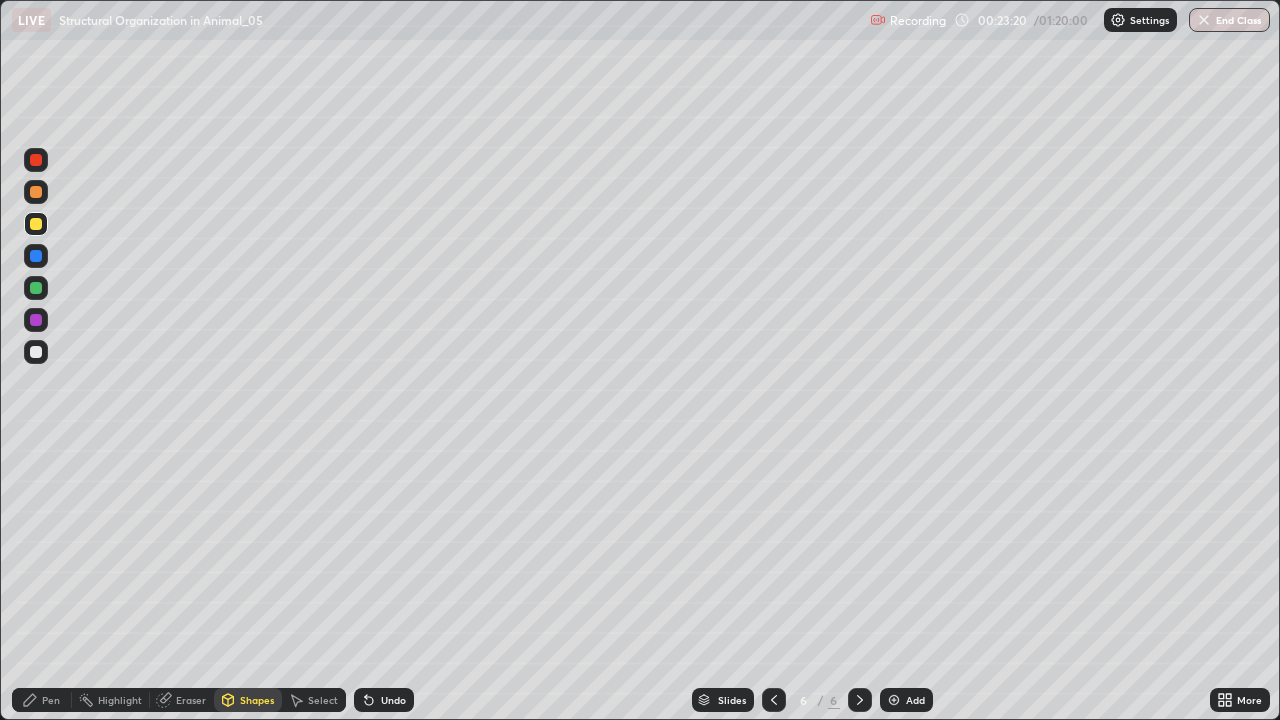 click at bounding box center [36, 352] 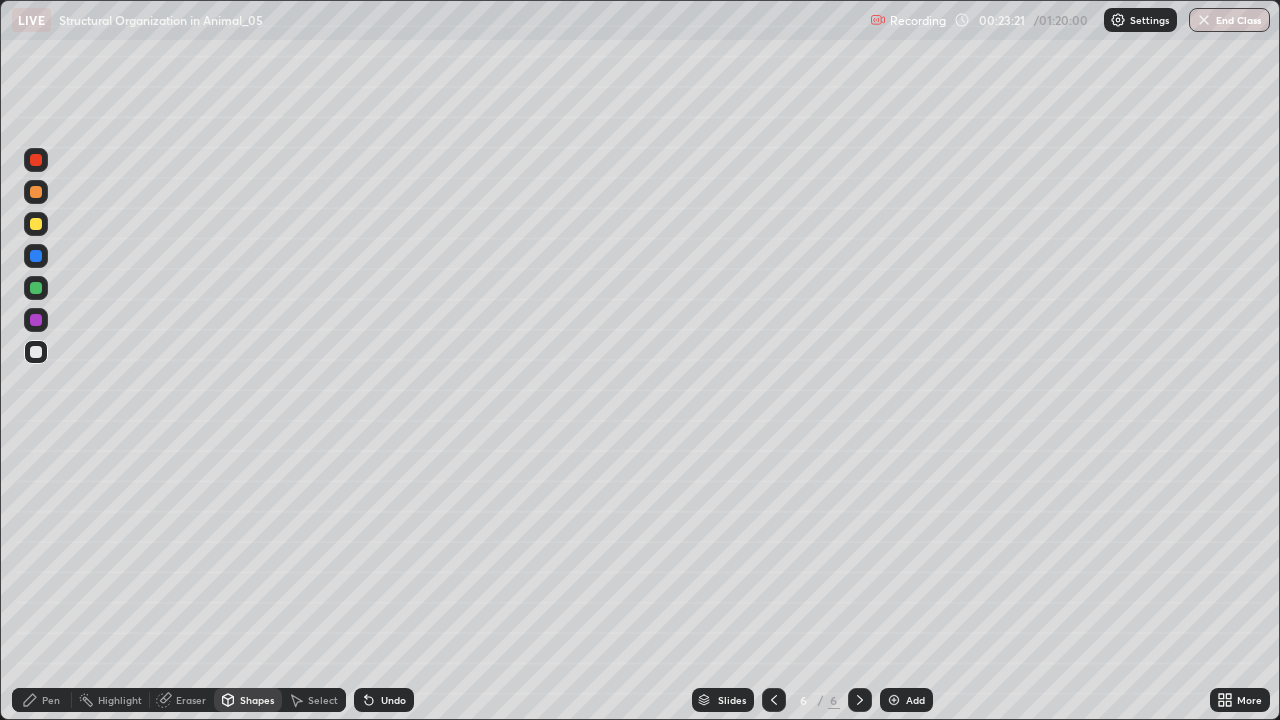 click on "Pen" at bounding box center (51, 700) 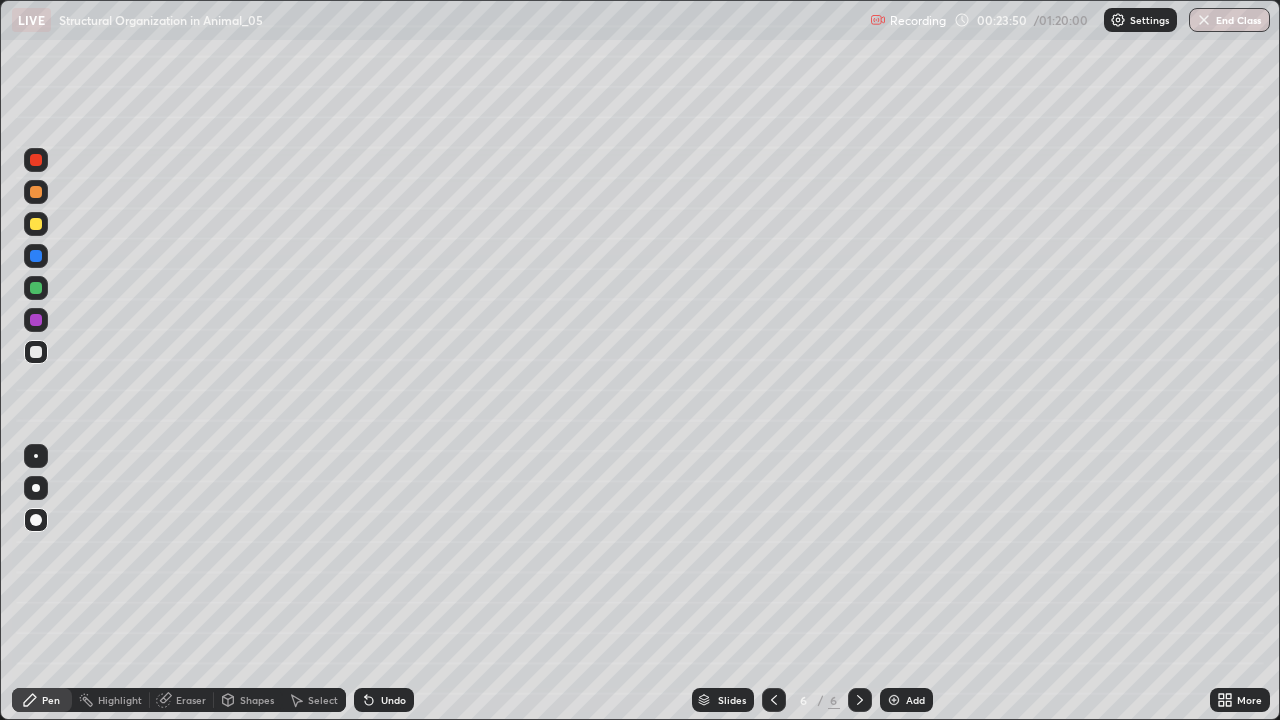 click on "Undo" at bounding box center (393, 700) 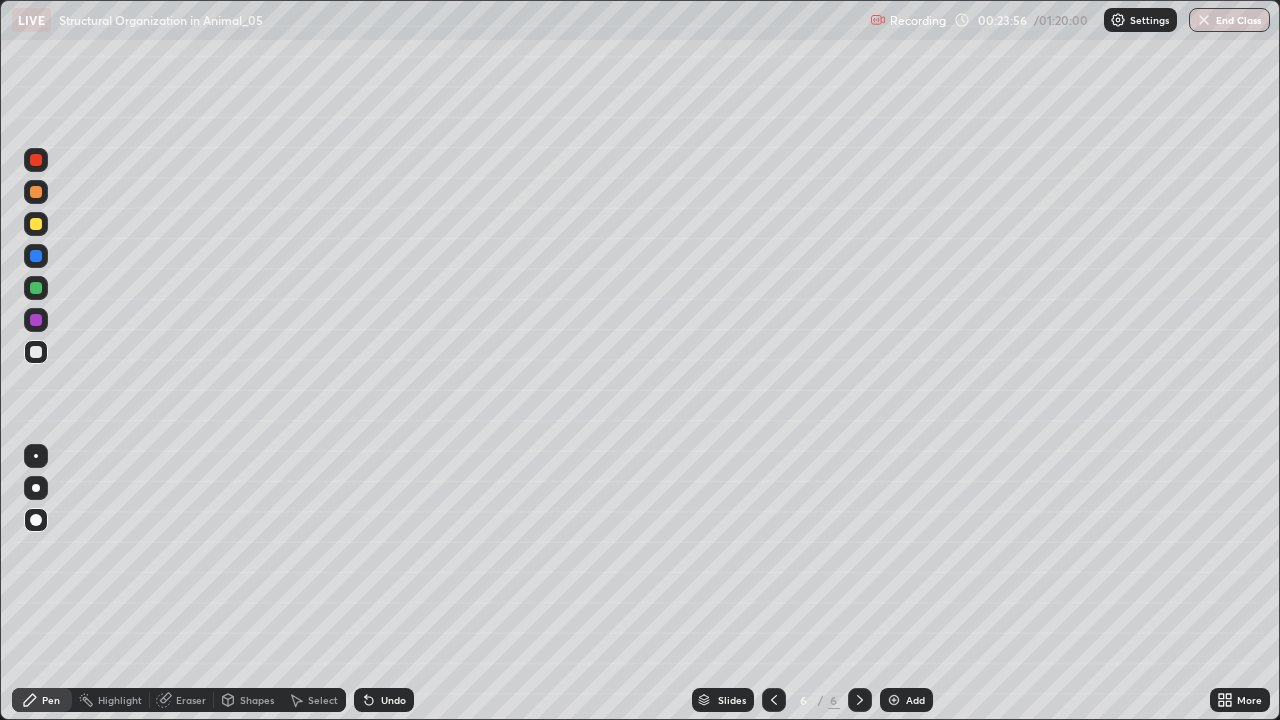 click on "Undo" at bounding box center (393, 700) 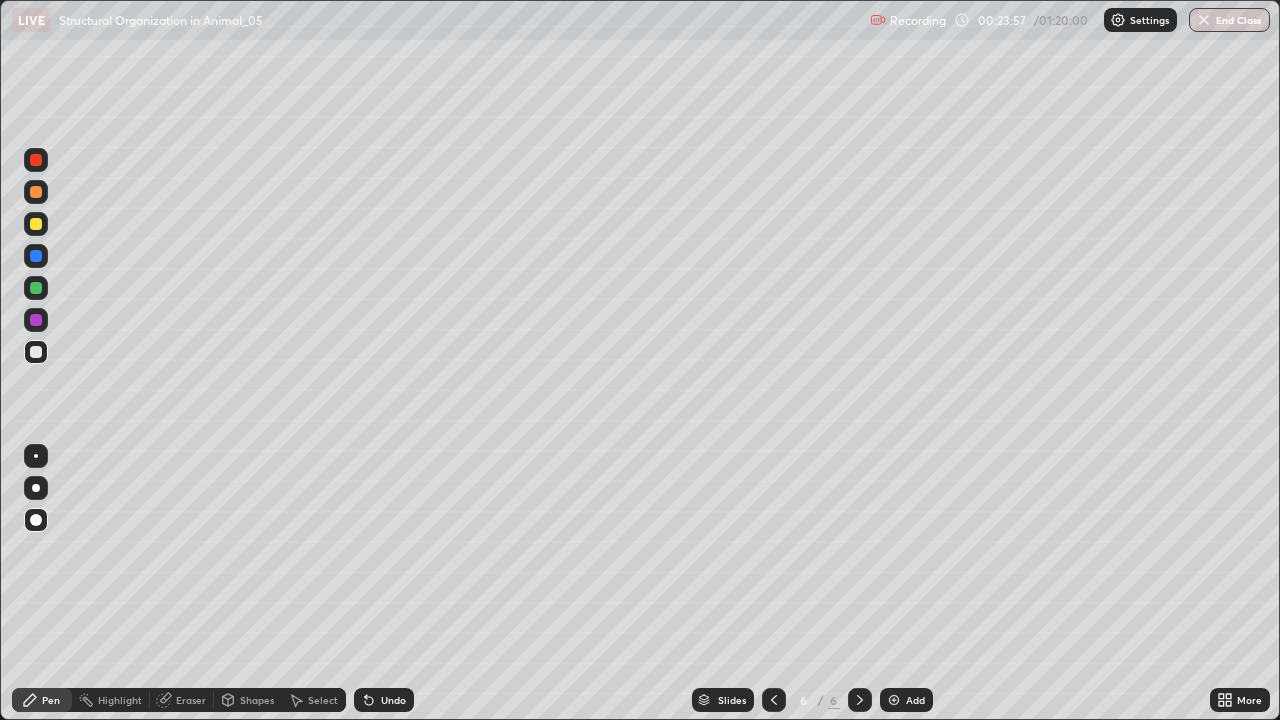 click on "Undo" at bounding box center [393, 700] 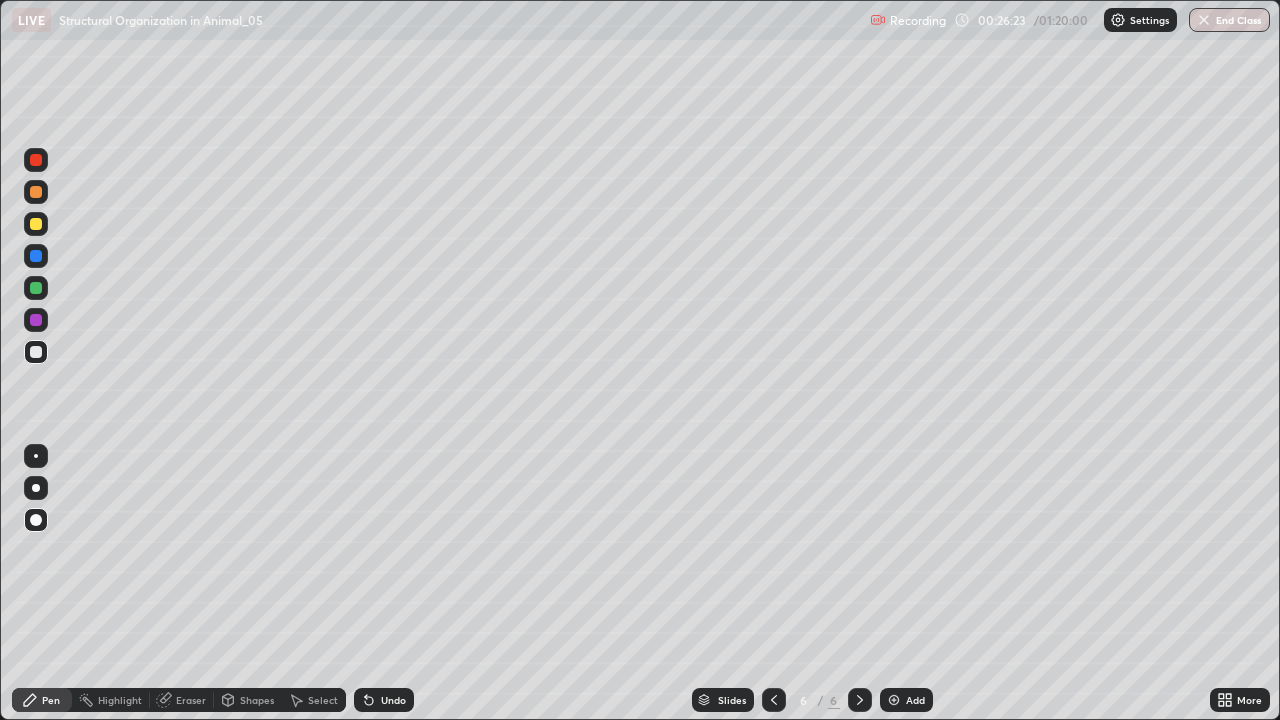 click at bounding box center [36, 288] 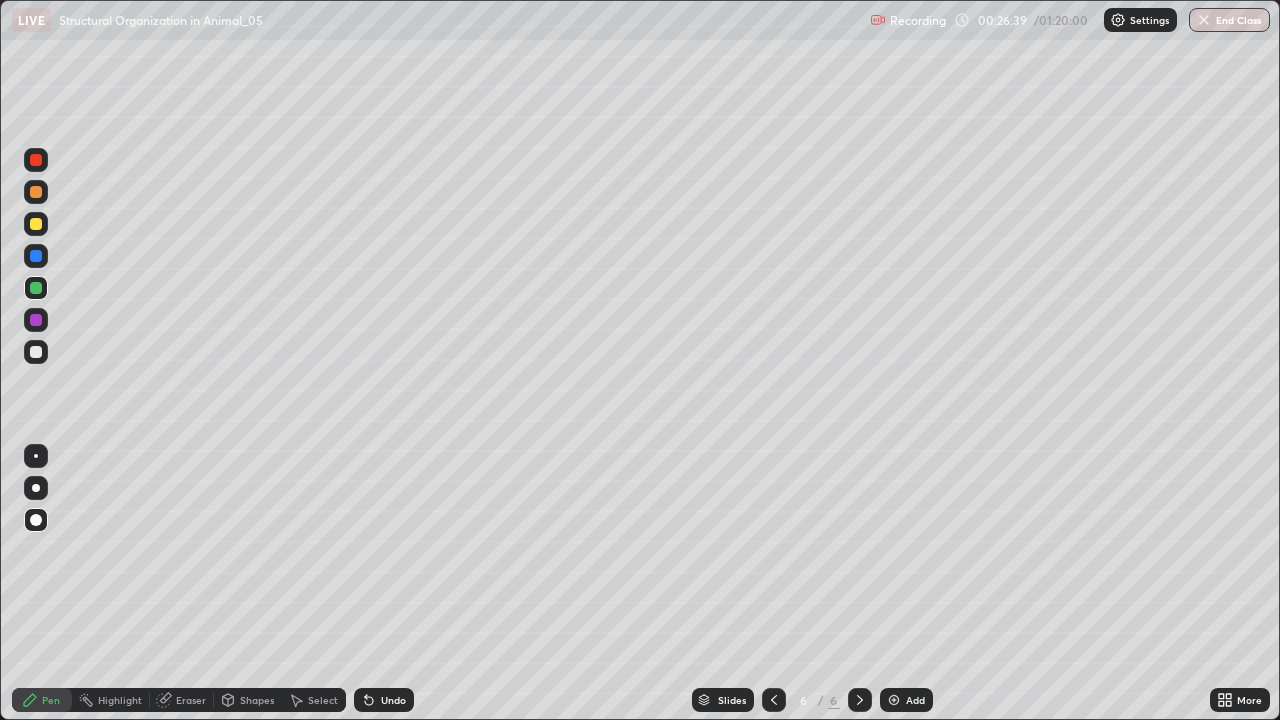 click on "Eraser" at bounding box center [191, 700] 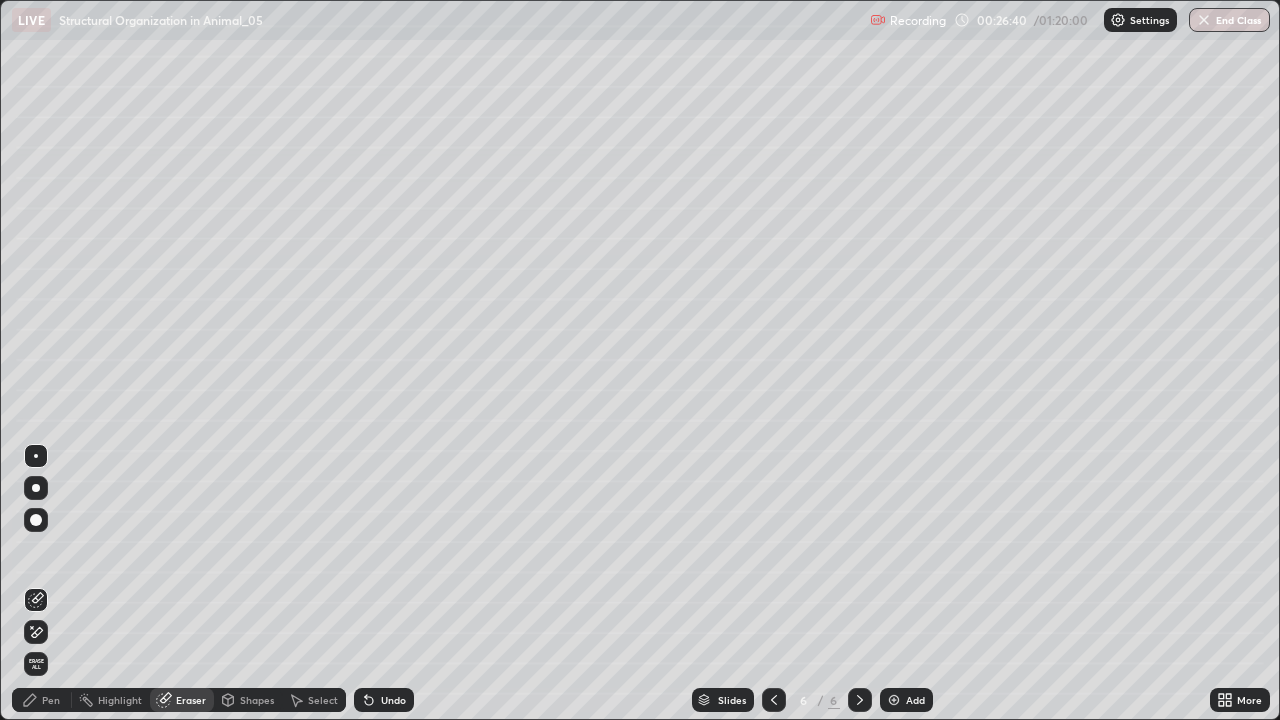 click 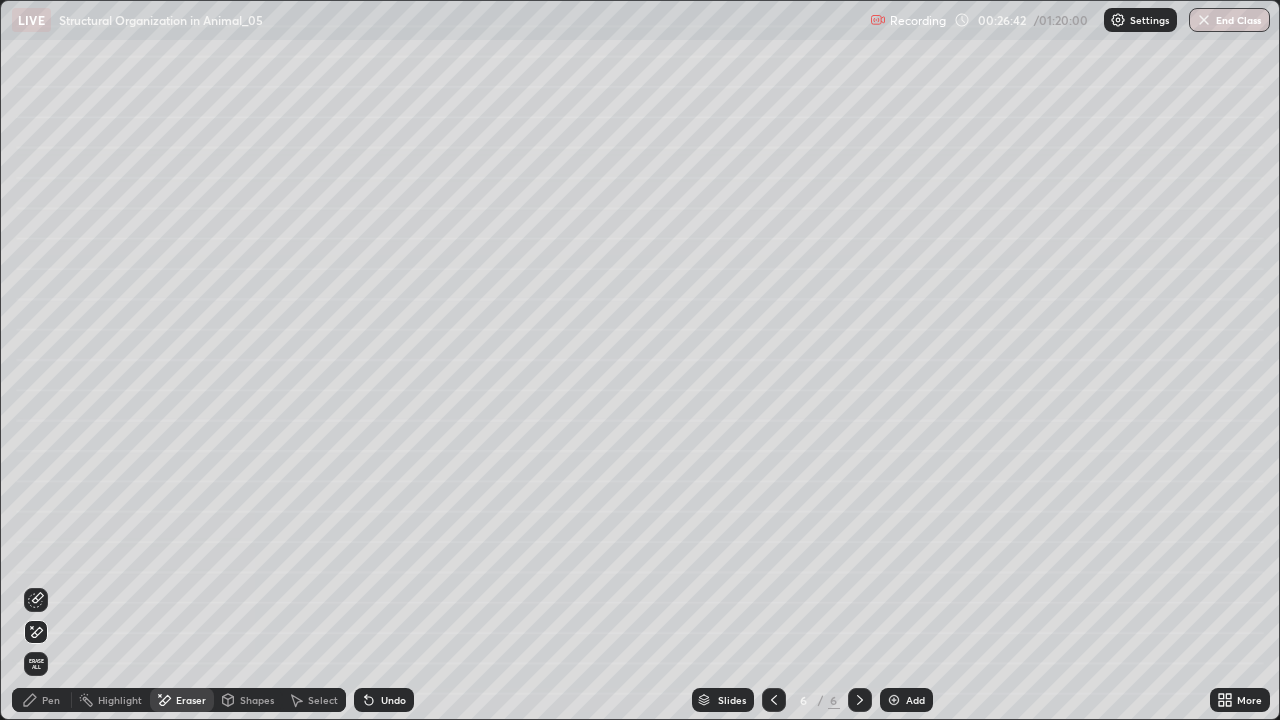 click 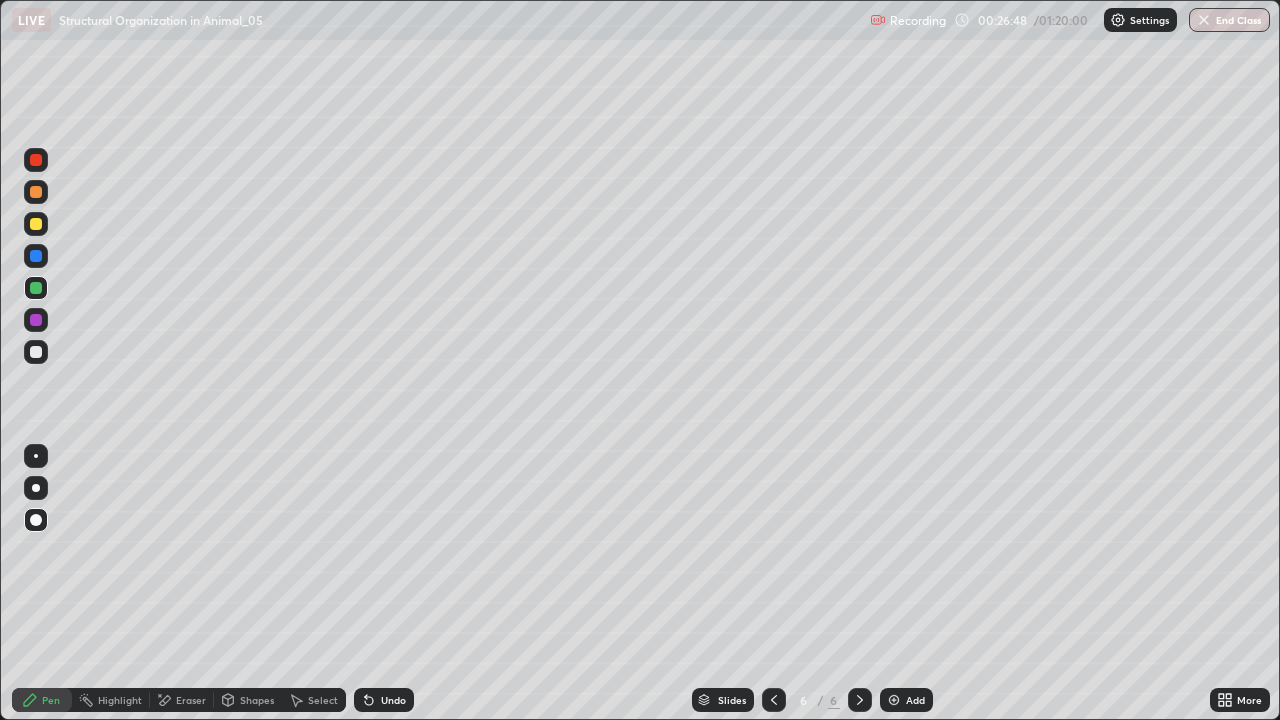 click on "Undo" at bounding box center [393, 700] 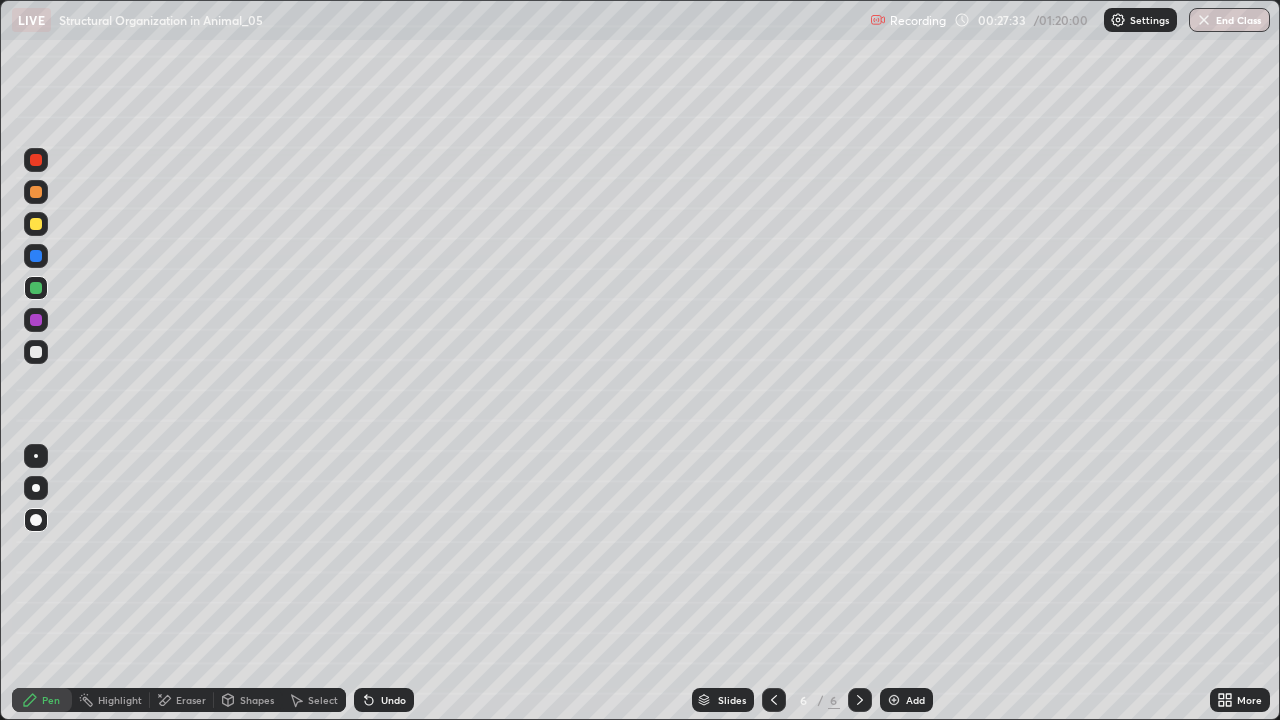 click at bounding box center (36, 224) 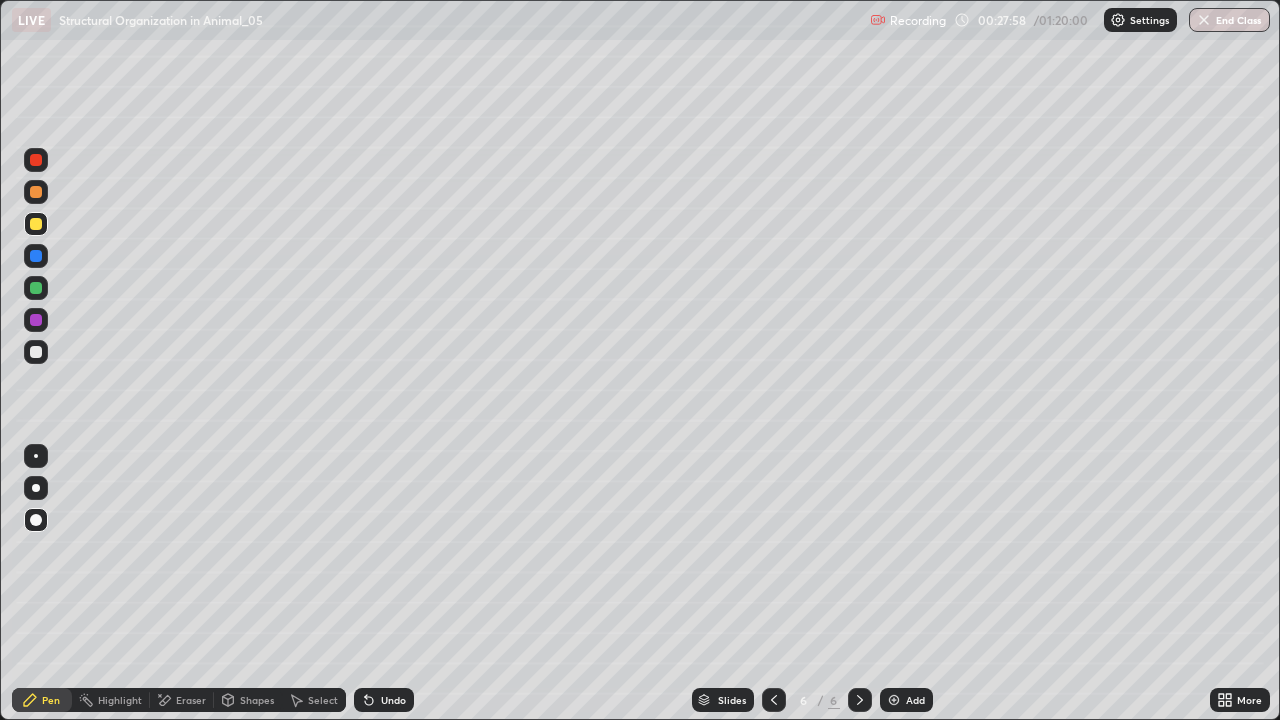 click at bounding box center (894, 700) 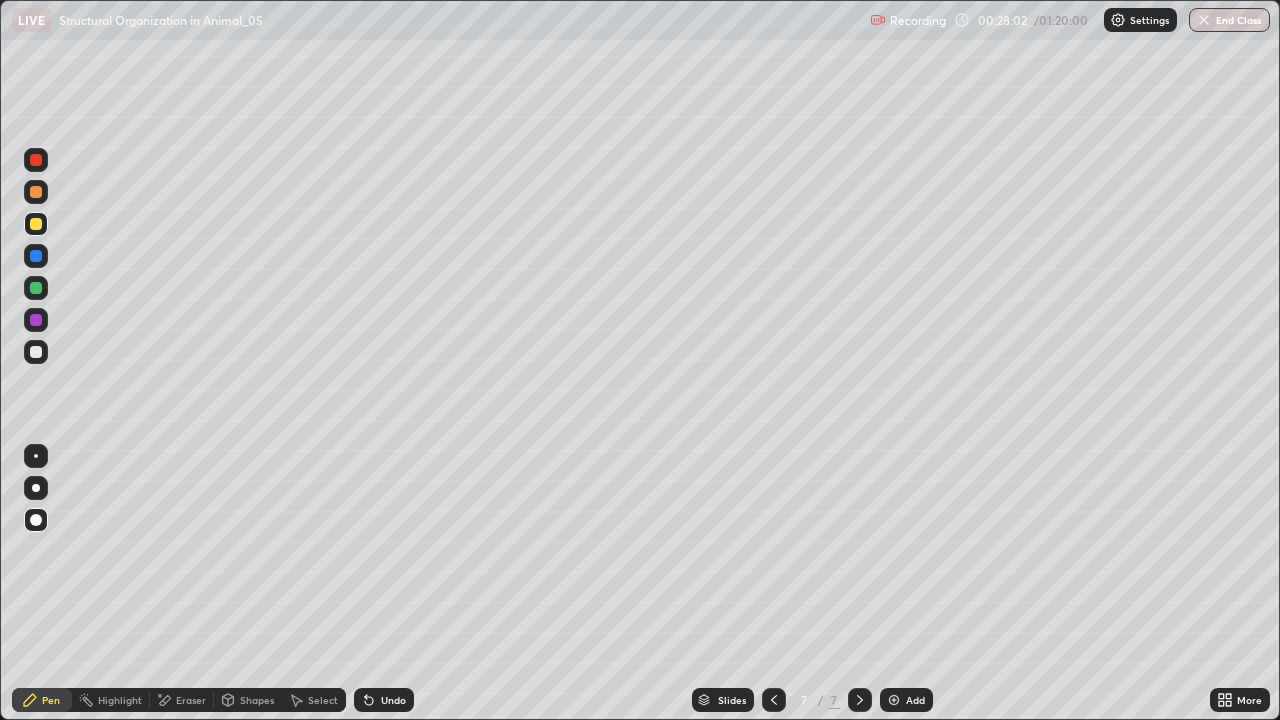 click at bounding box center [36, 288] 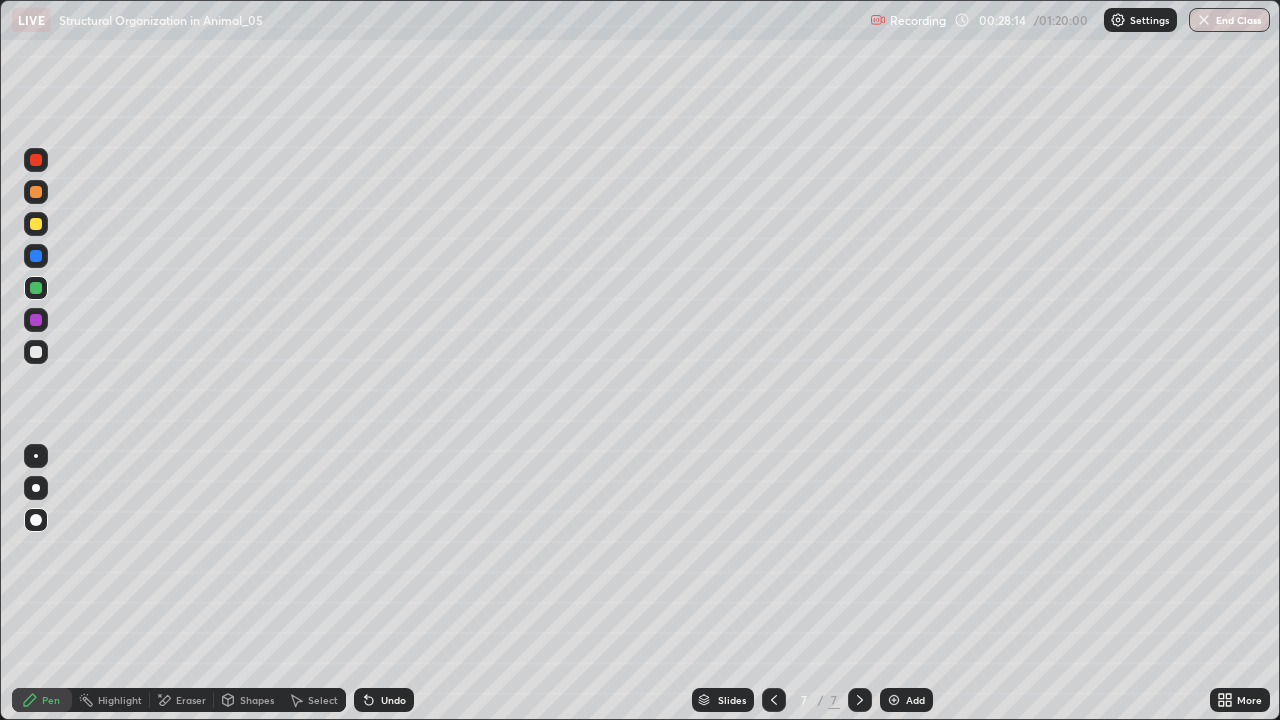click at bounding box center (36, 224) 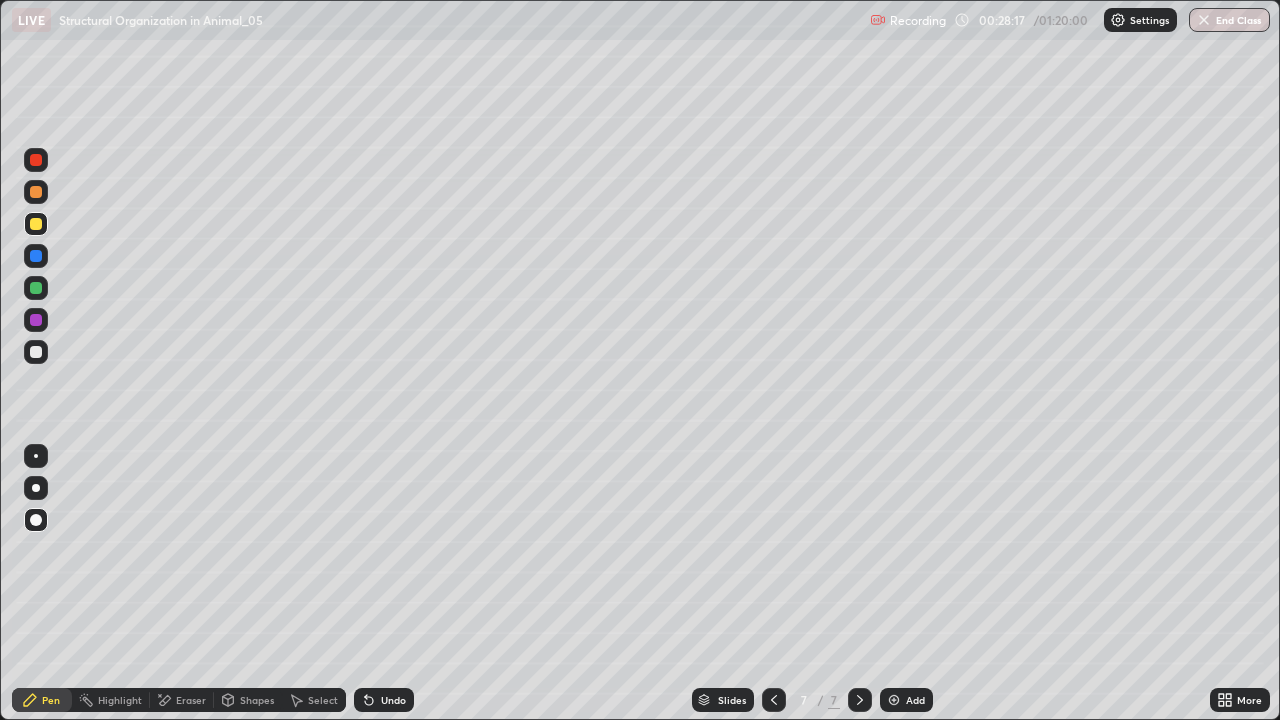 click at bounding box center (36, 288) 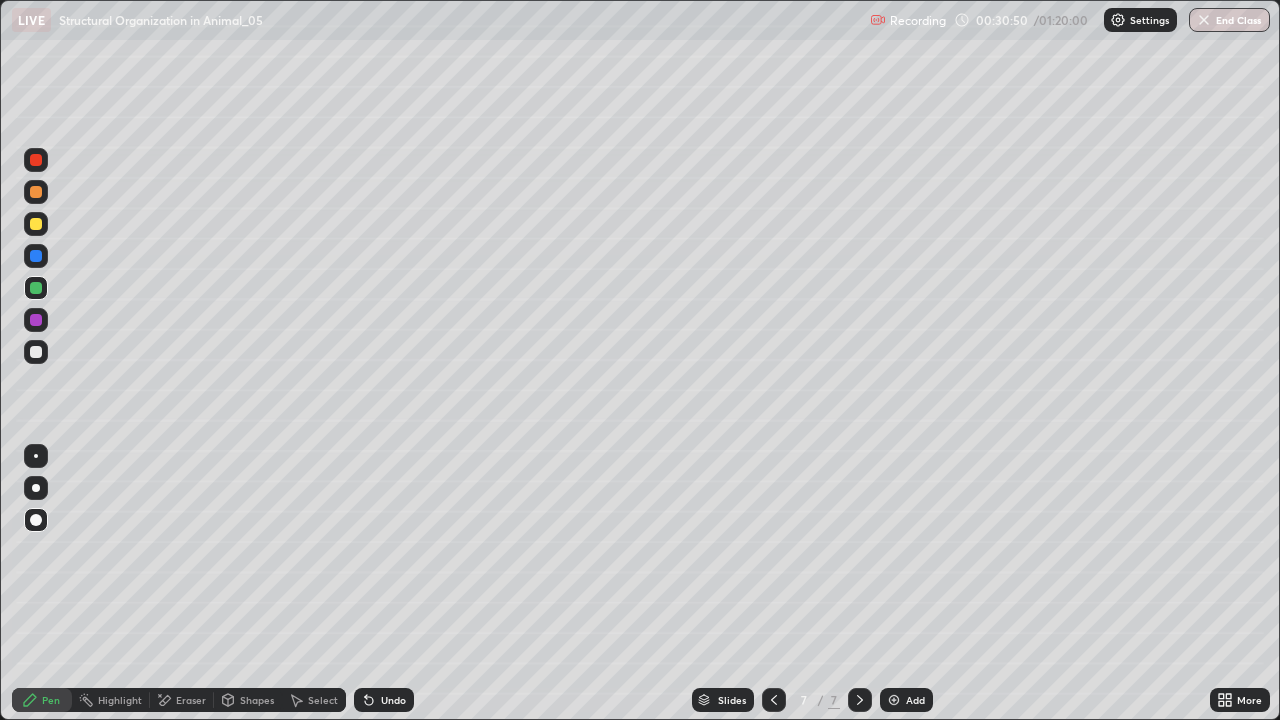 click at bounding box center (774, 700) 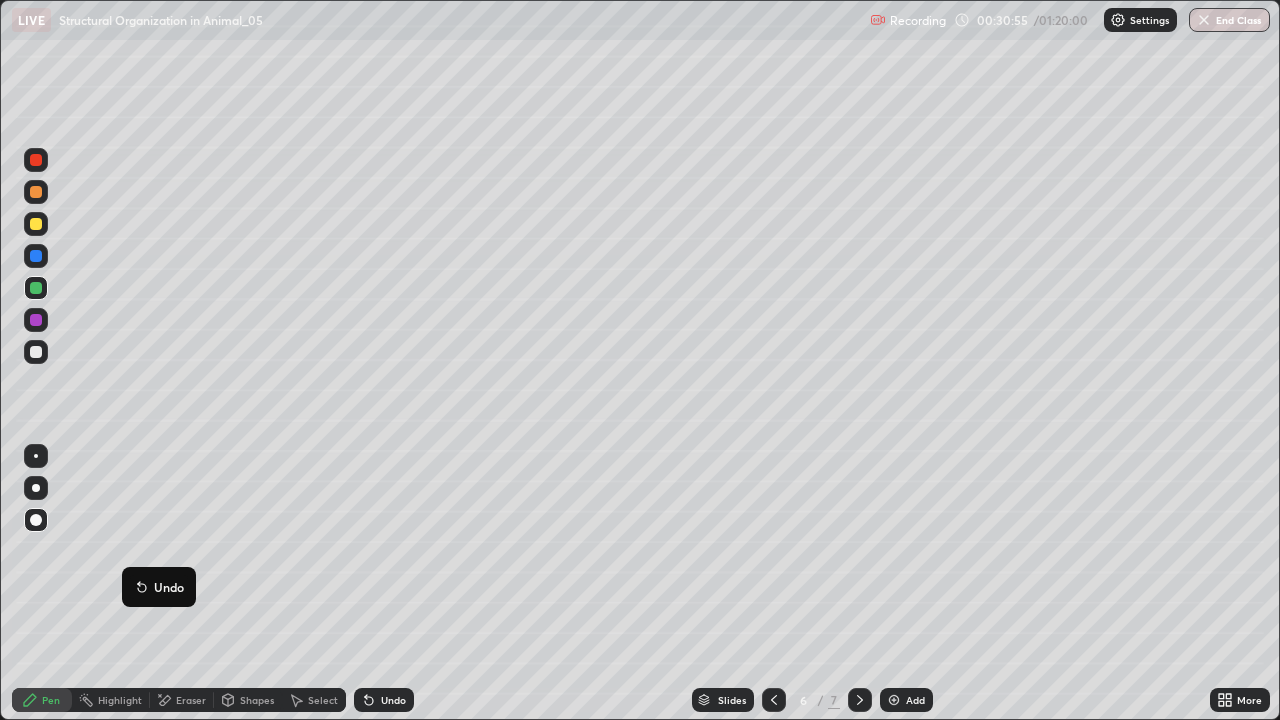 click at bounding box center [36, 224] 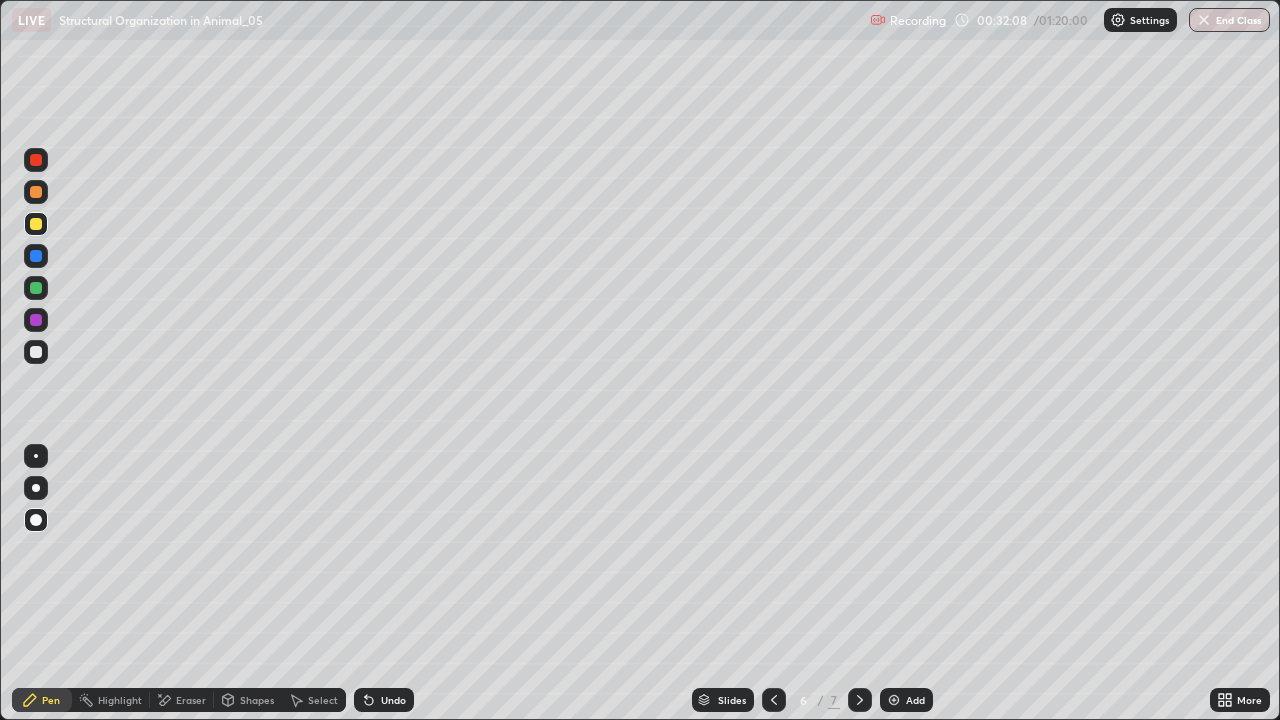 click 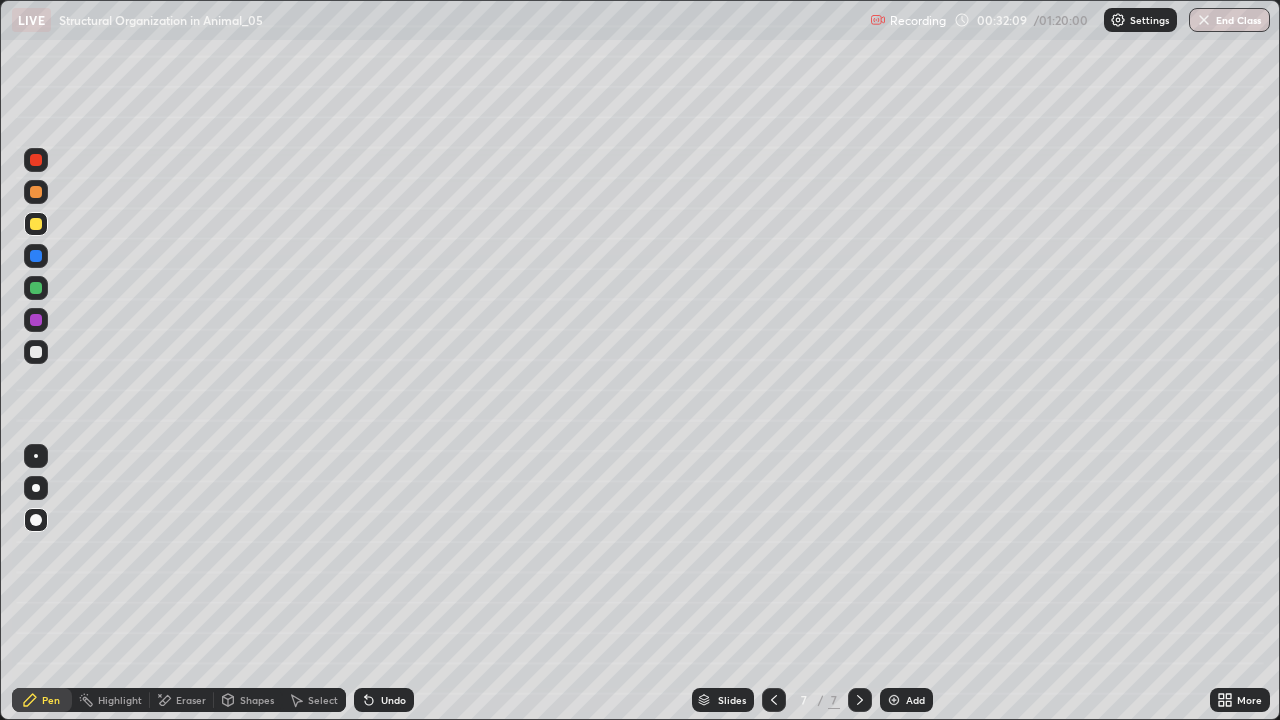 click on "Add" at bounding box center [915, 700] 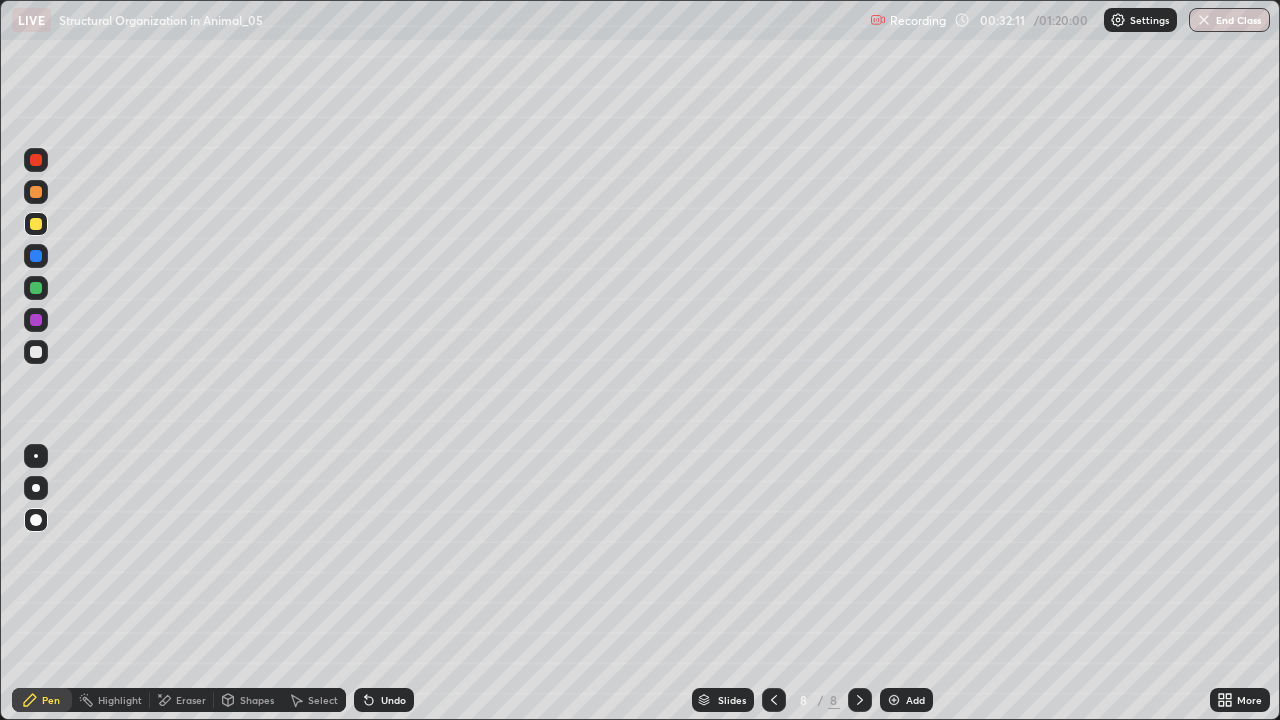 click at bounding box center [36, 352] 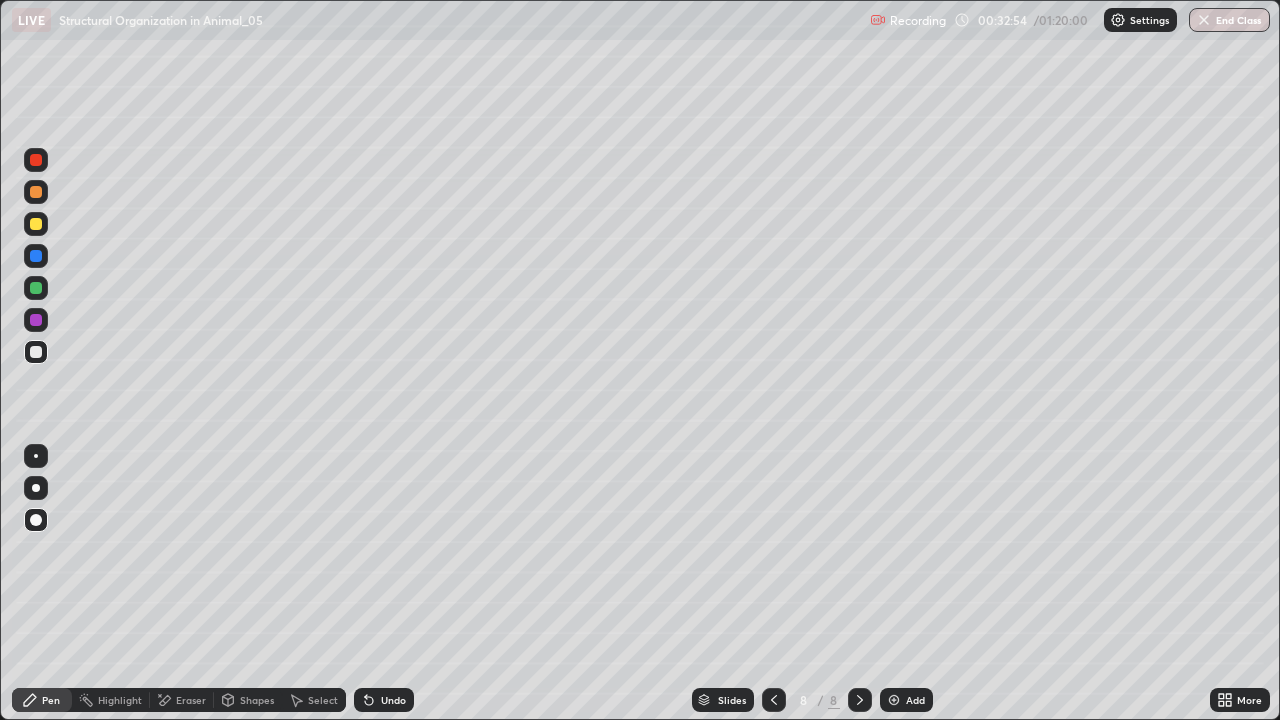 click at bounding box center [36, 224] 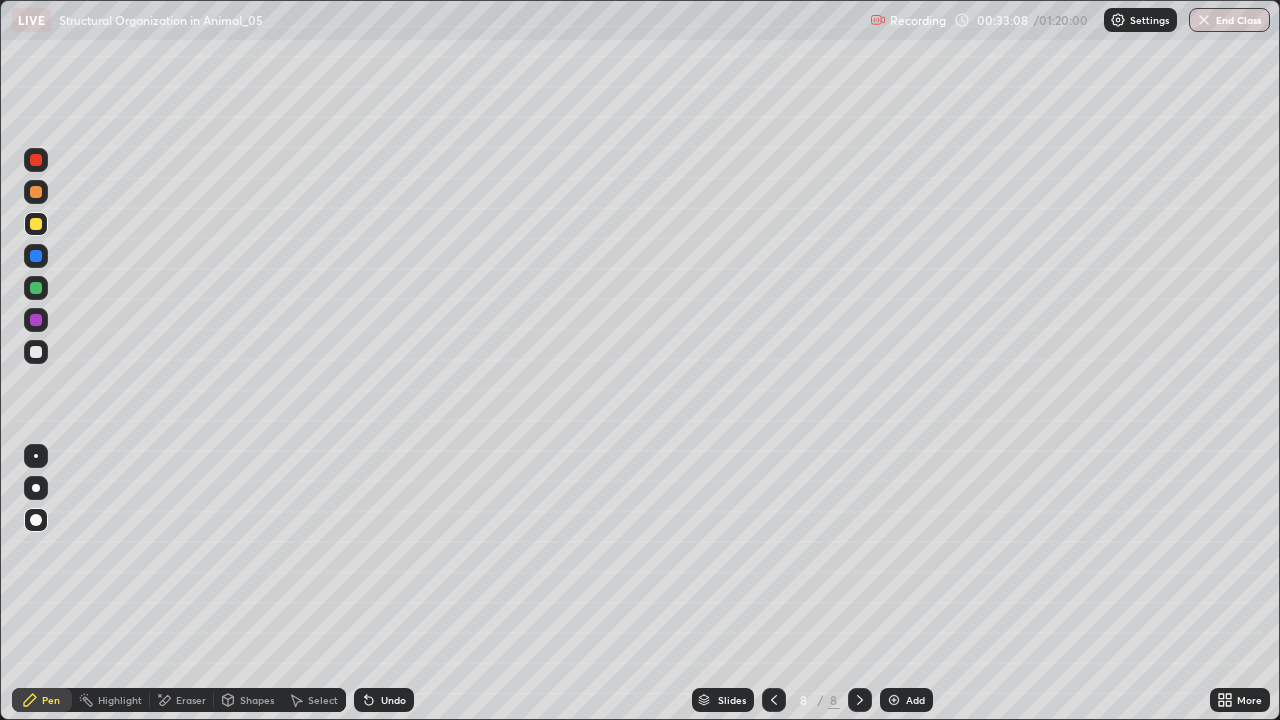 click at bounding box center (36, 352) 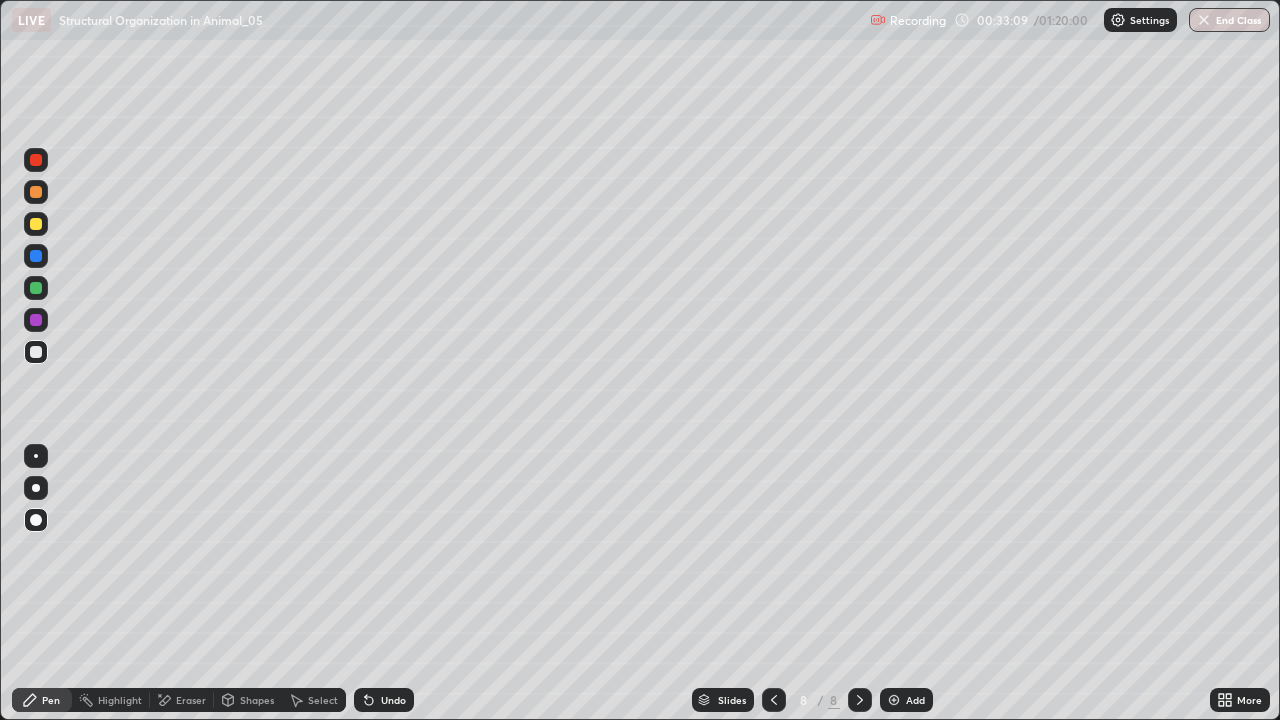 click at bounding box center (36, 288) 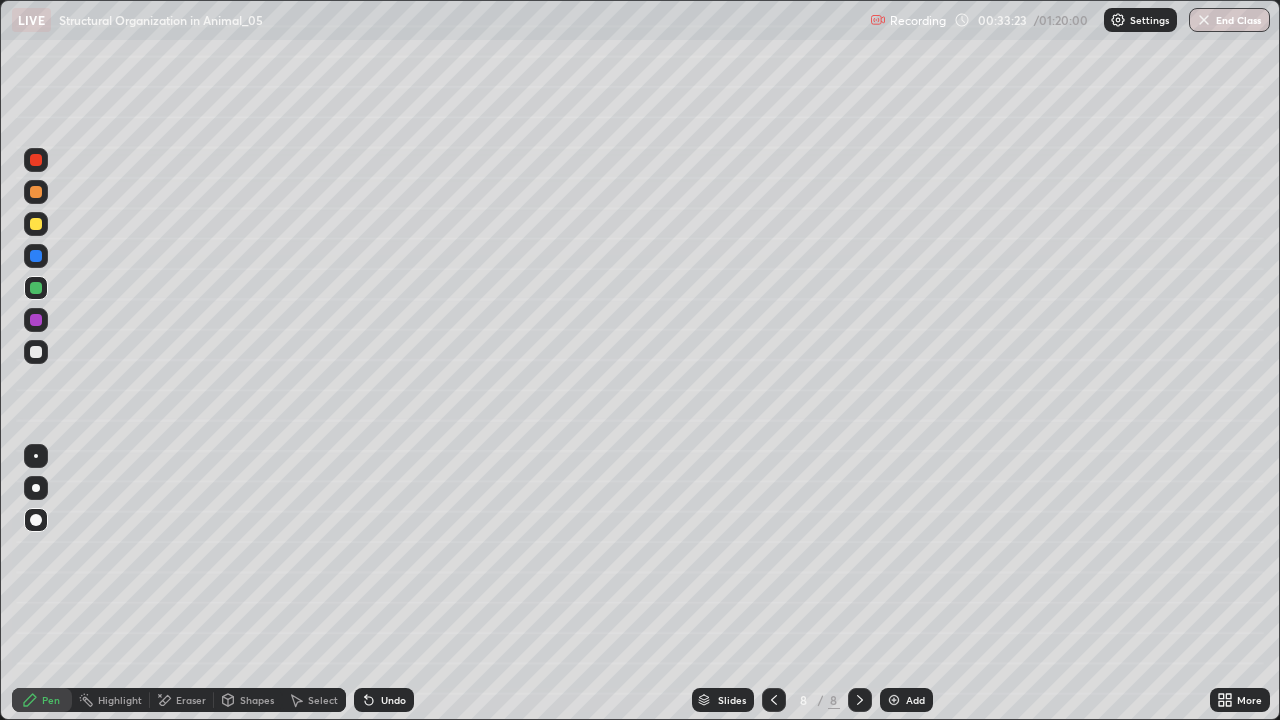 click at bounding box center (36, 256) 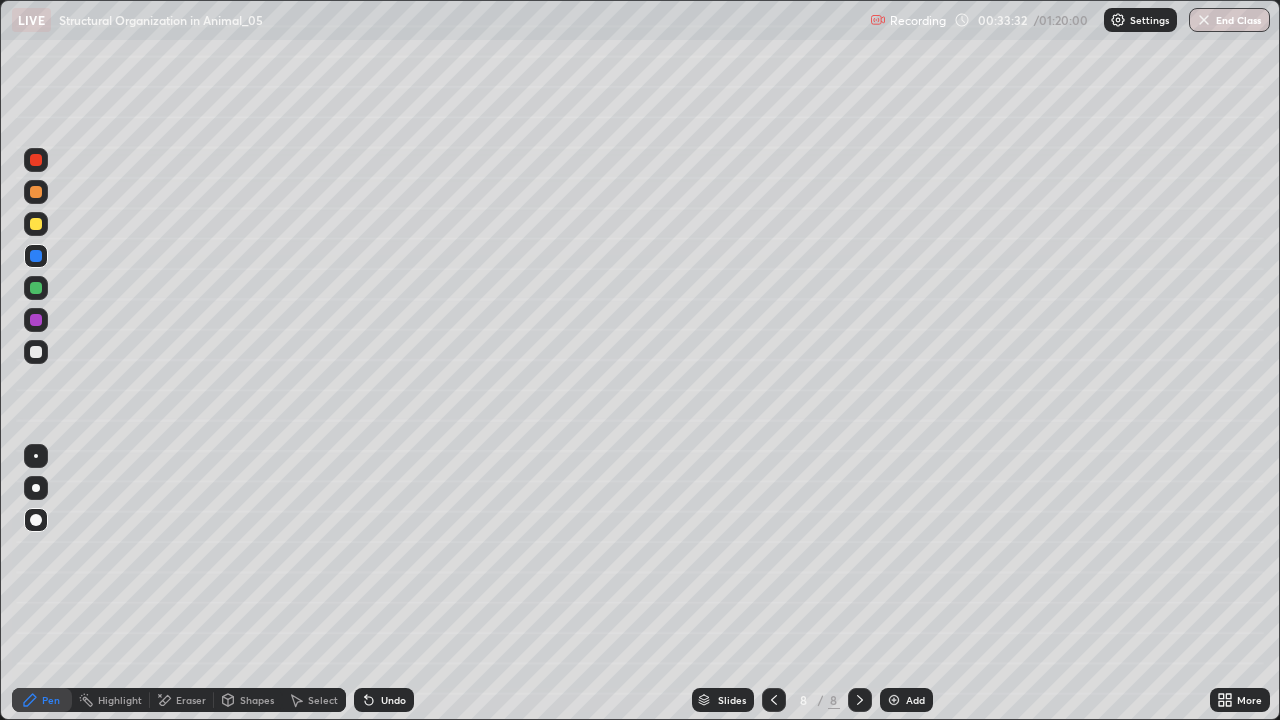 click at bounding box center (36, 352) 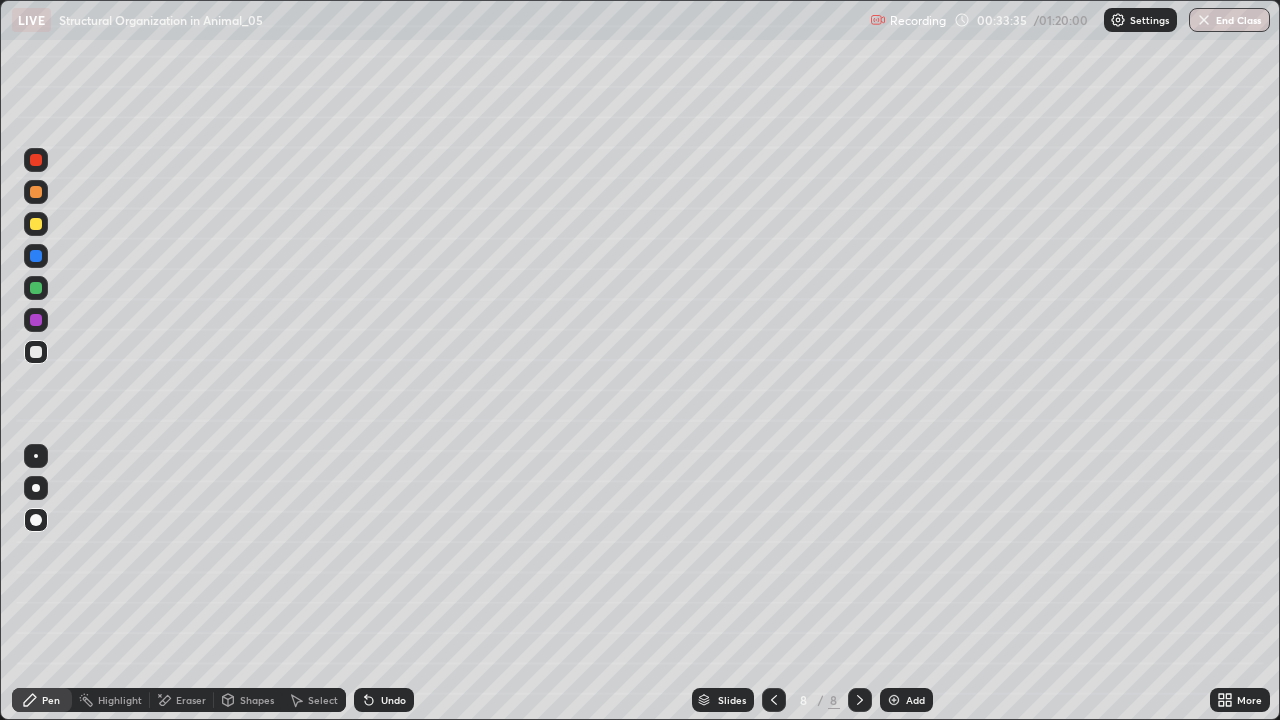click on "Undo" at bounding box center [393, 700] 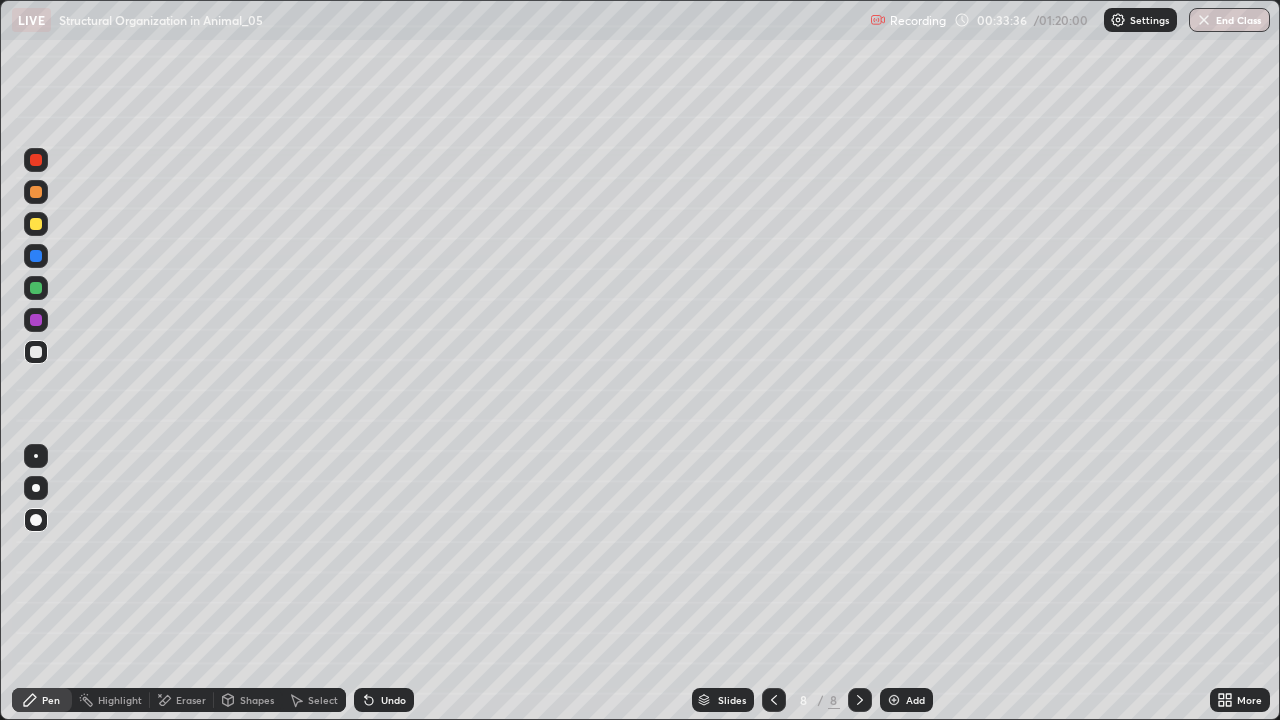 click on "Undo" at bounding box center (393, 700) 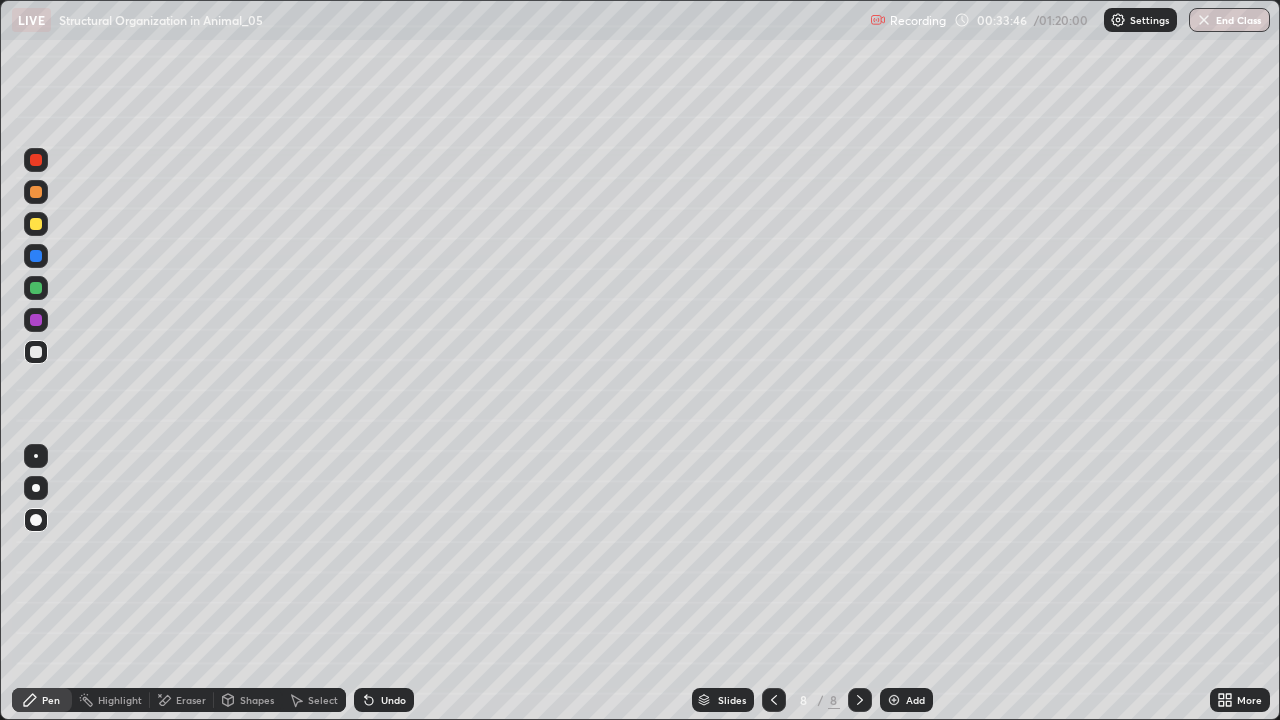 click on "Add" at bounding box center (906, 700) 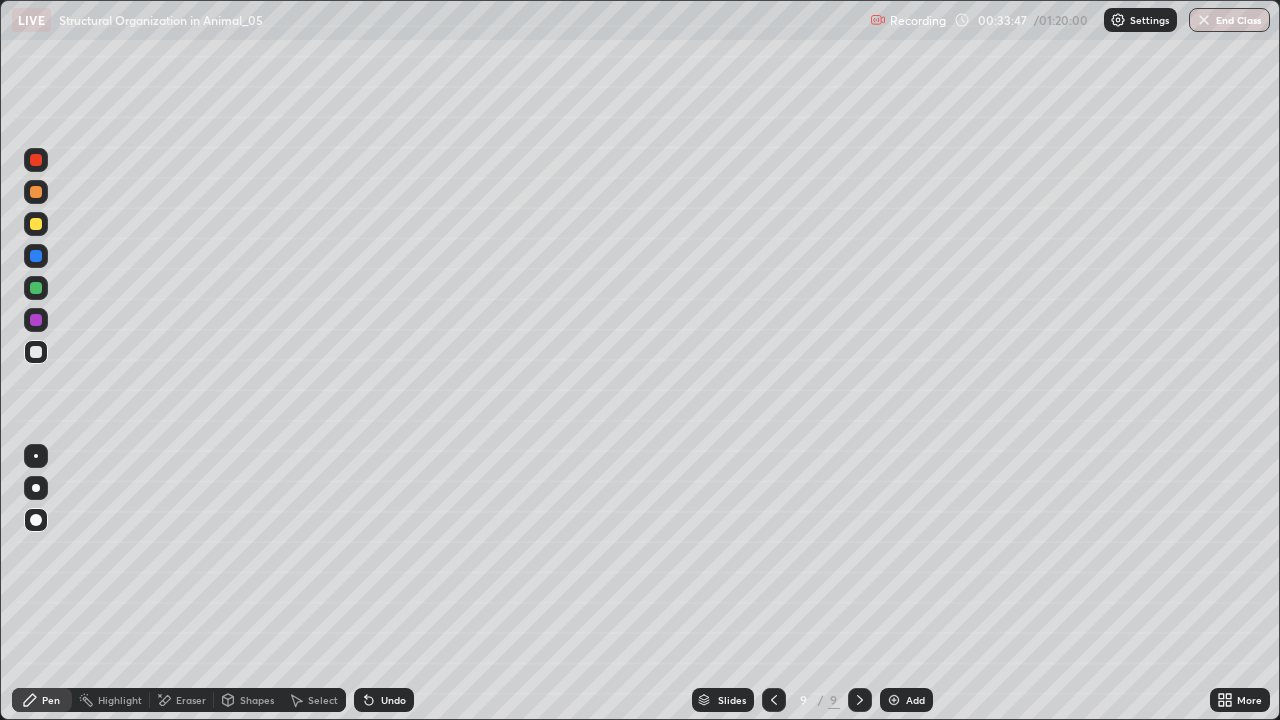 click at bounding box center [36, 224] 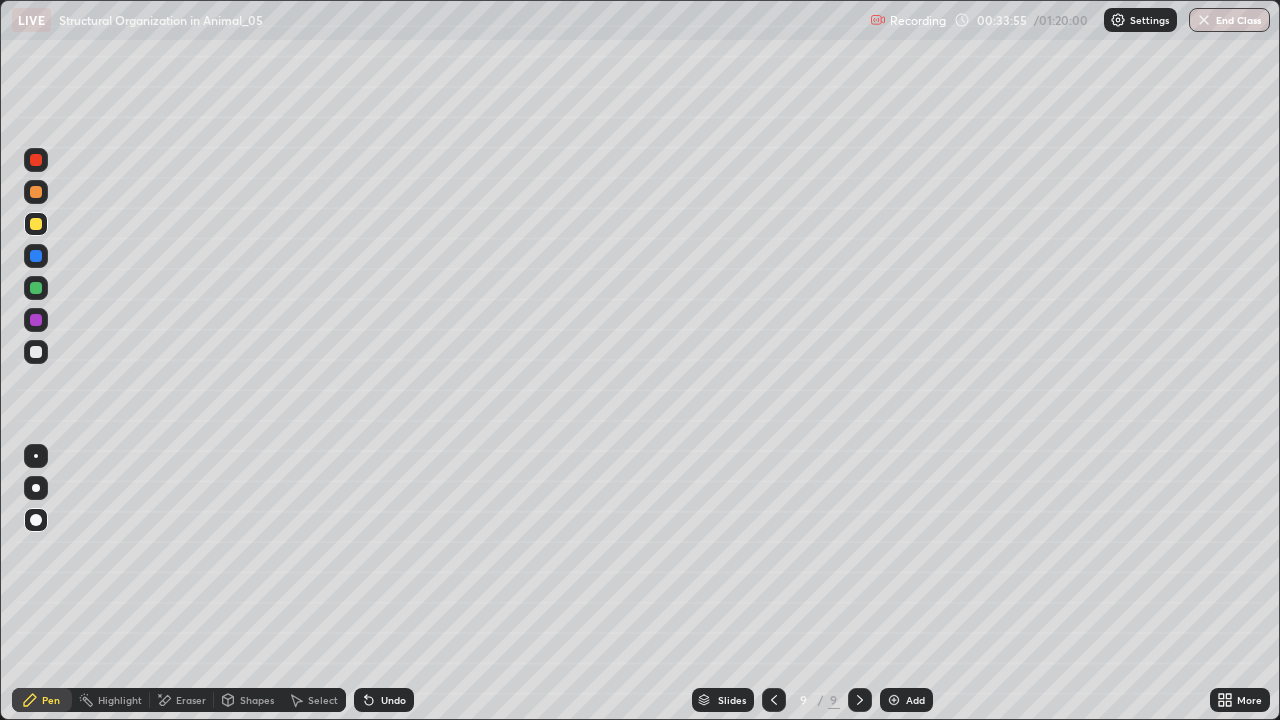 click at bounding box center [36, 192] 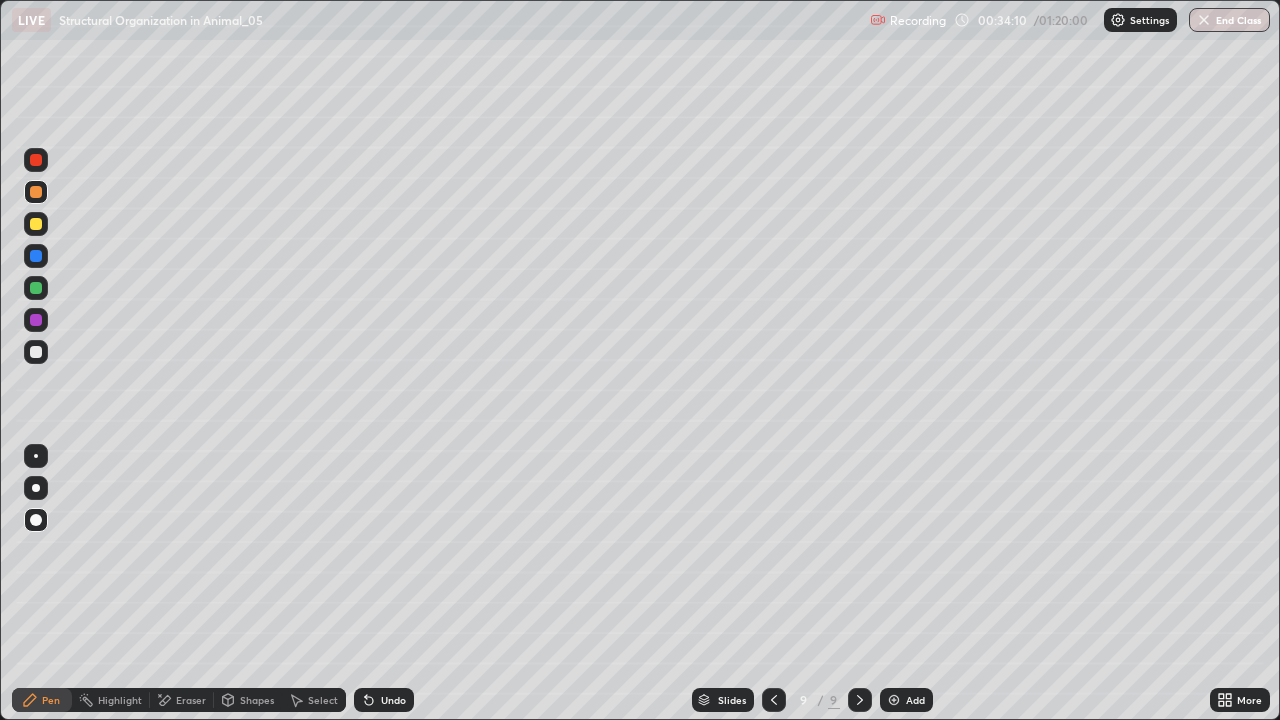 click at bounding box center (36, 288) 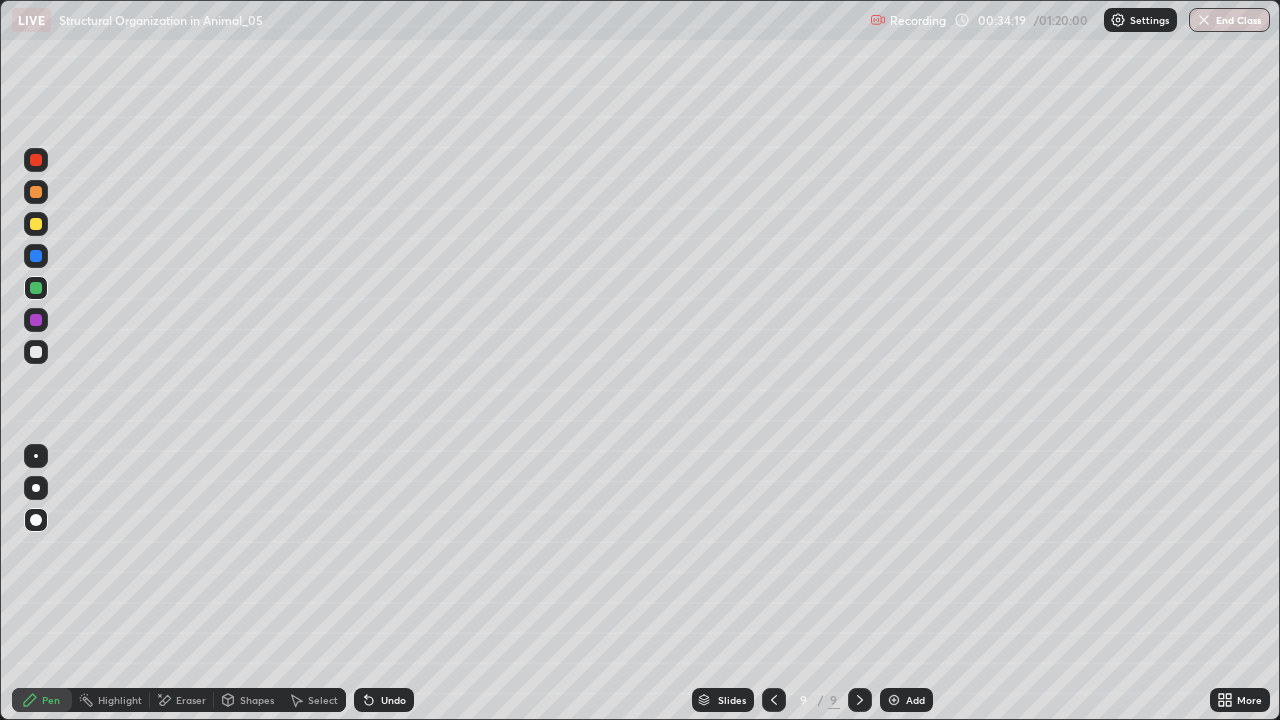 click at bounding box center (36, 224) 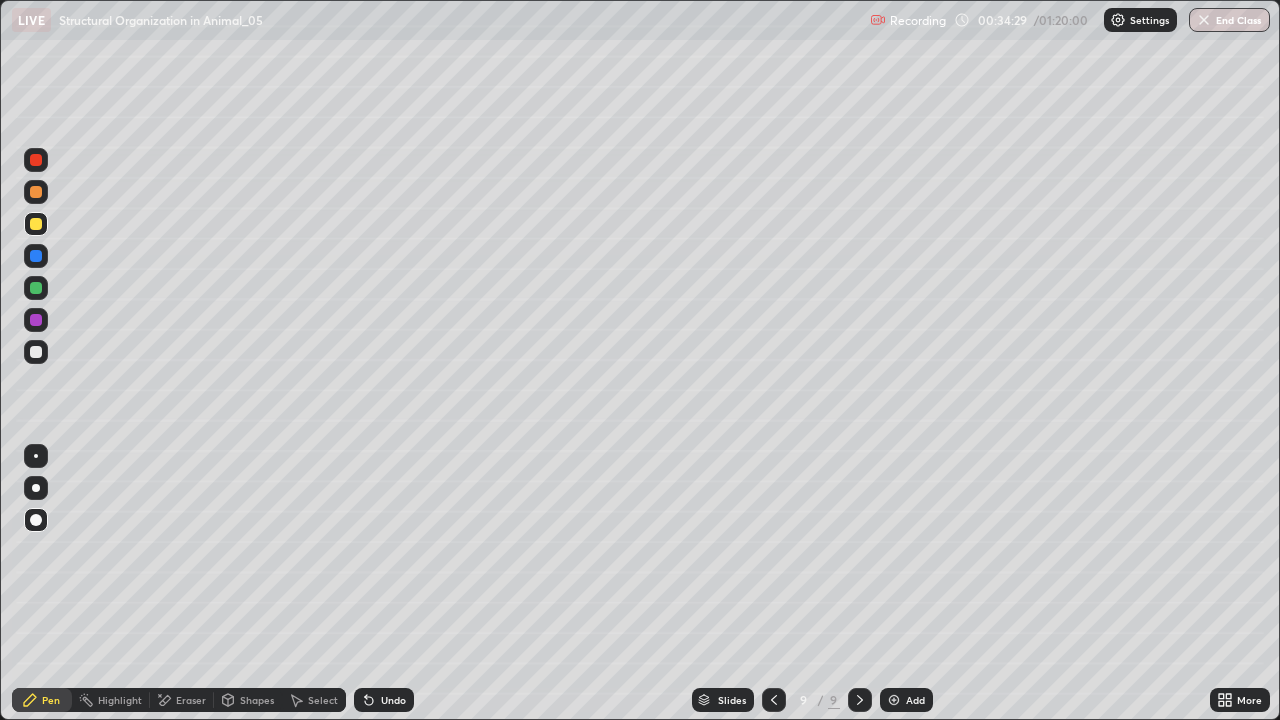 click at bounding box center [36, 320] 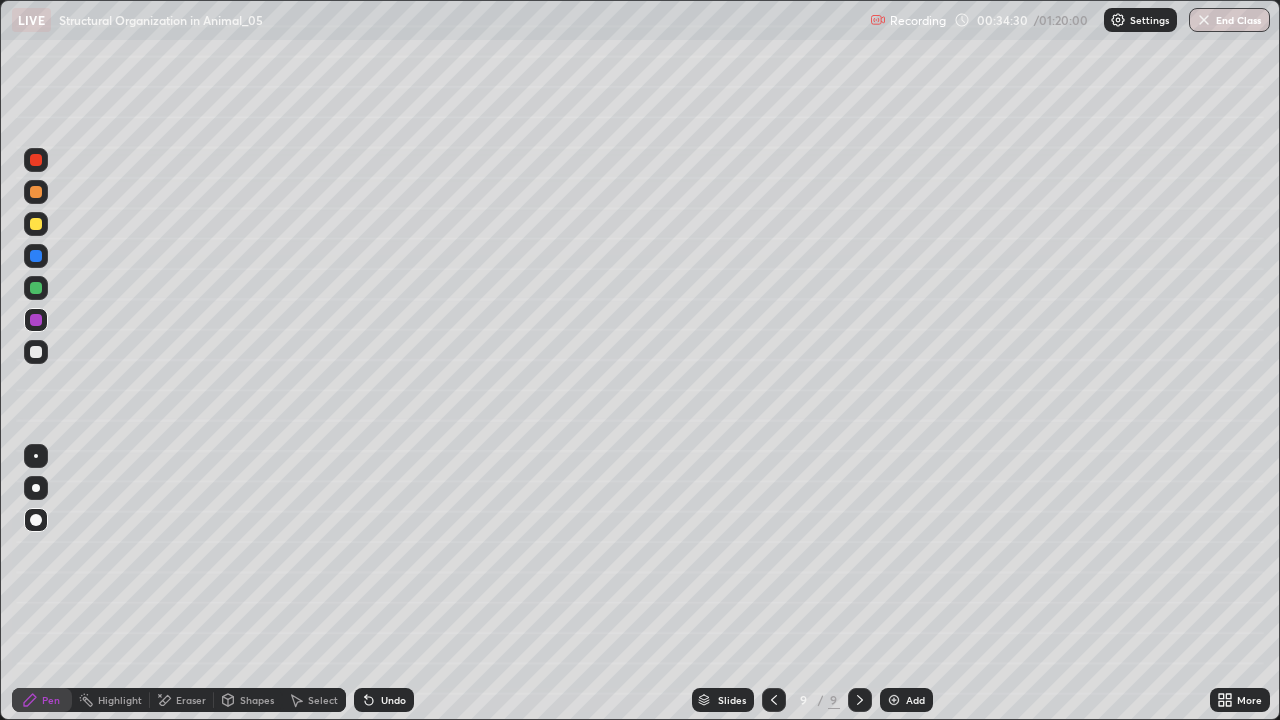 click at bounding box center [36, 288] 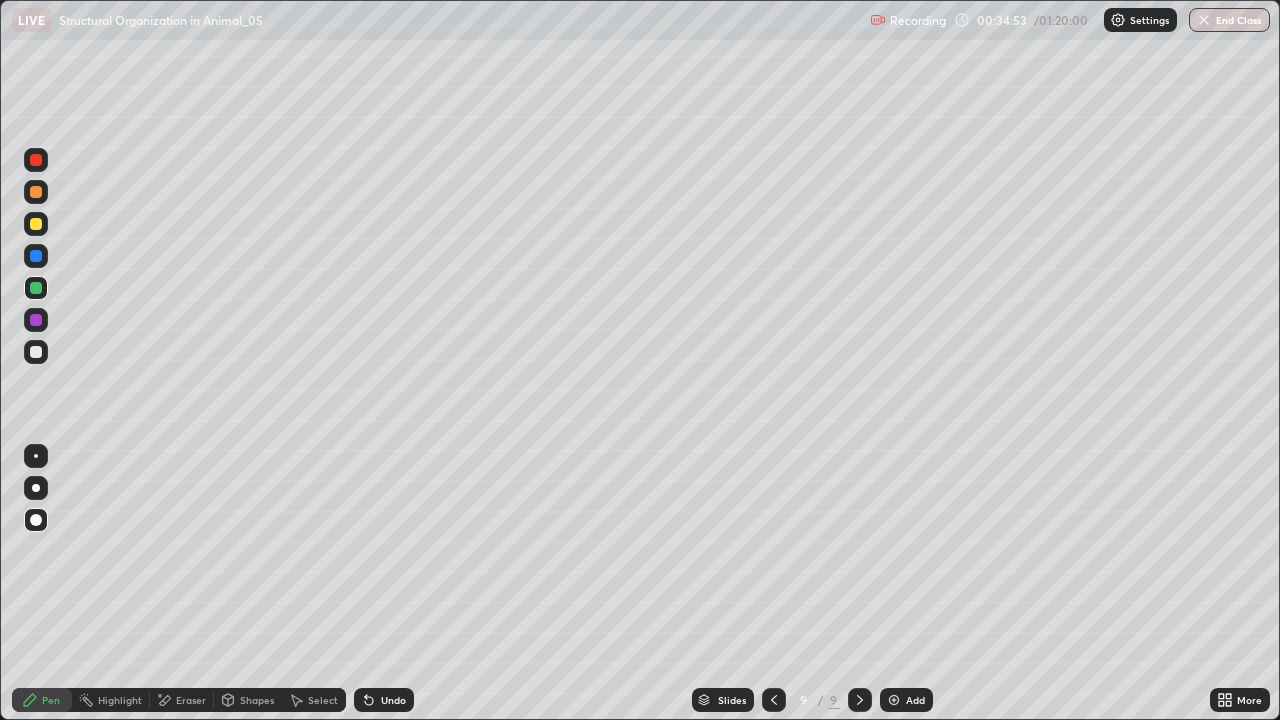 click at bounding box center (36, 352) 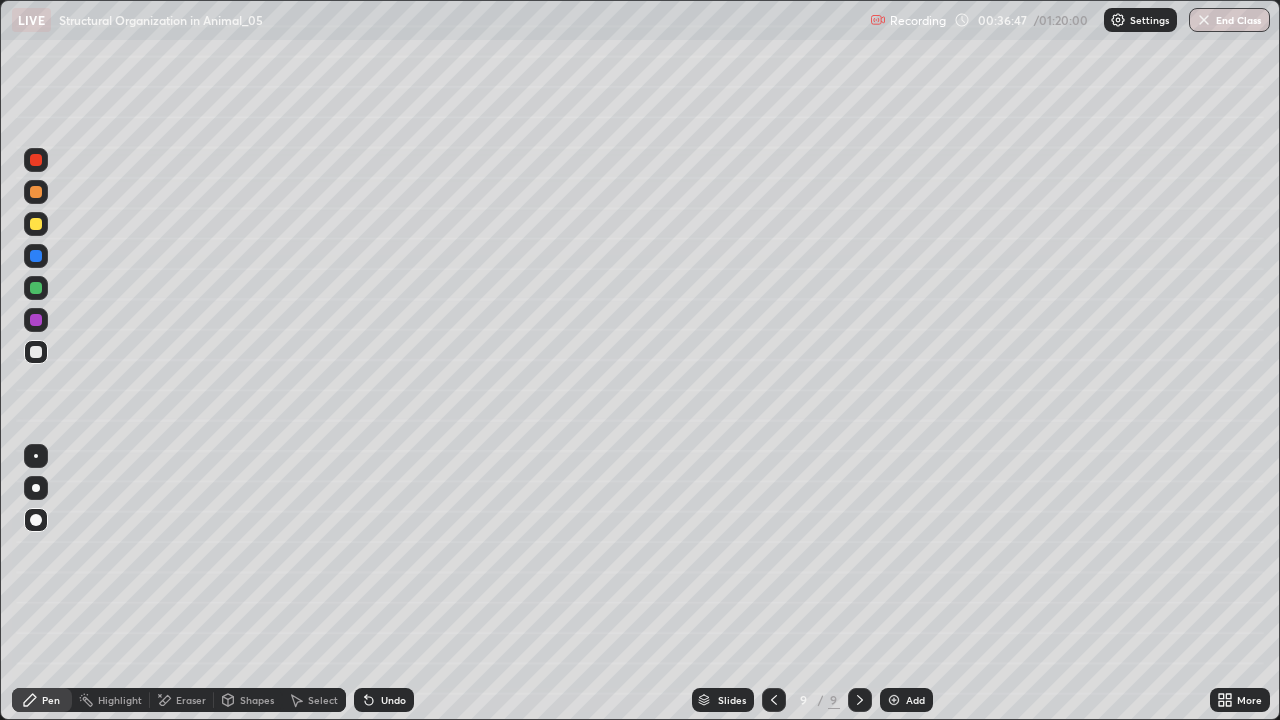 click 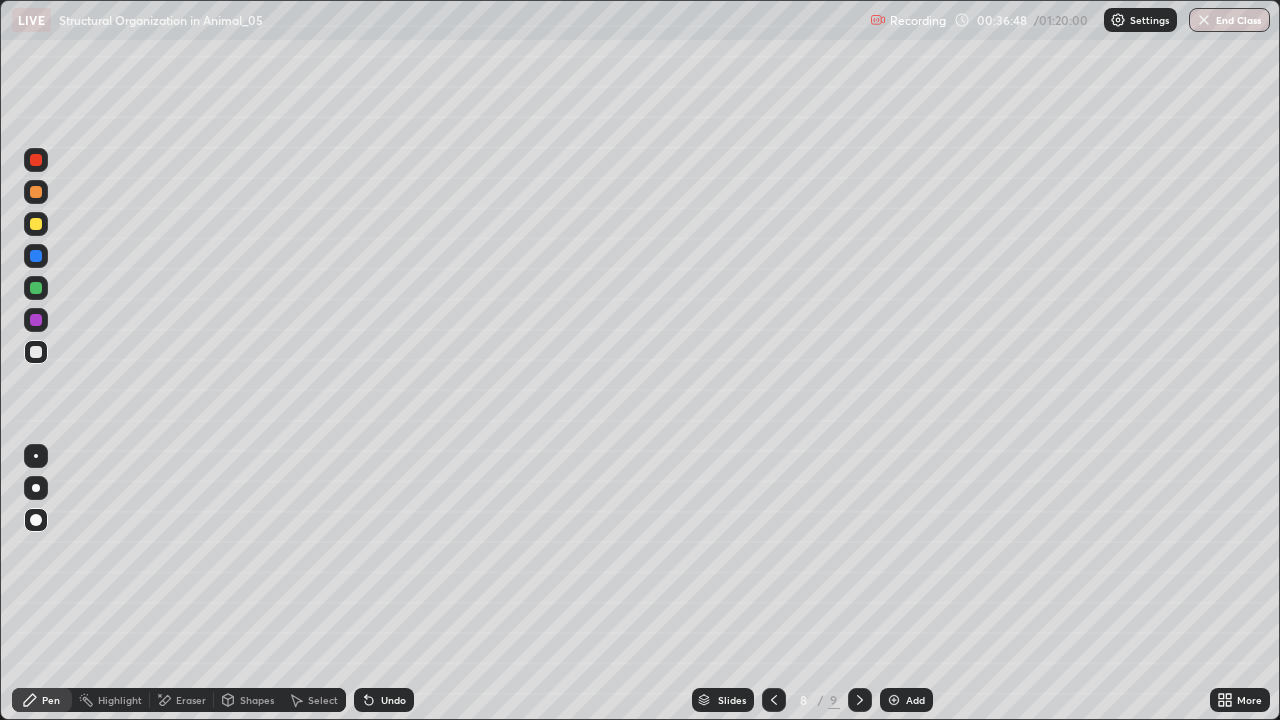 click 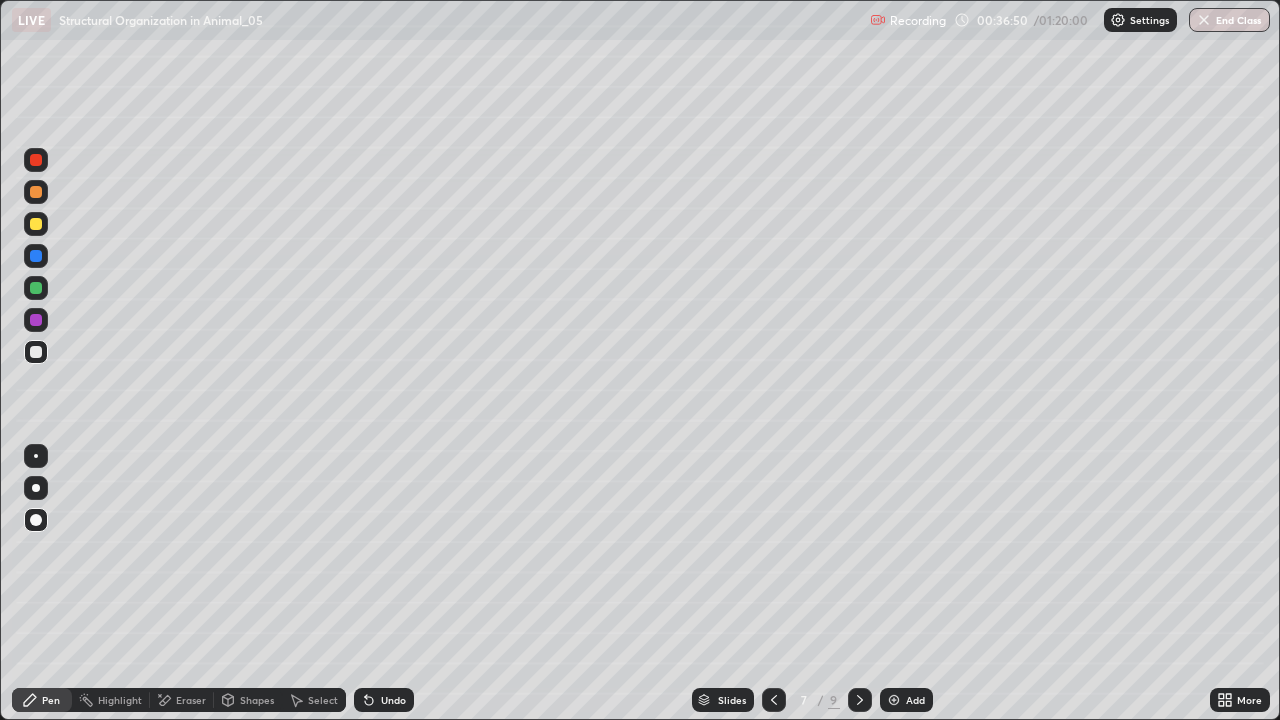 click 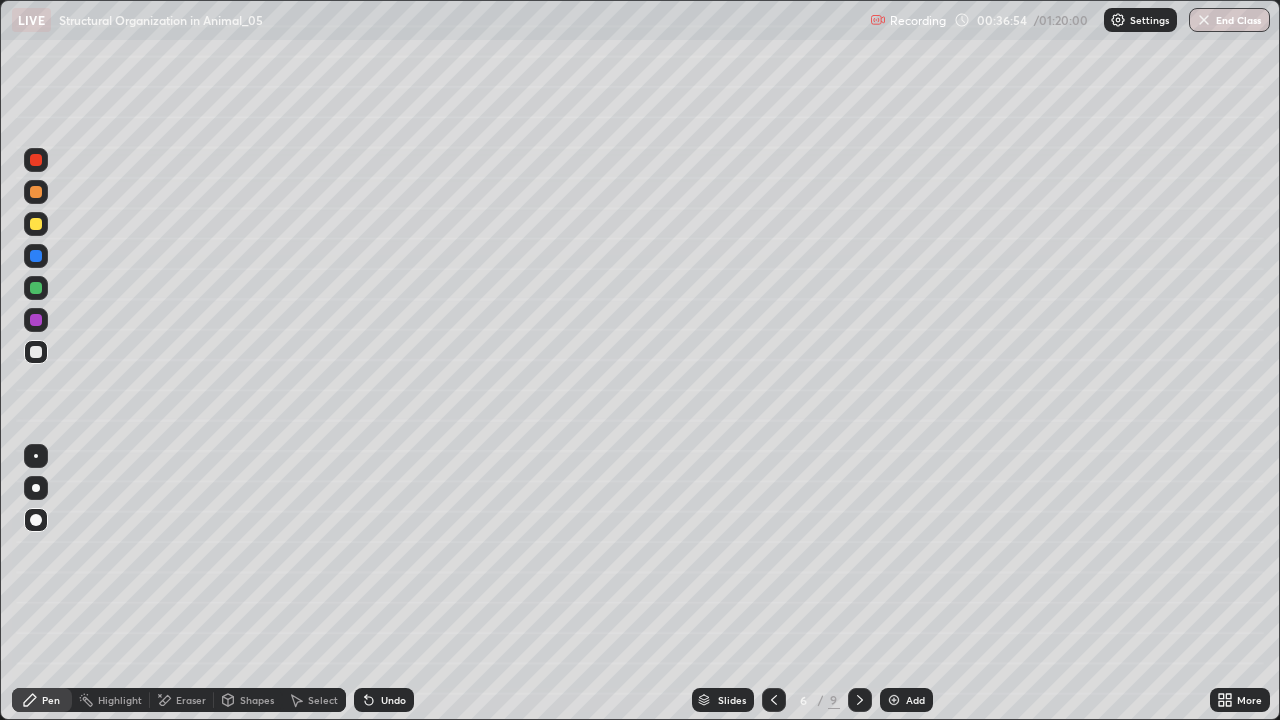 click 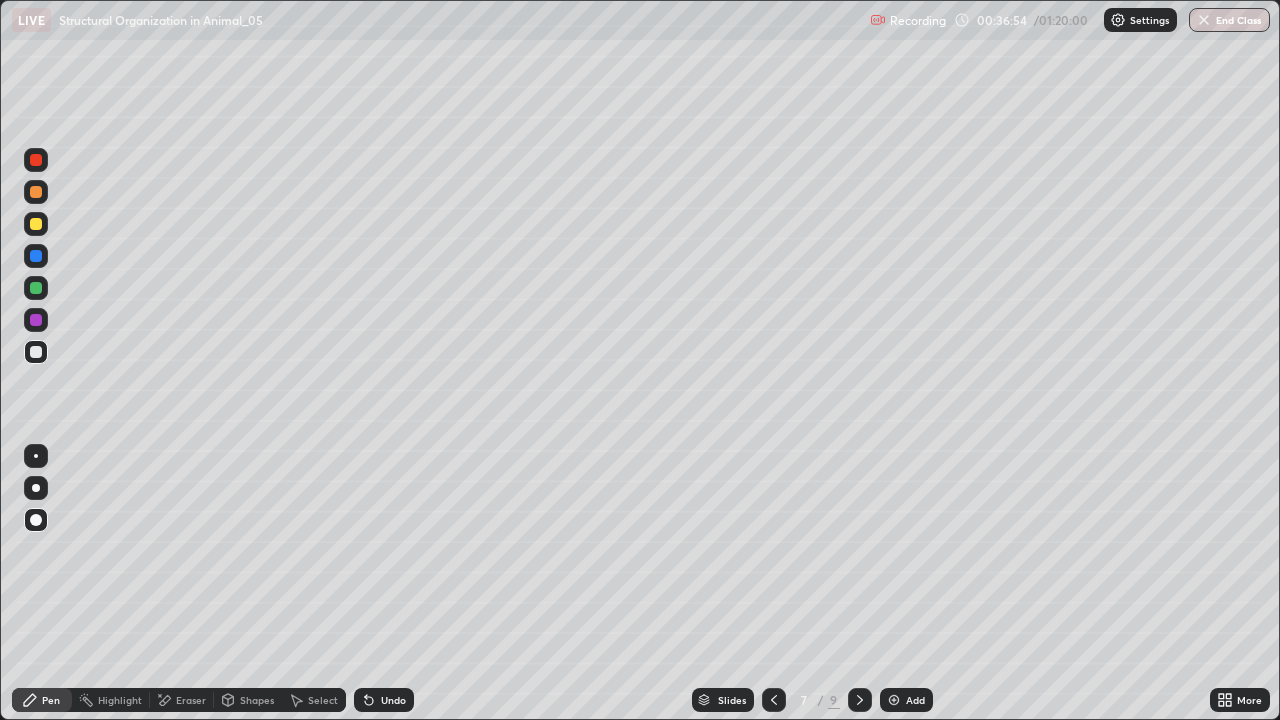 click 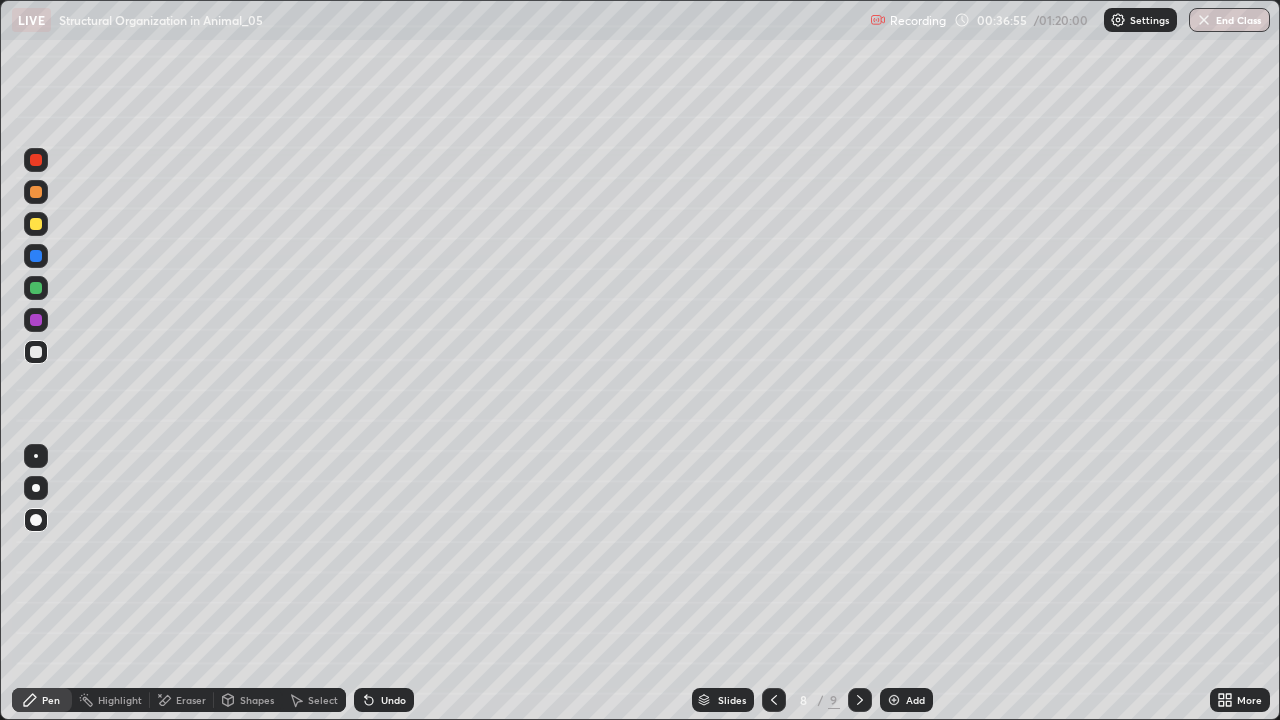 click 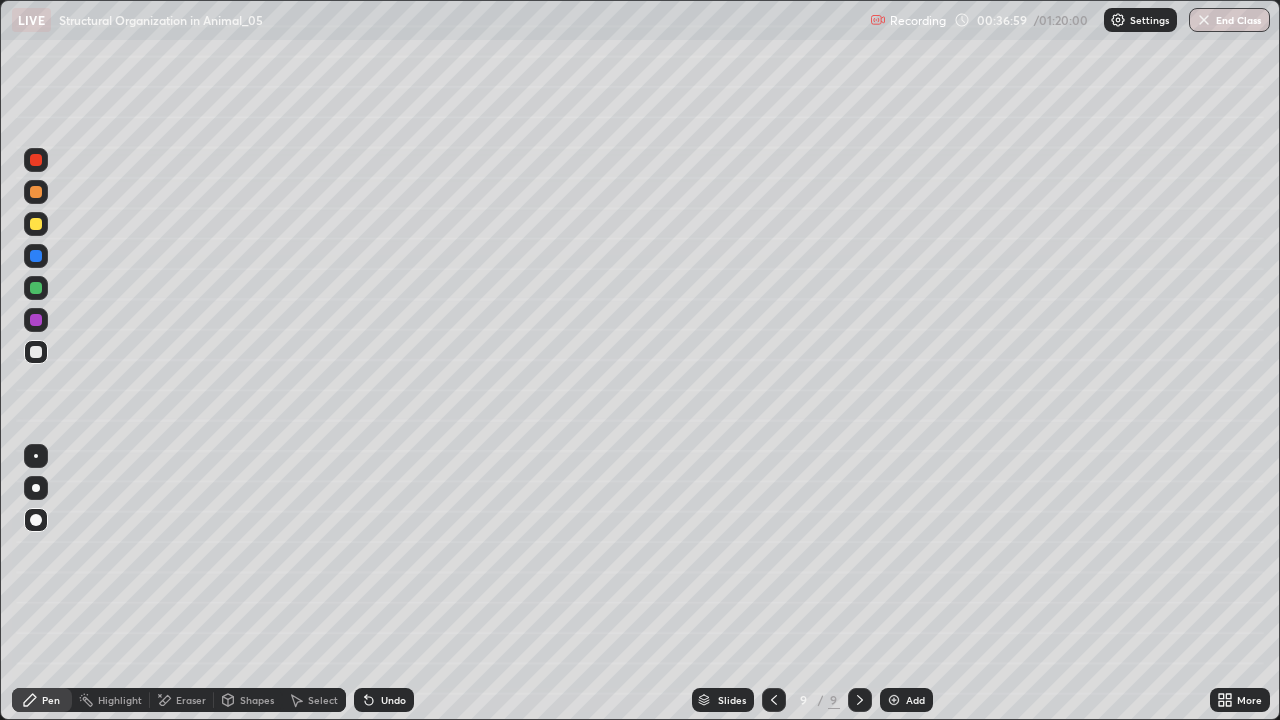 click at bounding box center (36, 224) 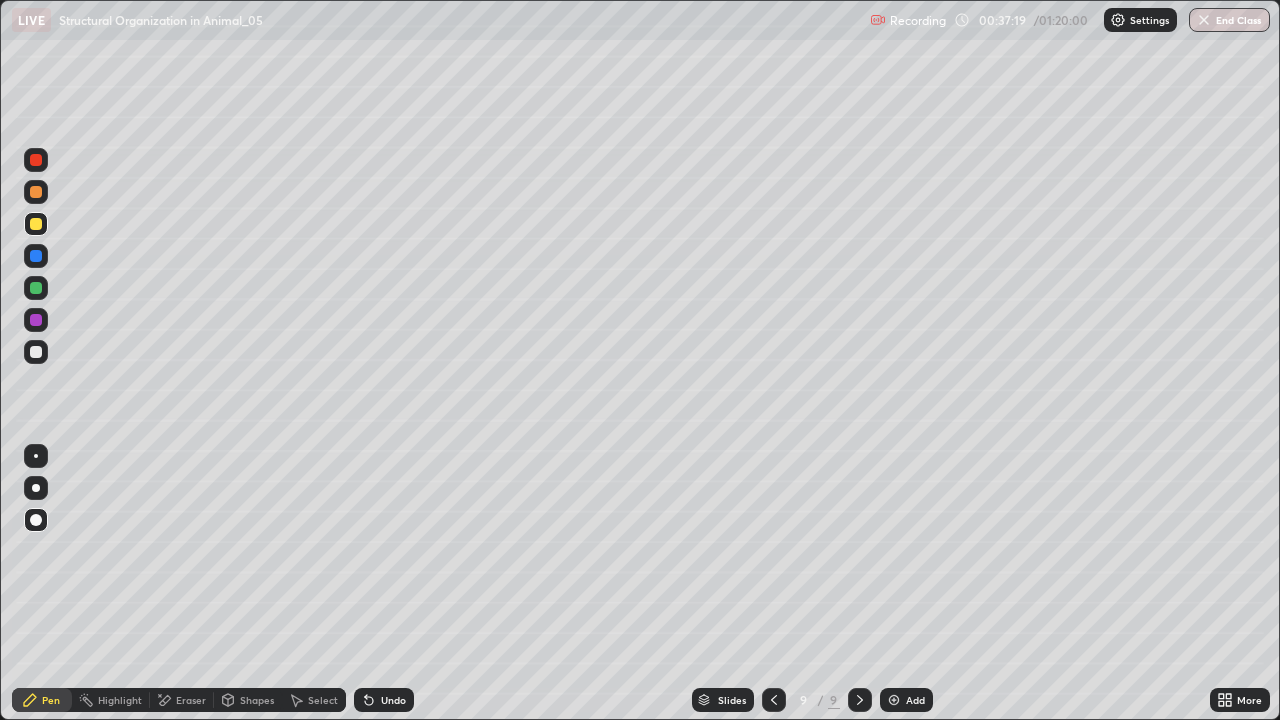 click at bounding box center (36, 352) 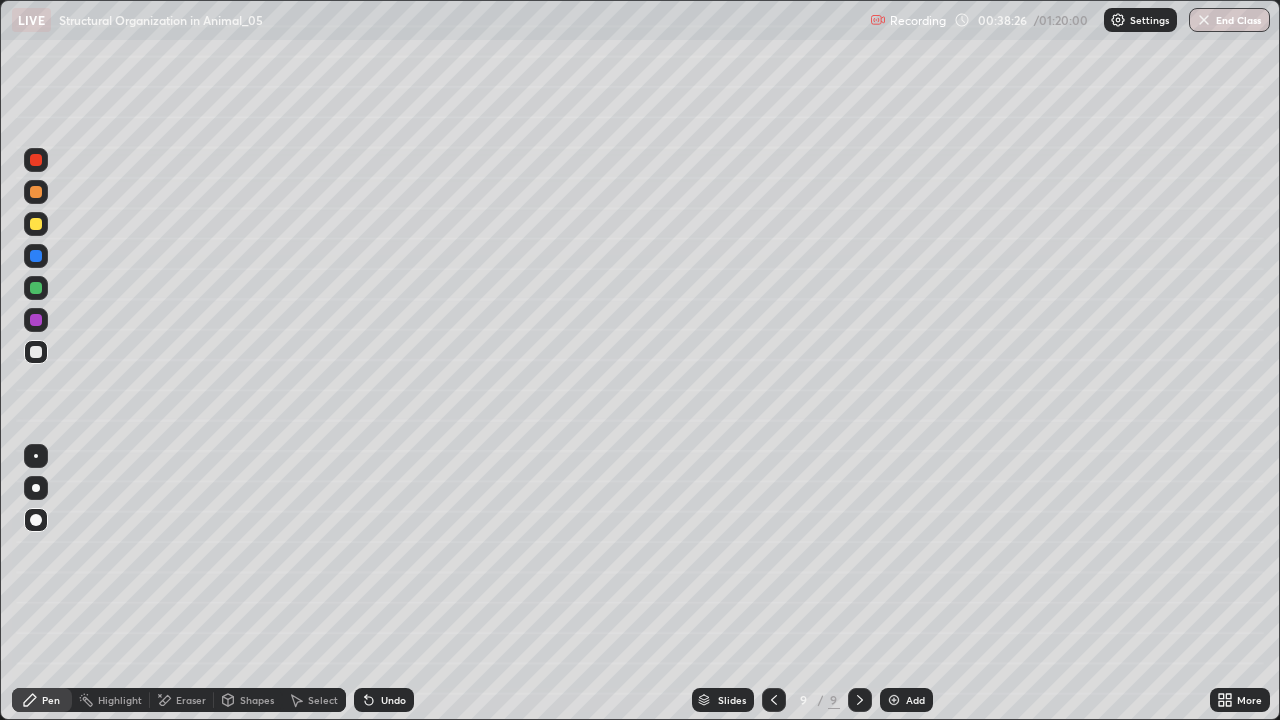 click 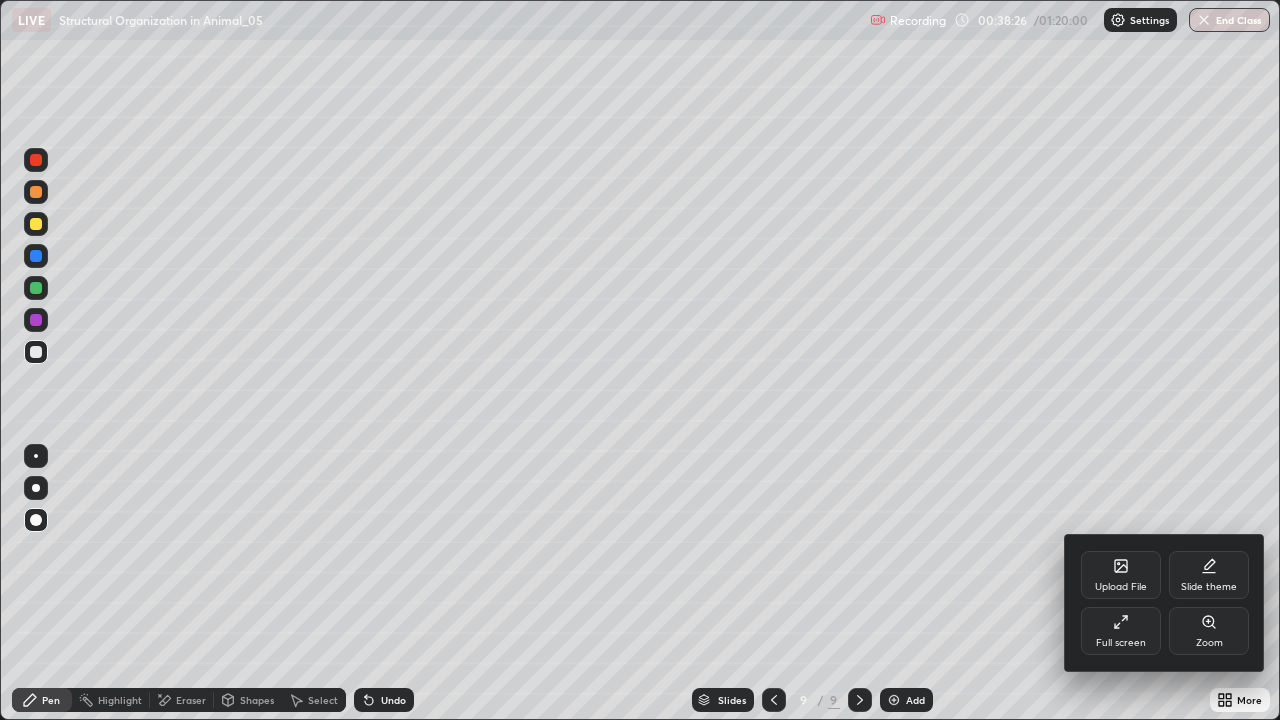 click on "Upload File" at bounding box center [1121, 575] 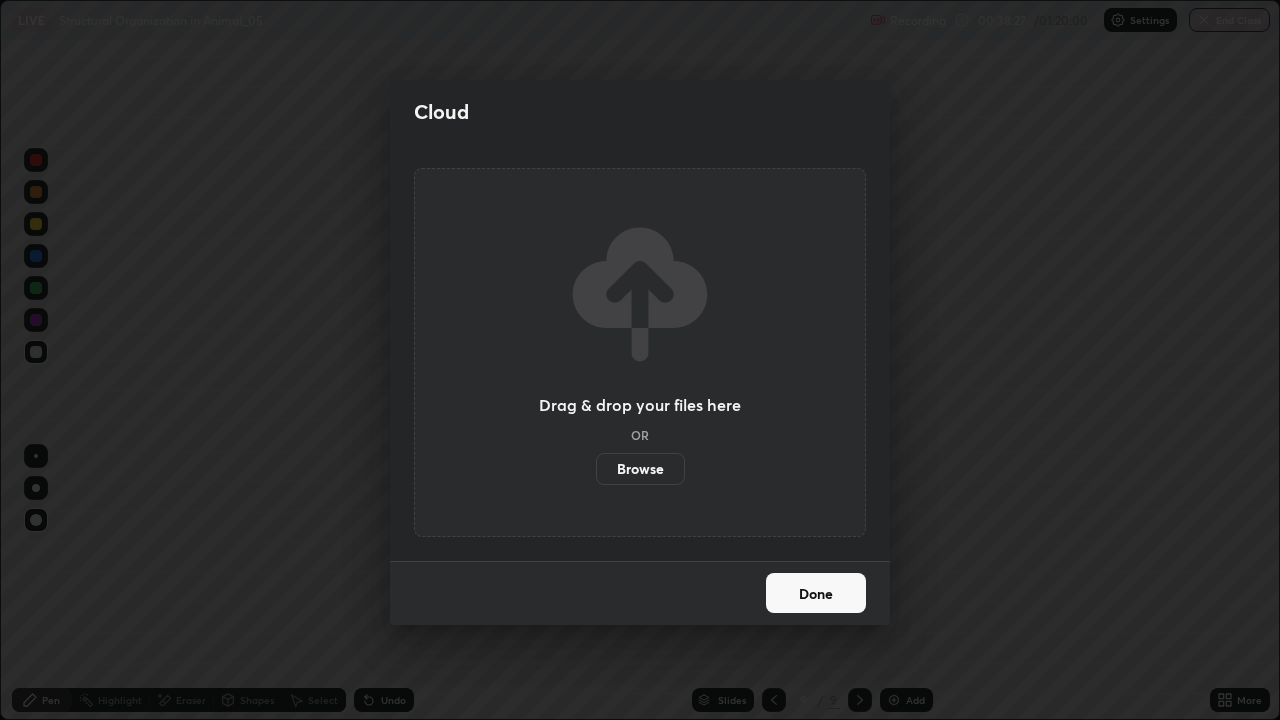 click on "Browse" at bounding box center (640, 469) 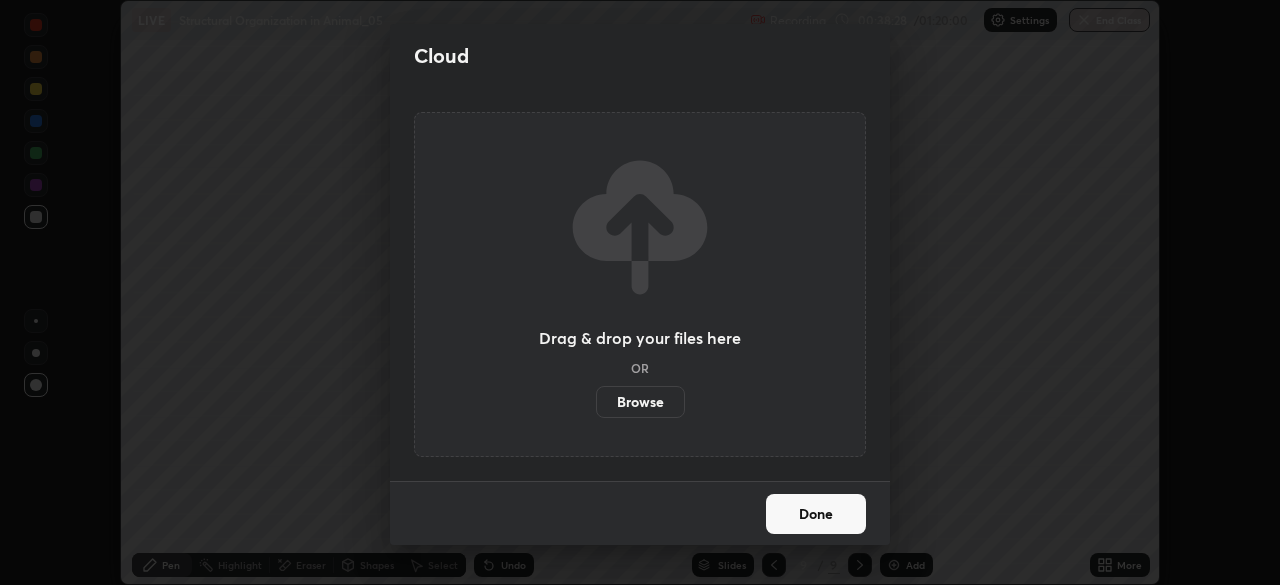 scroll, scrollTop: 585, scrollLeft: 1280, axis: both 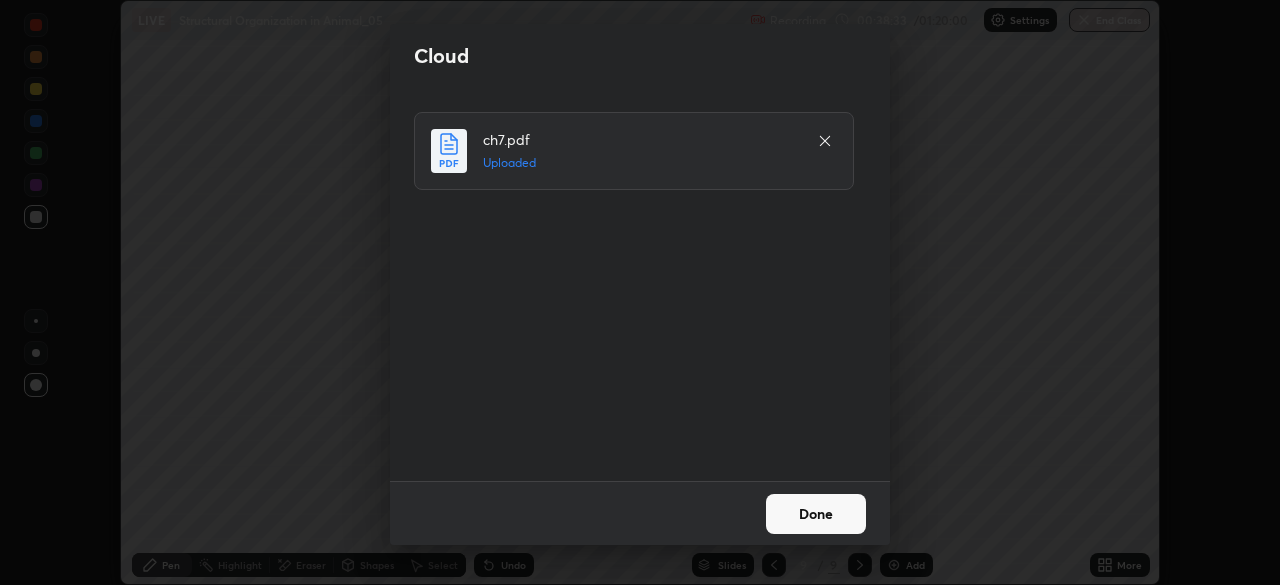 click on "Done" at bounding box center [816, 514] 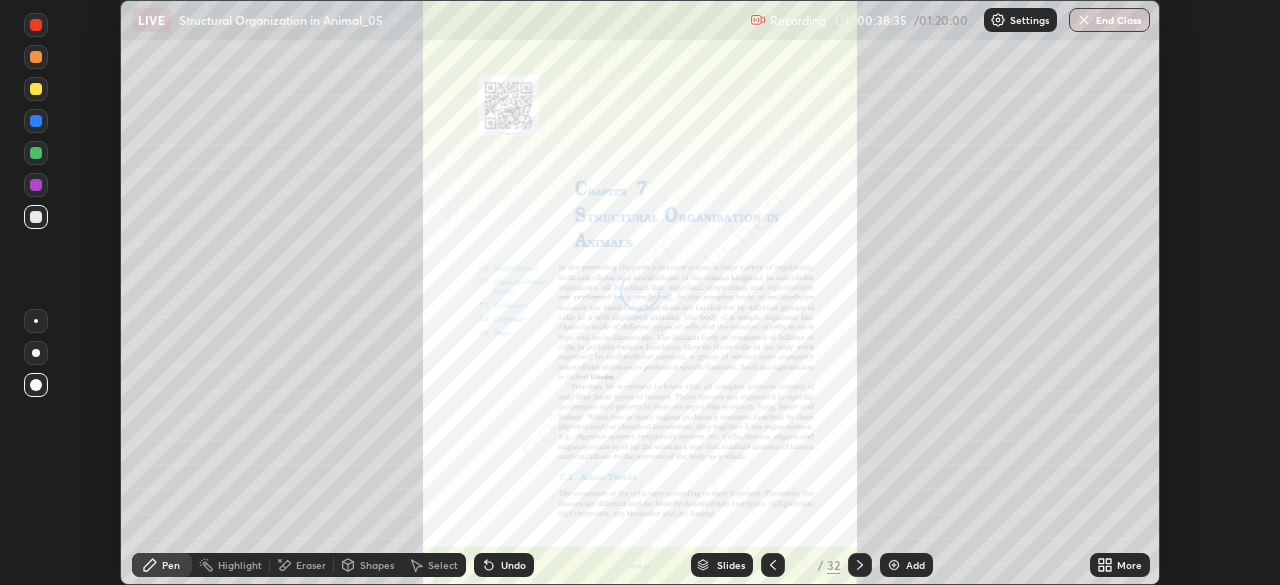 click 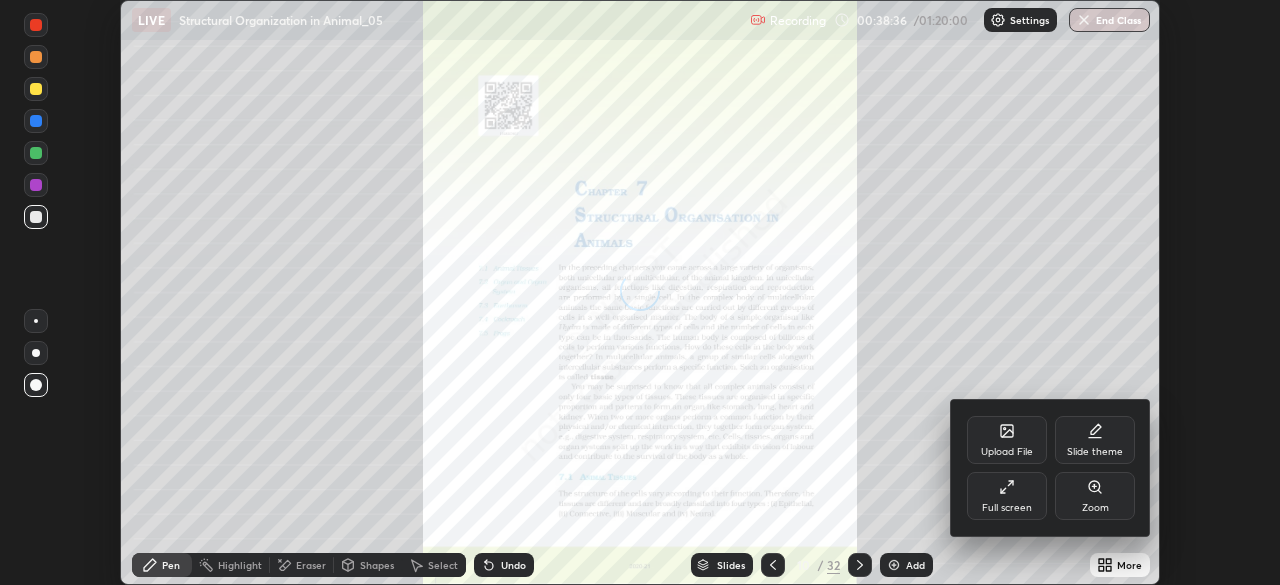 click on "Full screen" at bounding box center [1007, 496] 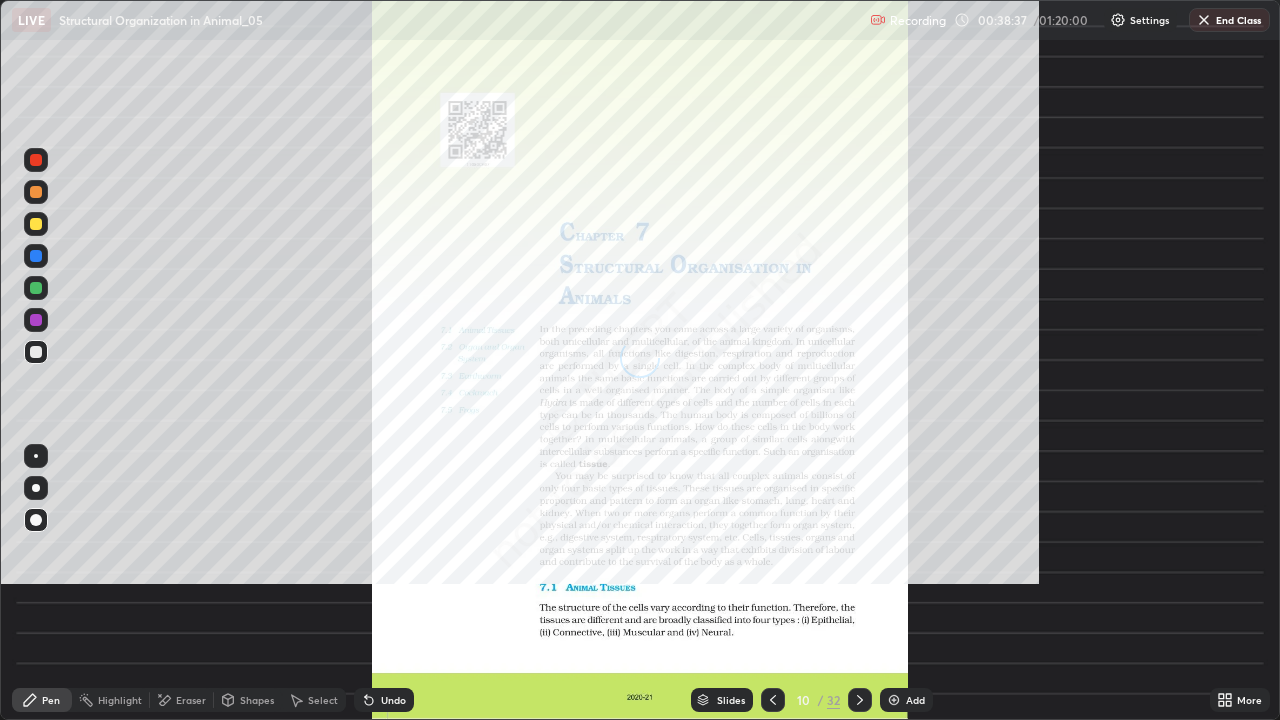 scroll, scrollTop: 99280, scrollLeft: 98720, axis: both 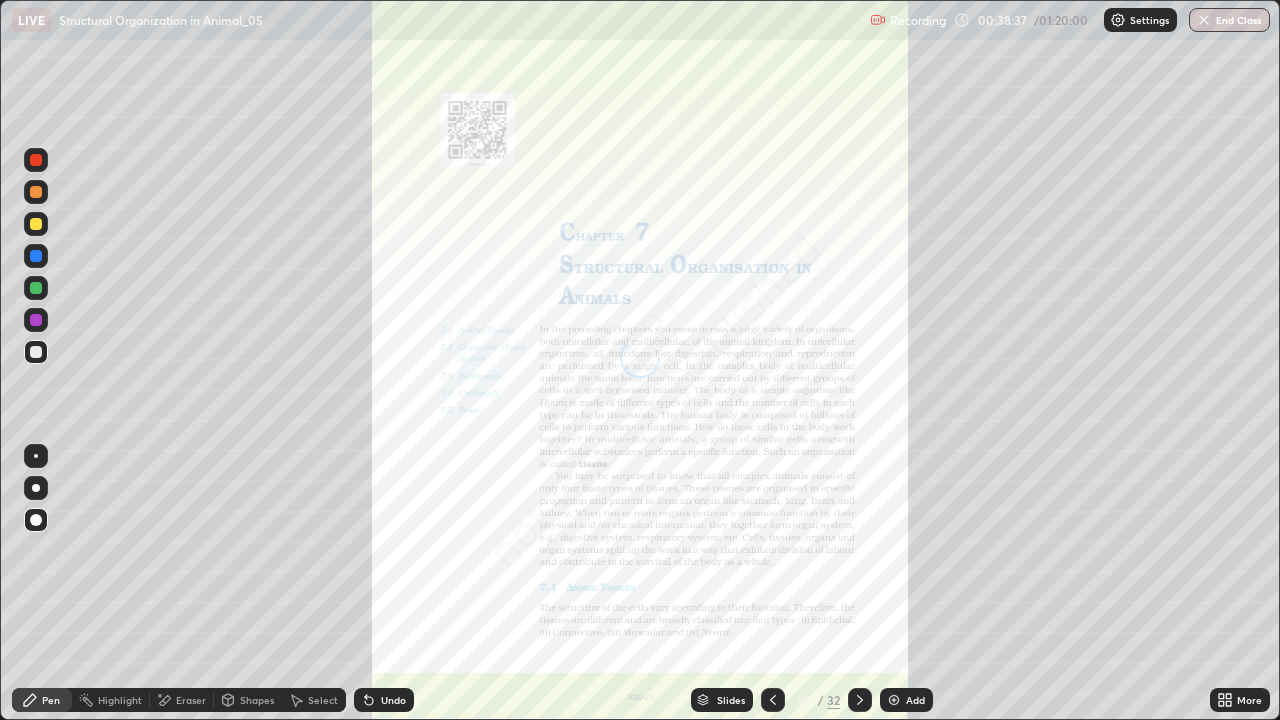 click on "Slides" at bounding box center (722, 700) 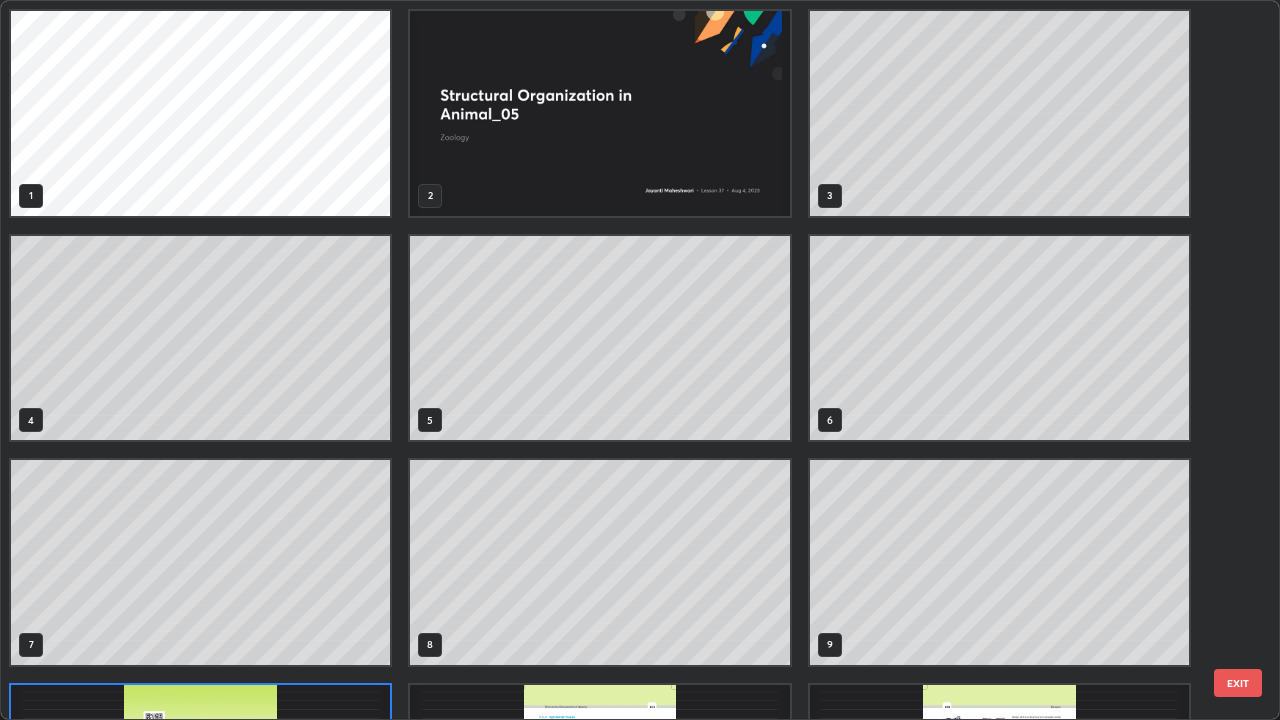 scroll, scrollTop: 180, scrollLeft: 0, axis: vertical 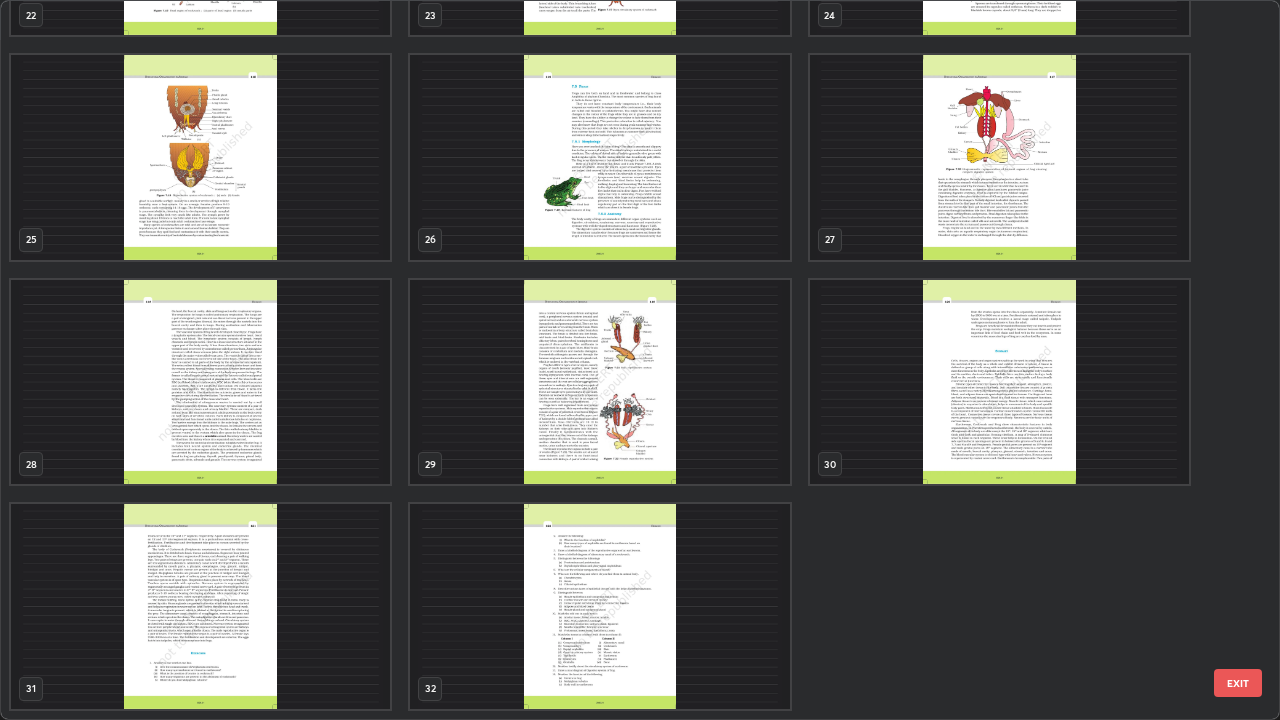 click at bounding box center (599, 157) 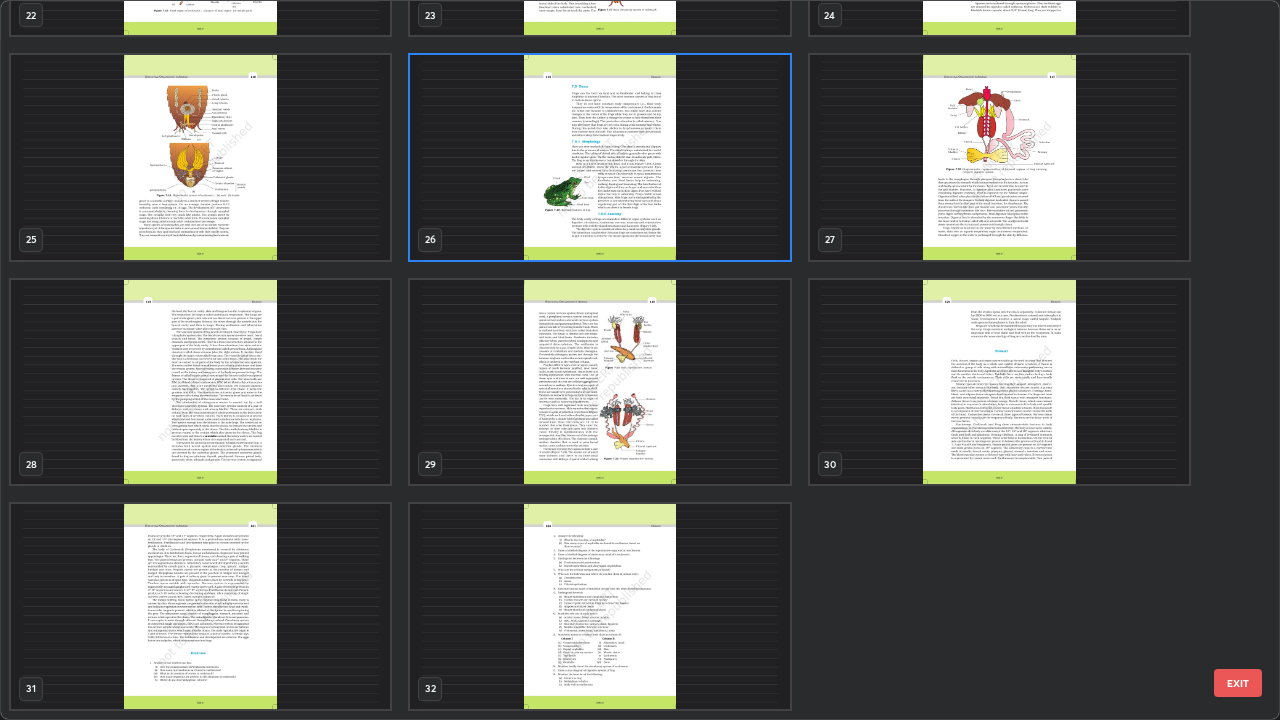 click at bounding box center [599, 157] 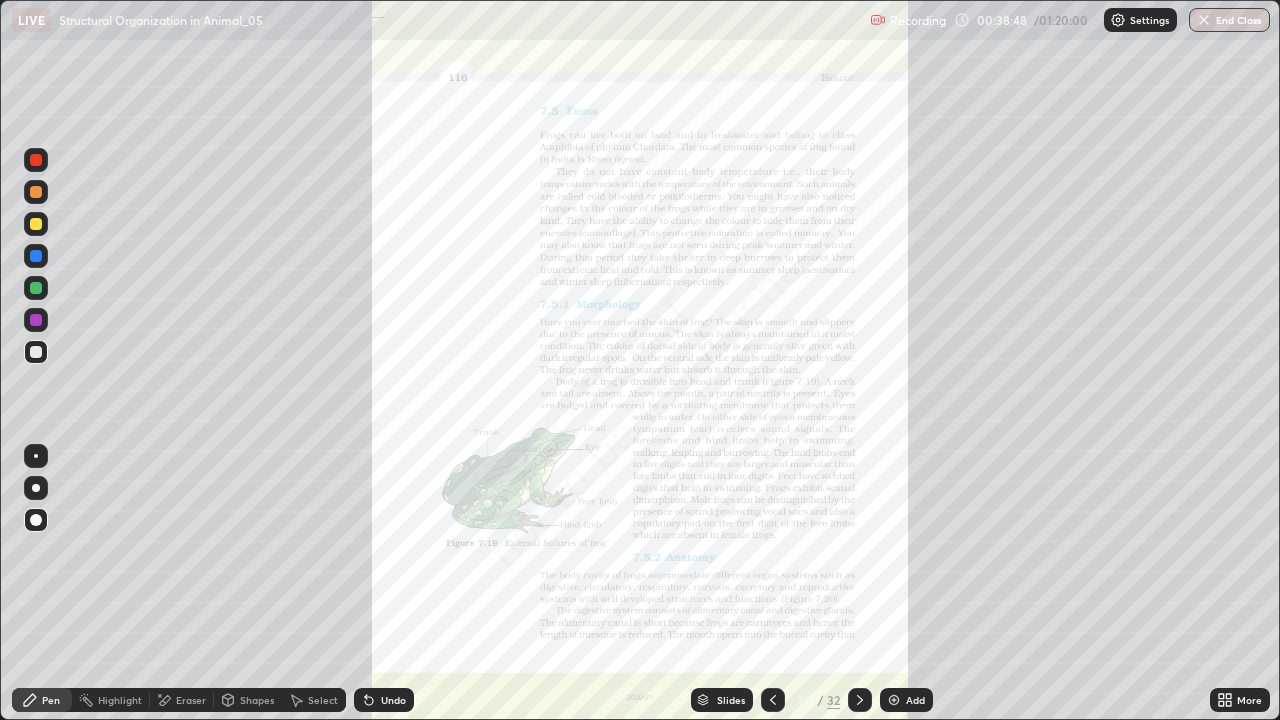 click on "More" at bounding box center [1240, 700] 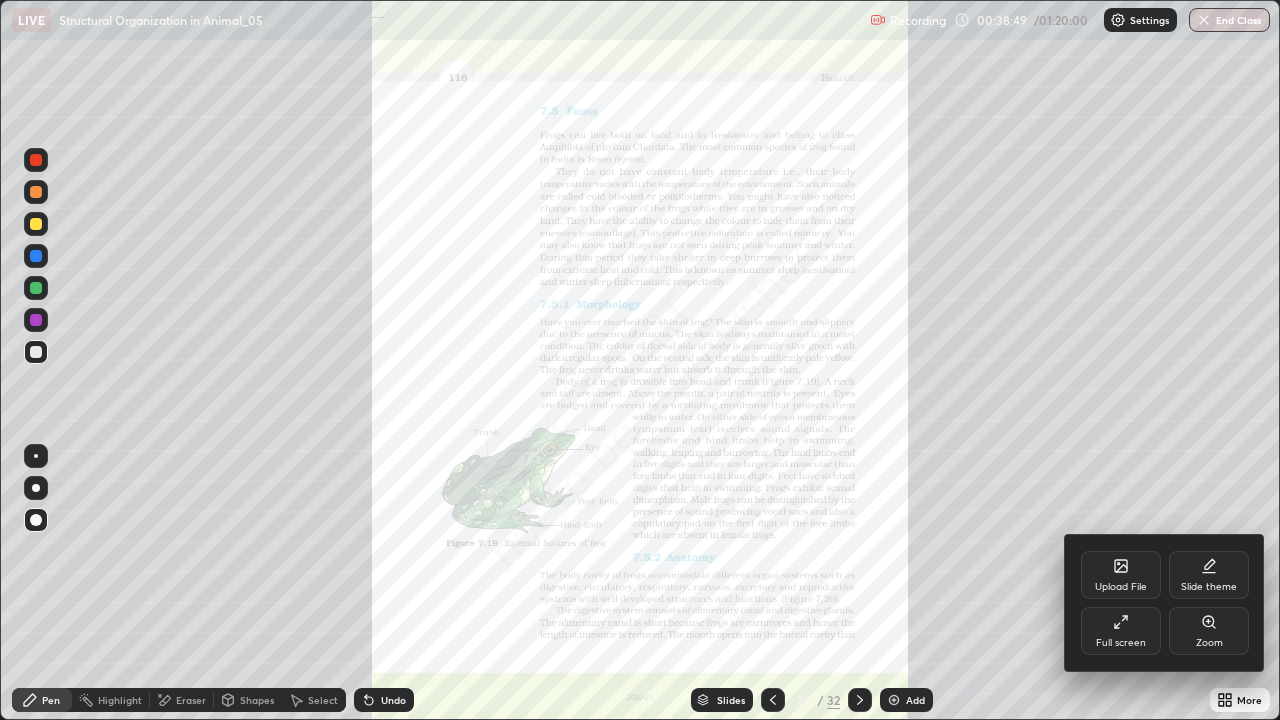 click 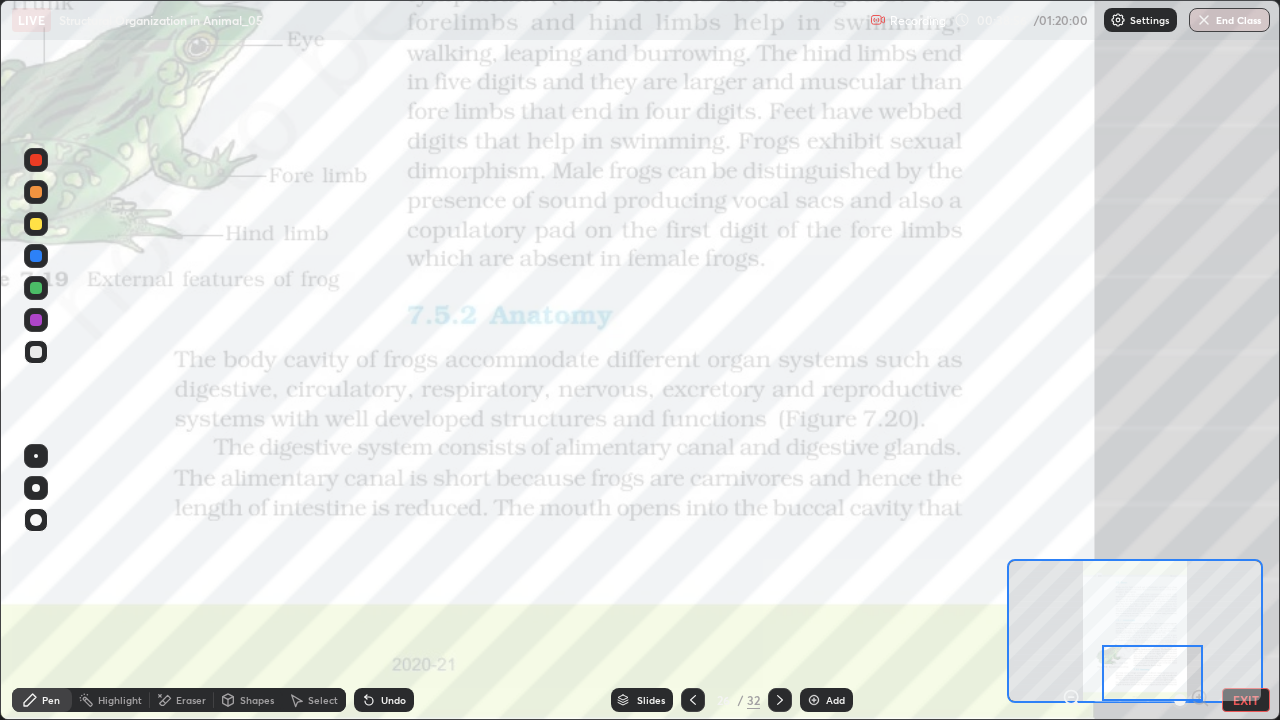 click at bounding box center [36, 288] 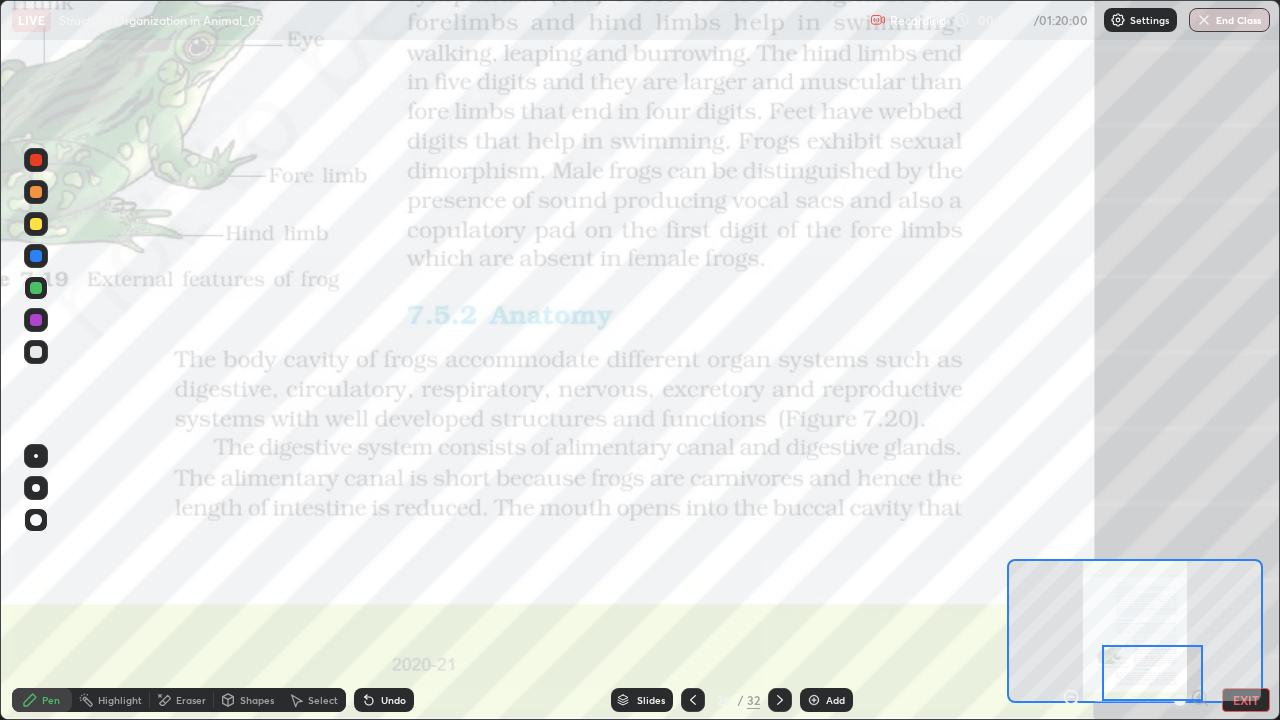 click at bounding box center [780, 700] 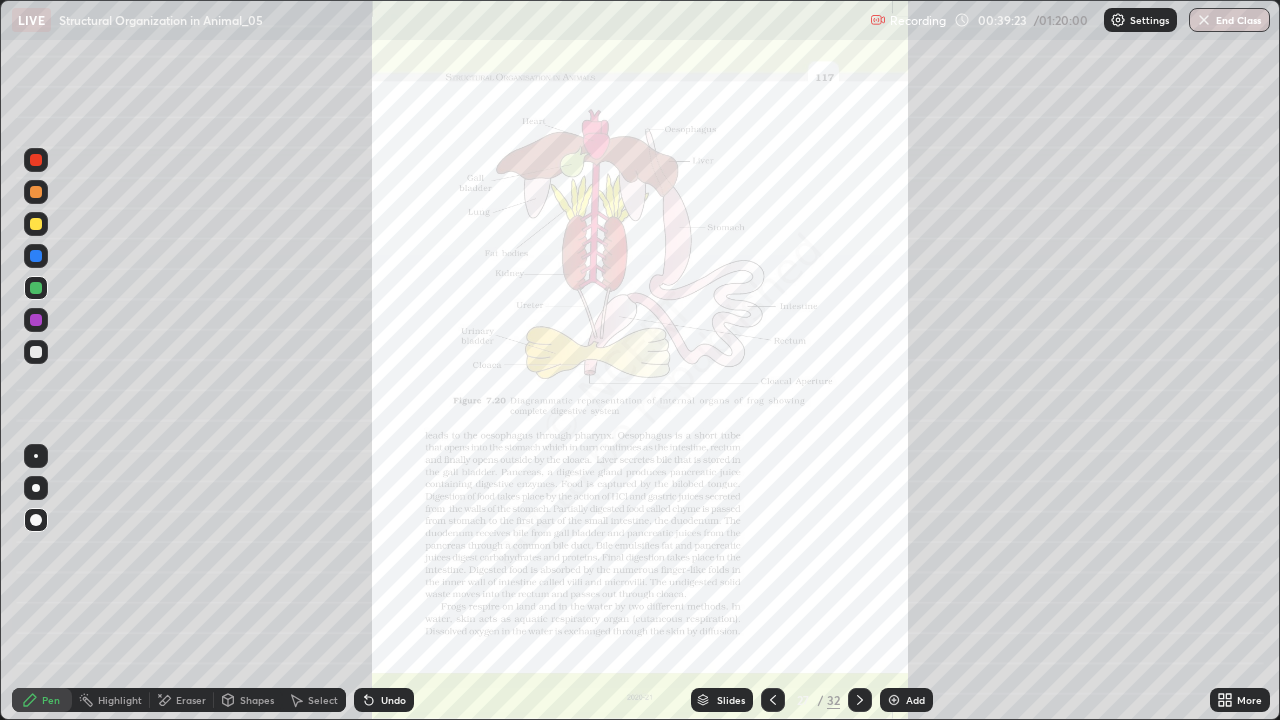 click on "More" at bounding box center (1240, 700) 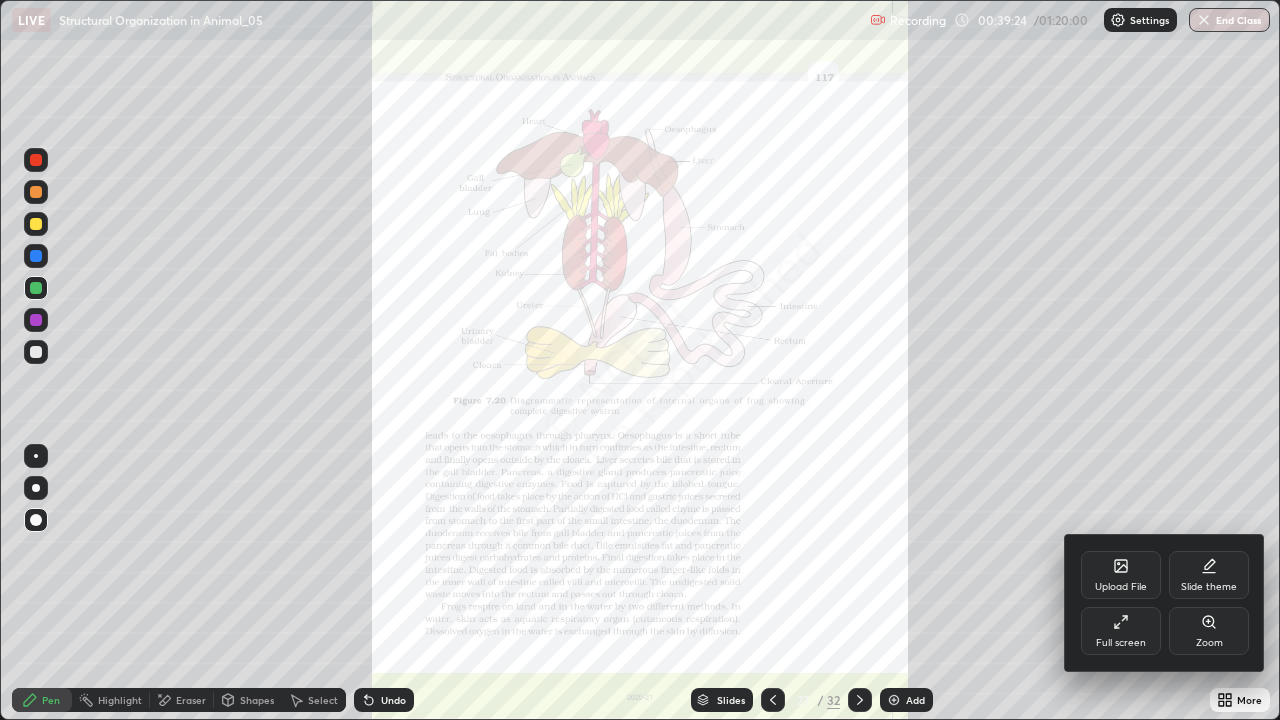 click on "Zoom" at bounding box center (1209, 631) 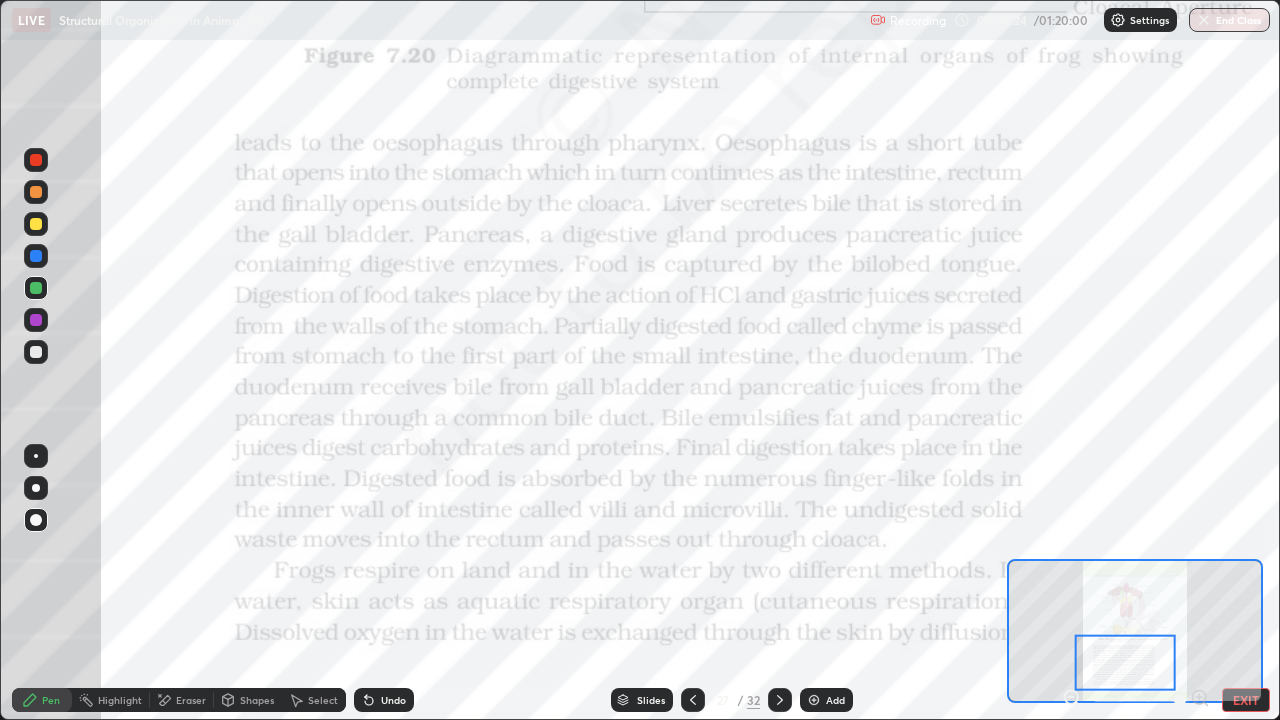 click at bounding box center (36, 352) 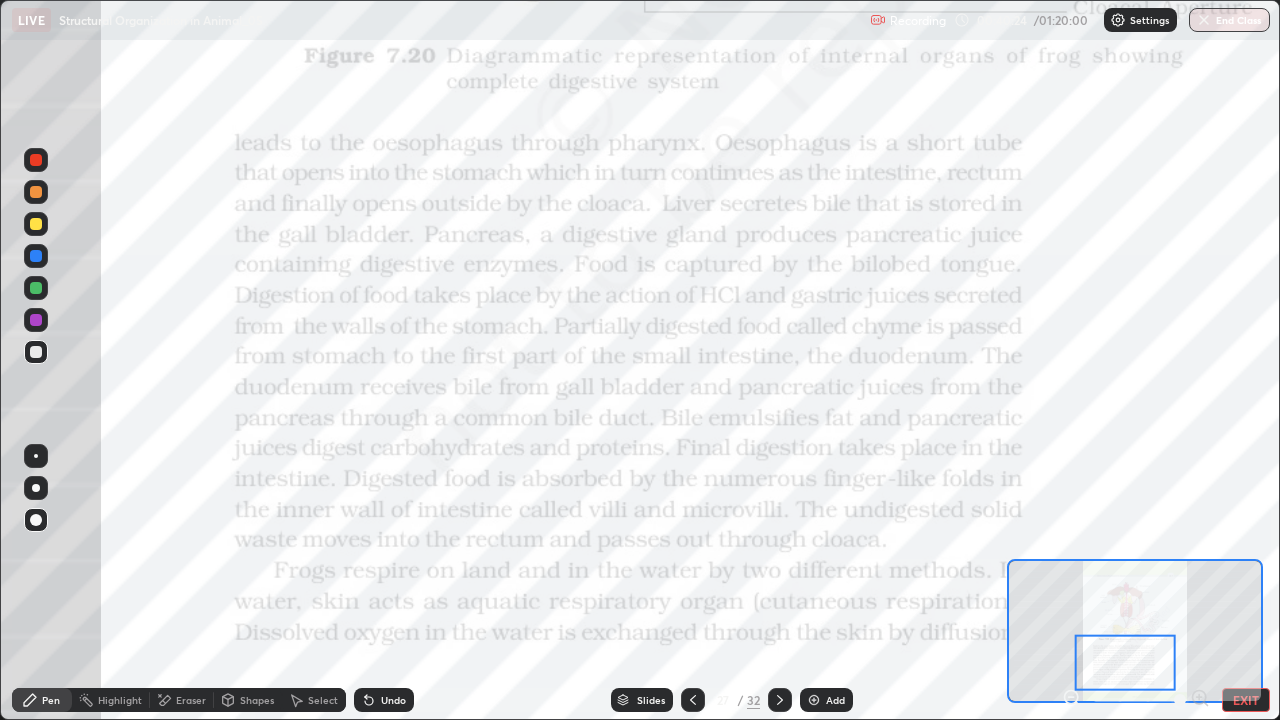 click at bounding box center [36, 320] 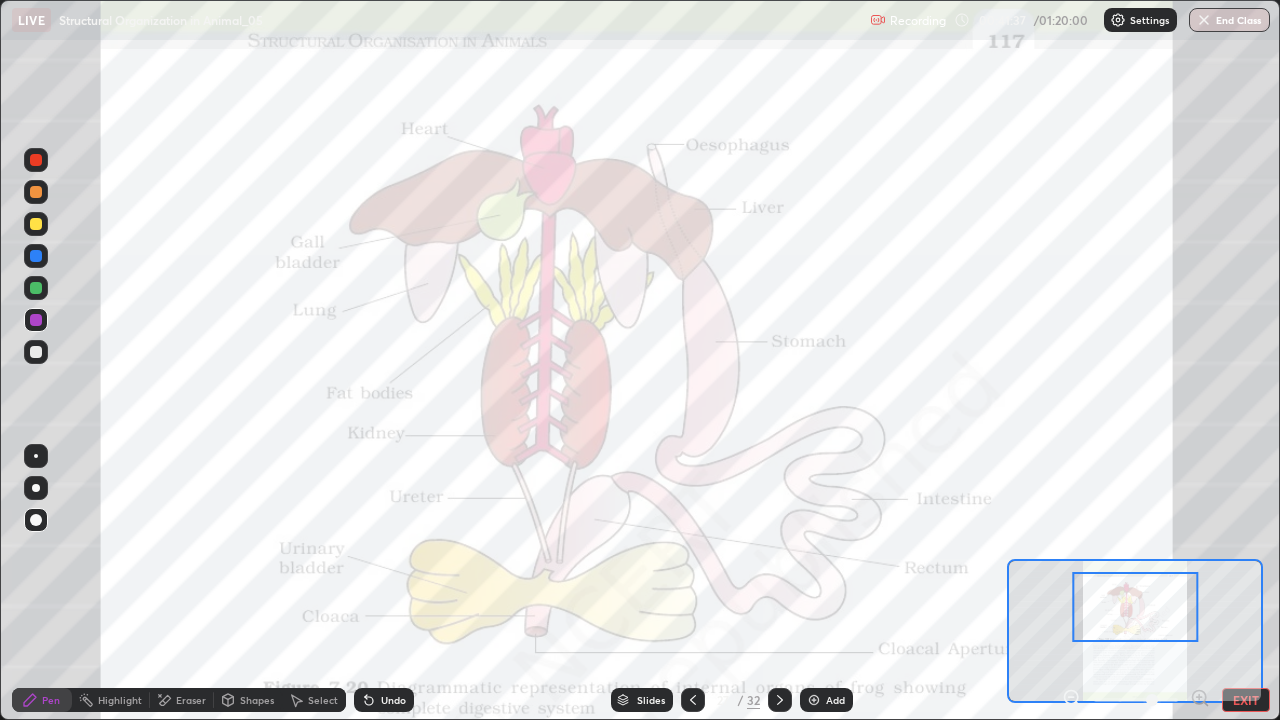 click on "Slides" at bounding box center [642, 700] 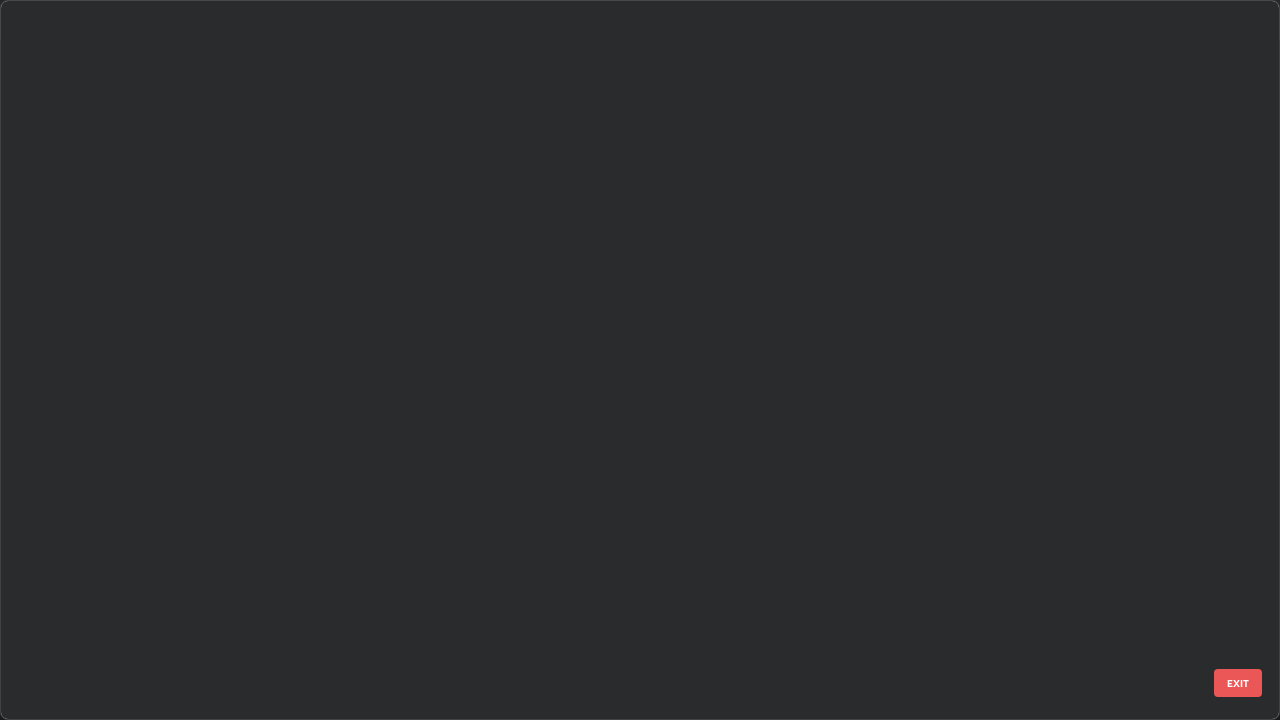 scroll, scrollTop: 1303, scrollLeft: 0, axis: vertical 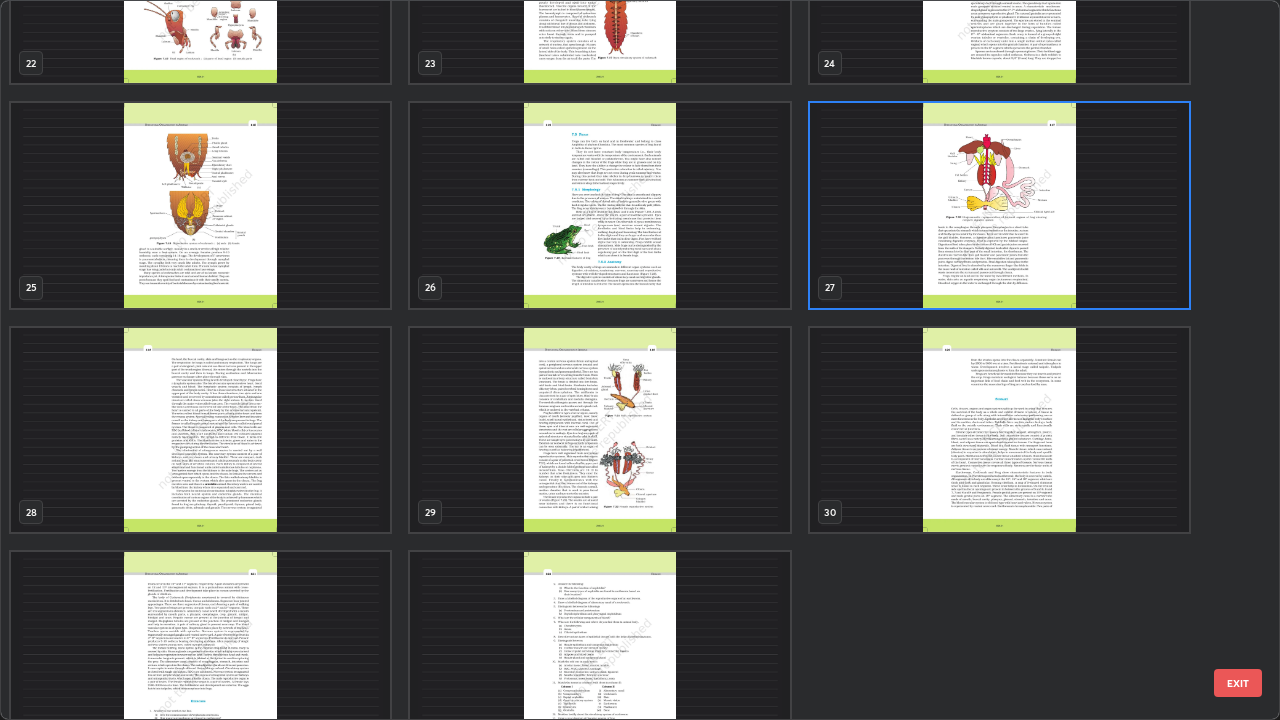 click at bounding box center (200, 430) 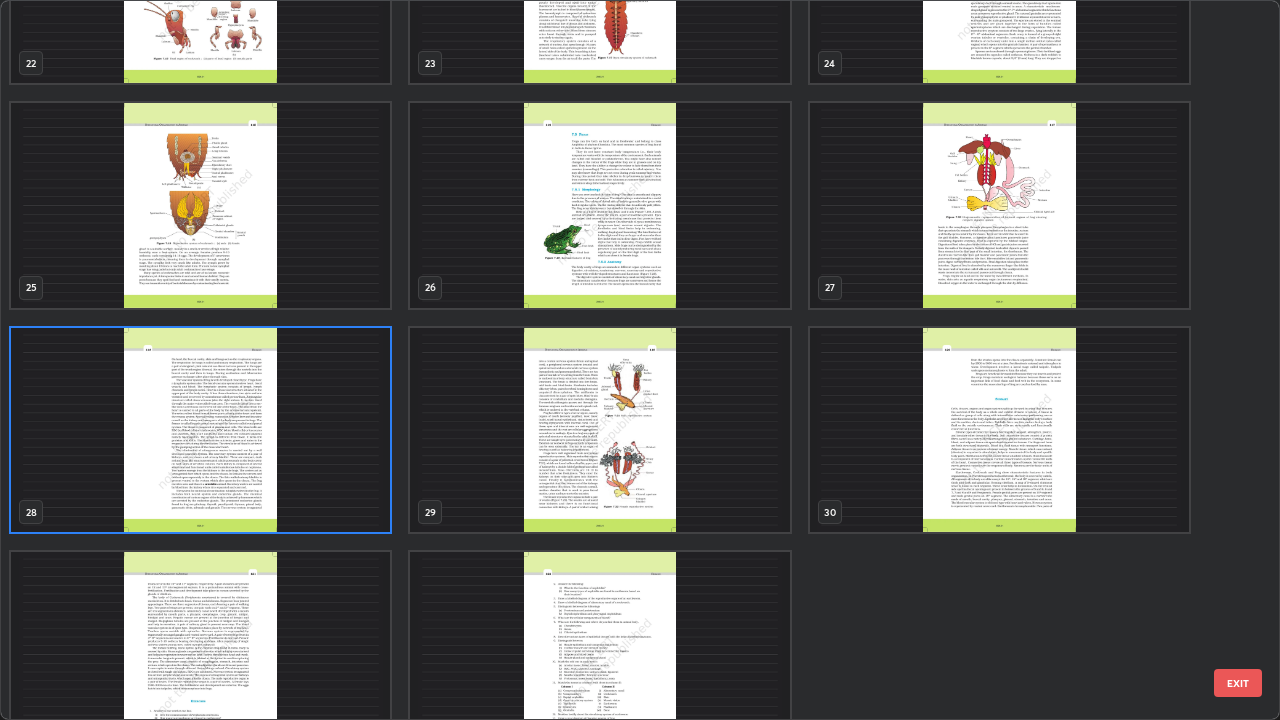 click at bounding box center [200, 430] 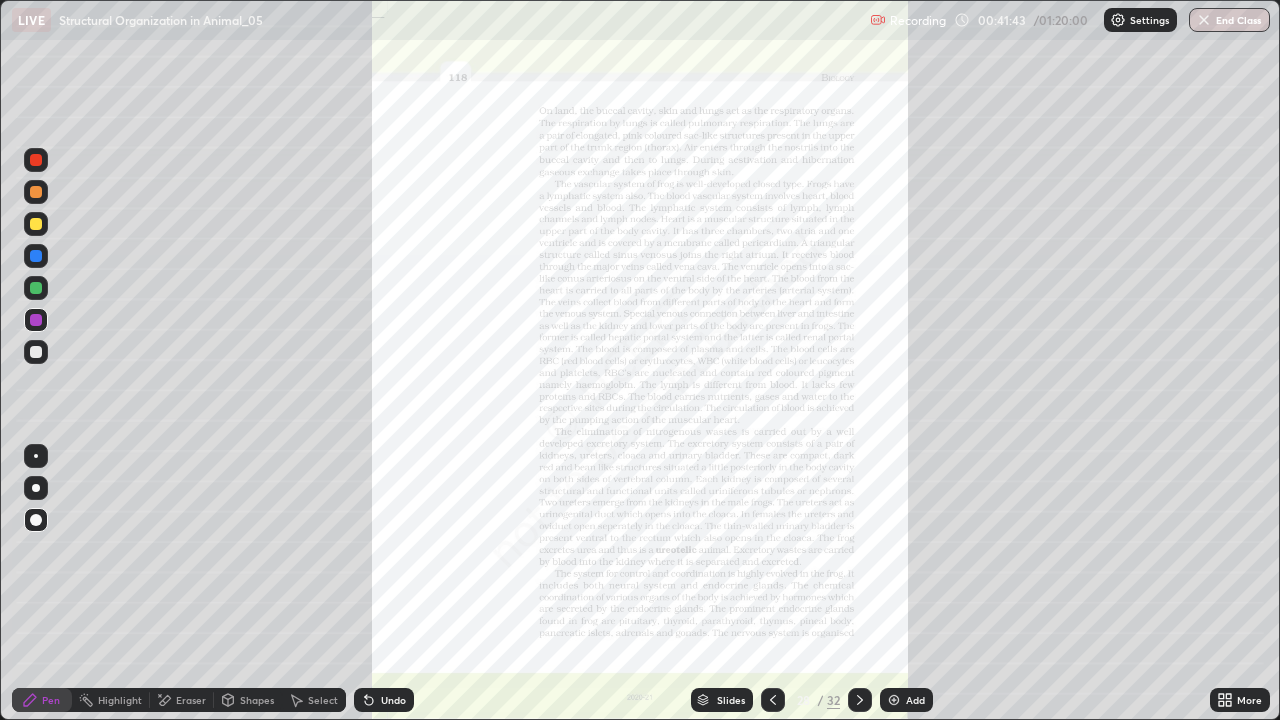 click 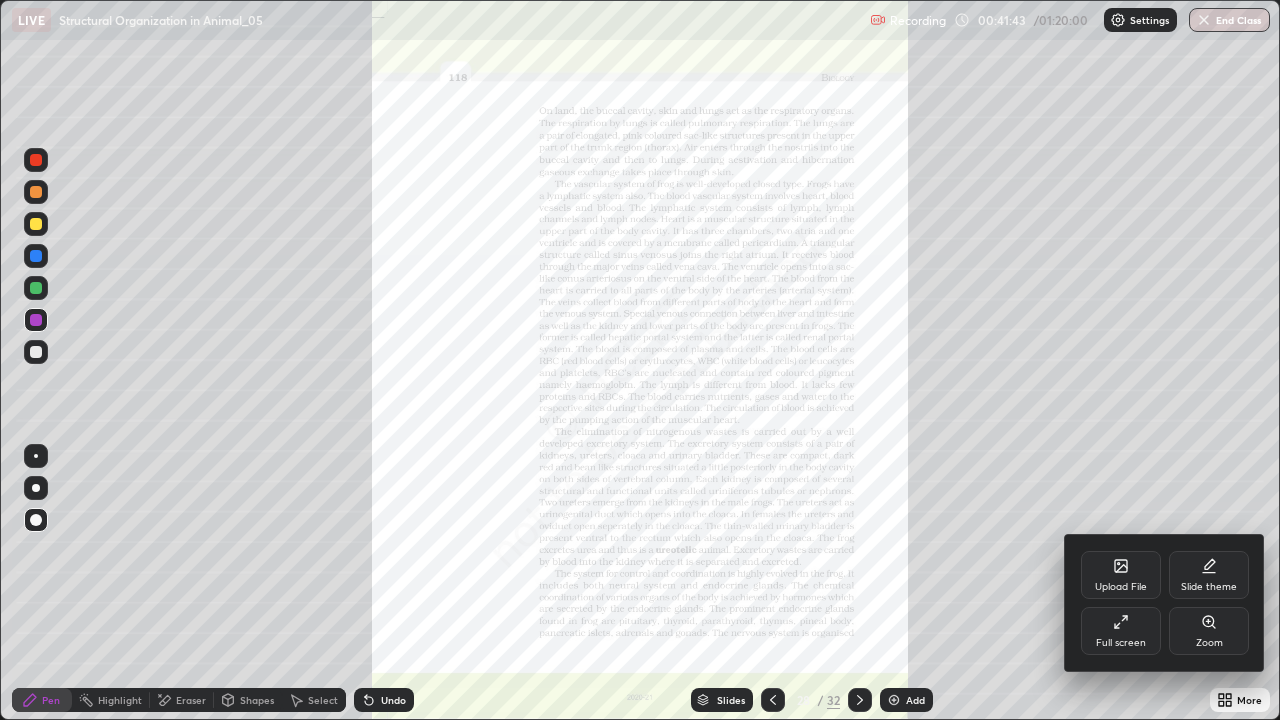 click on "Zoom" at bounding box center [1209, 631] 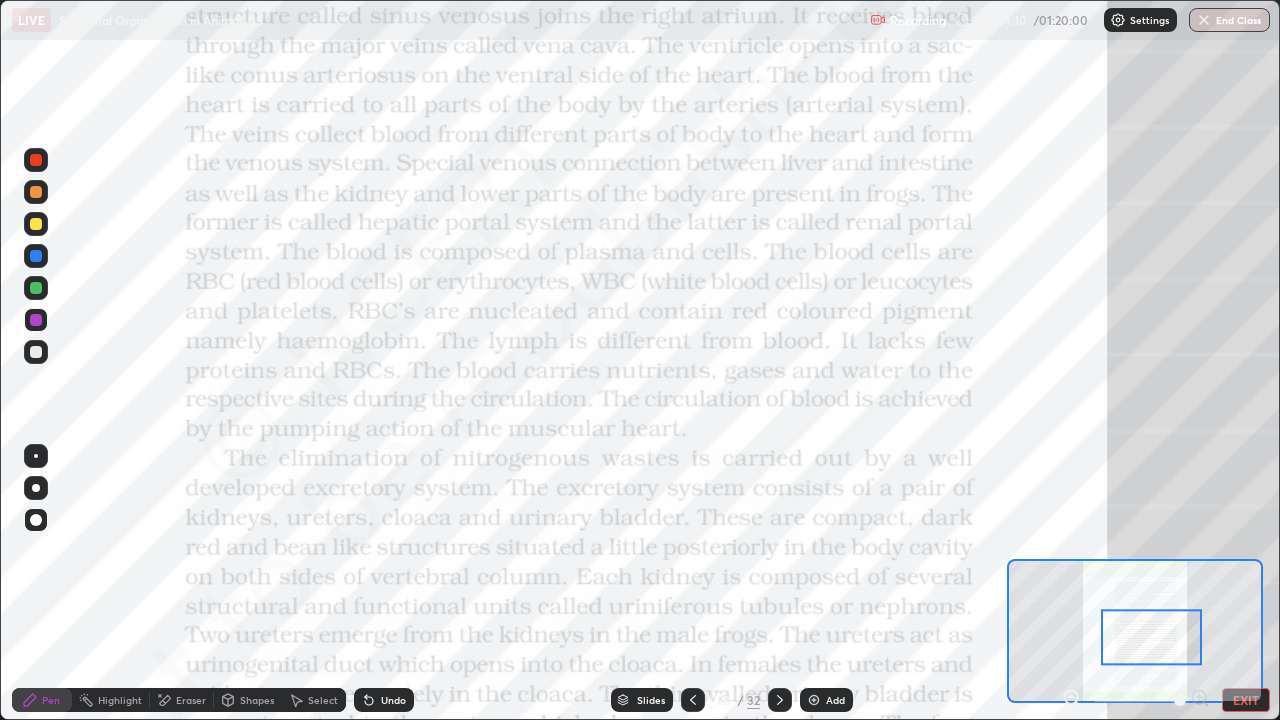 click on "Slides" at bounding box center (642, 700) 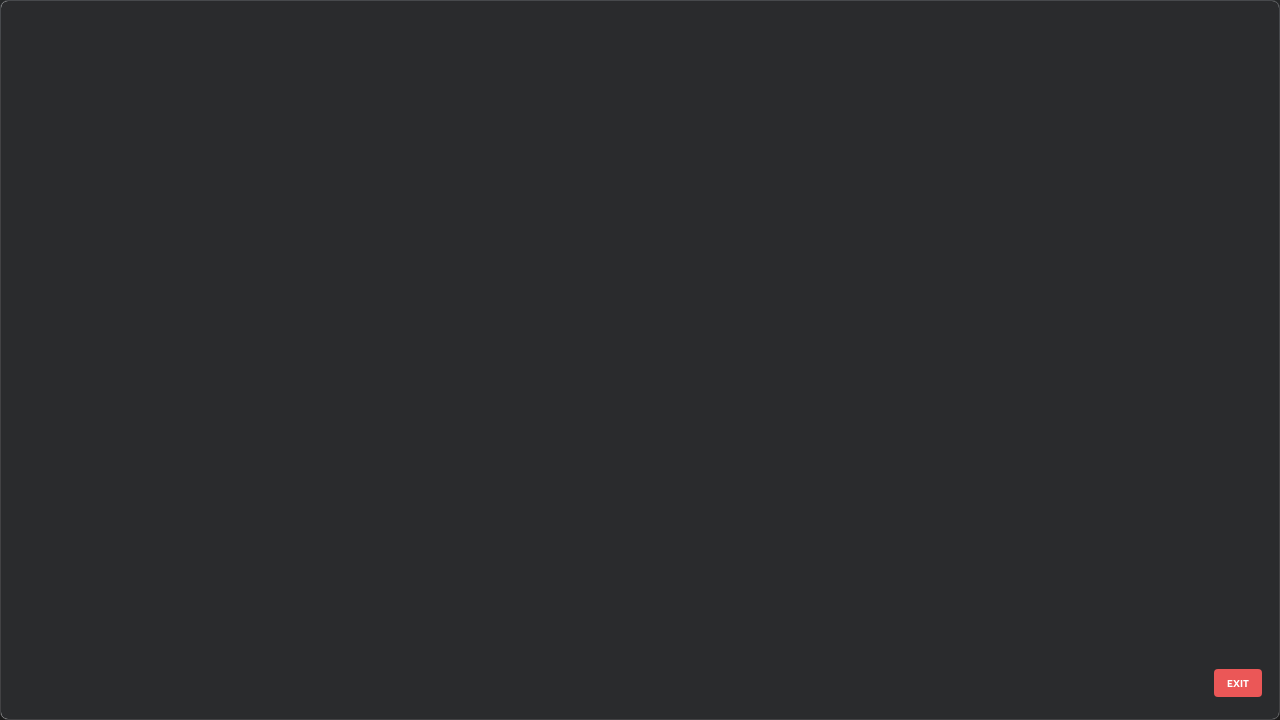 scroll, scrollTop: 1528, scrollLeft: 0, axis: vertical 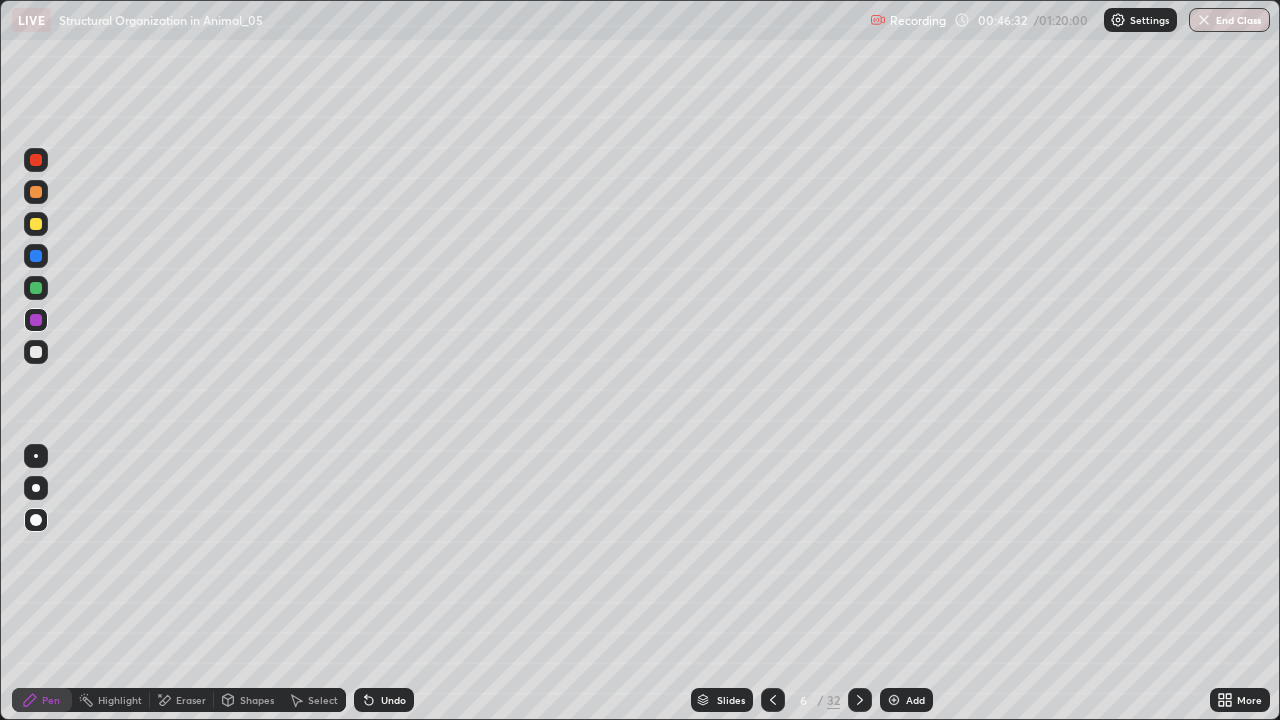 click at bounding box center [860, 700] 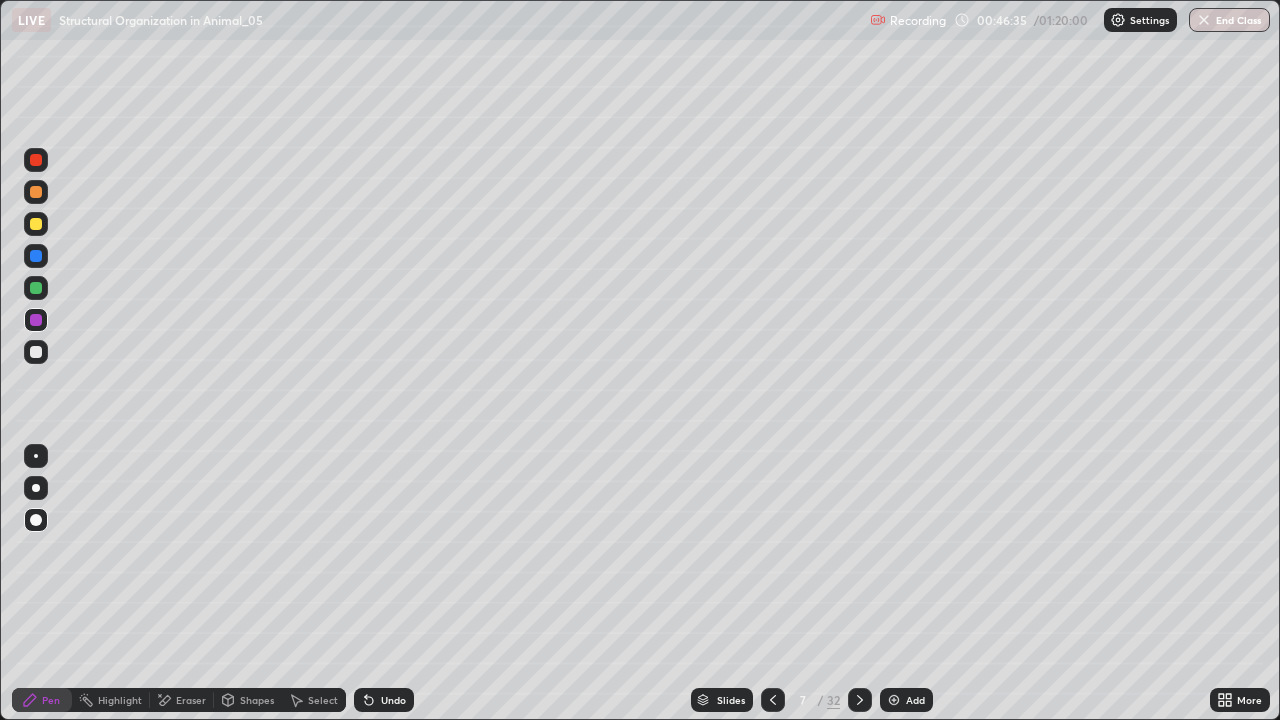 click at bounding box center (36, 352) 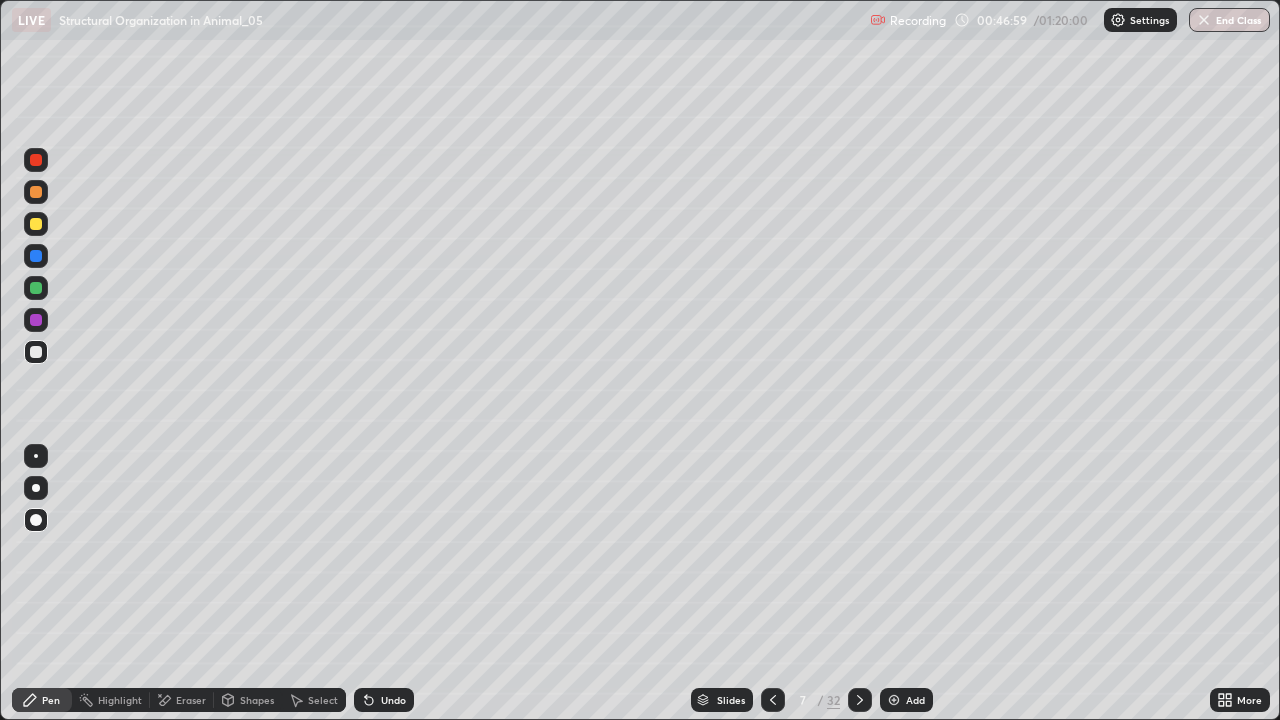 click on "Undo" at bounding box center (384, 700) 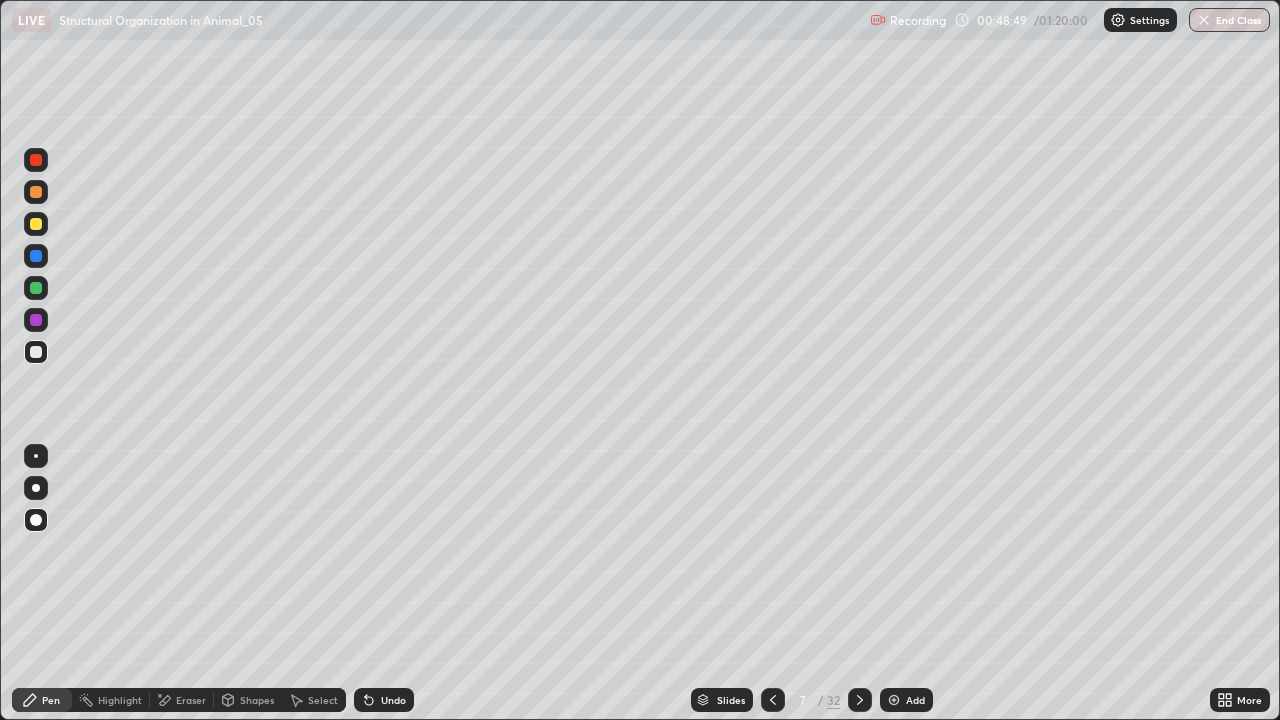 click 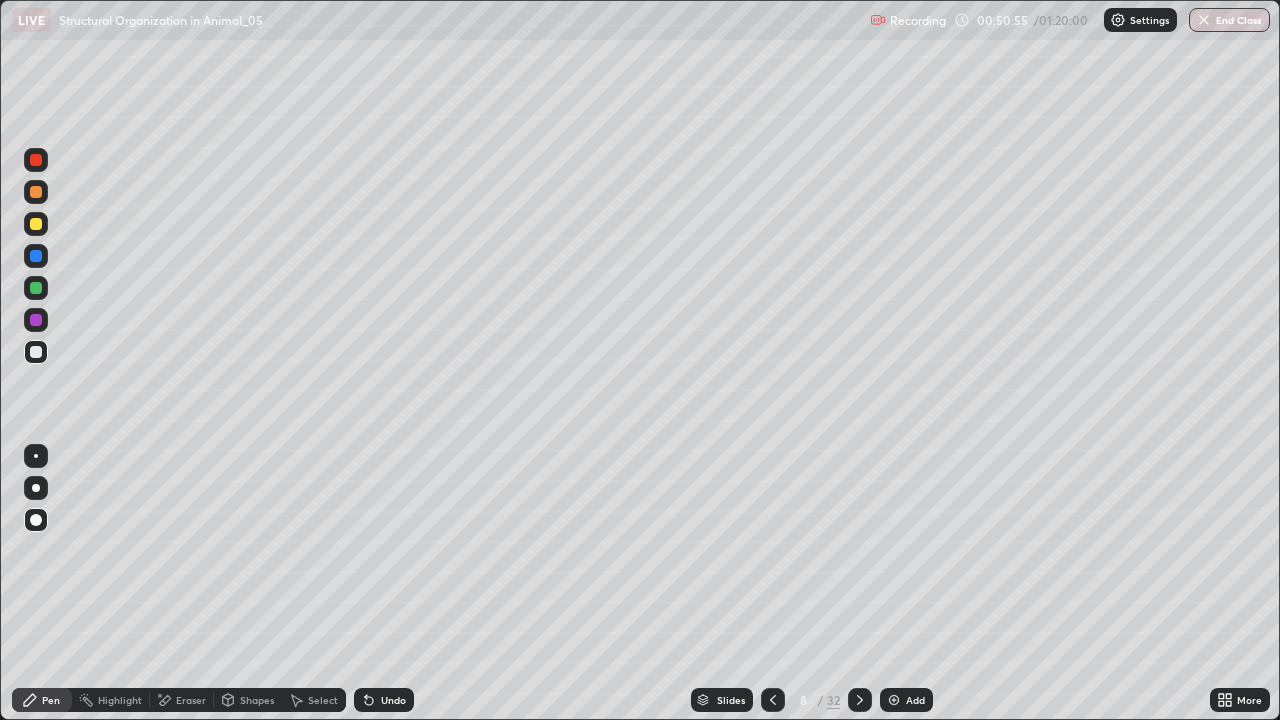 click 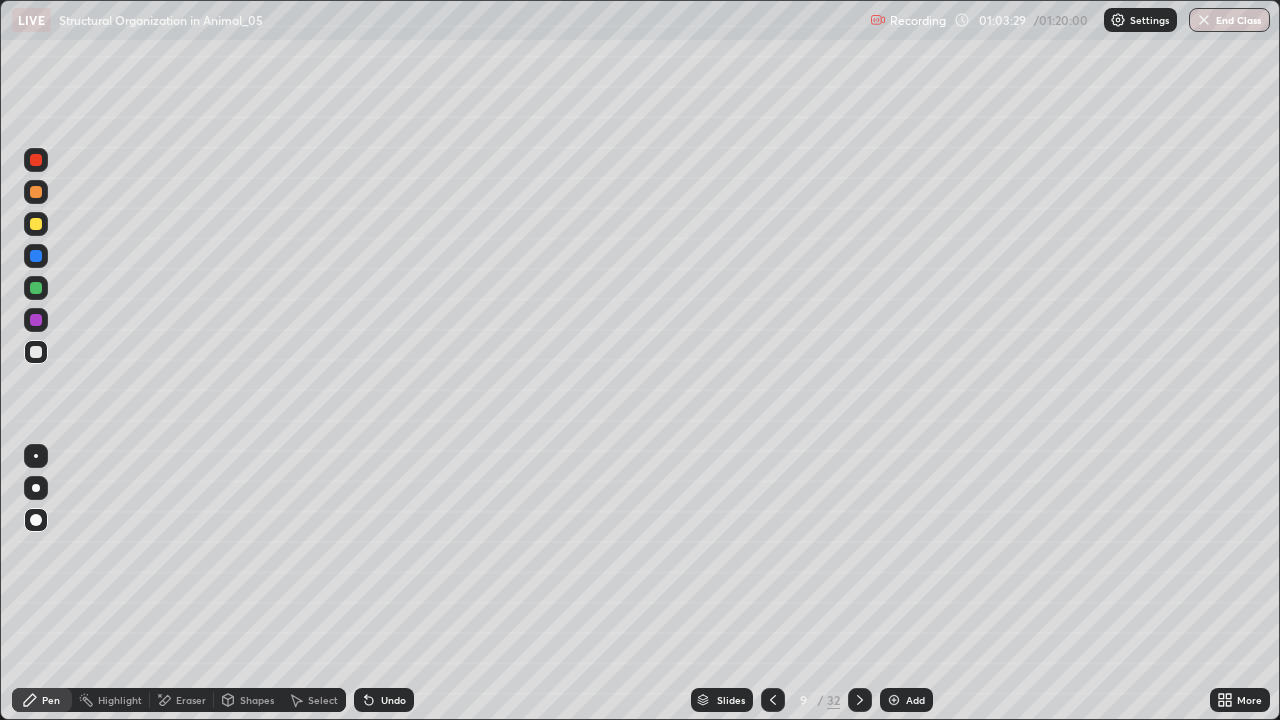 click 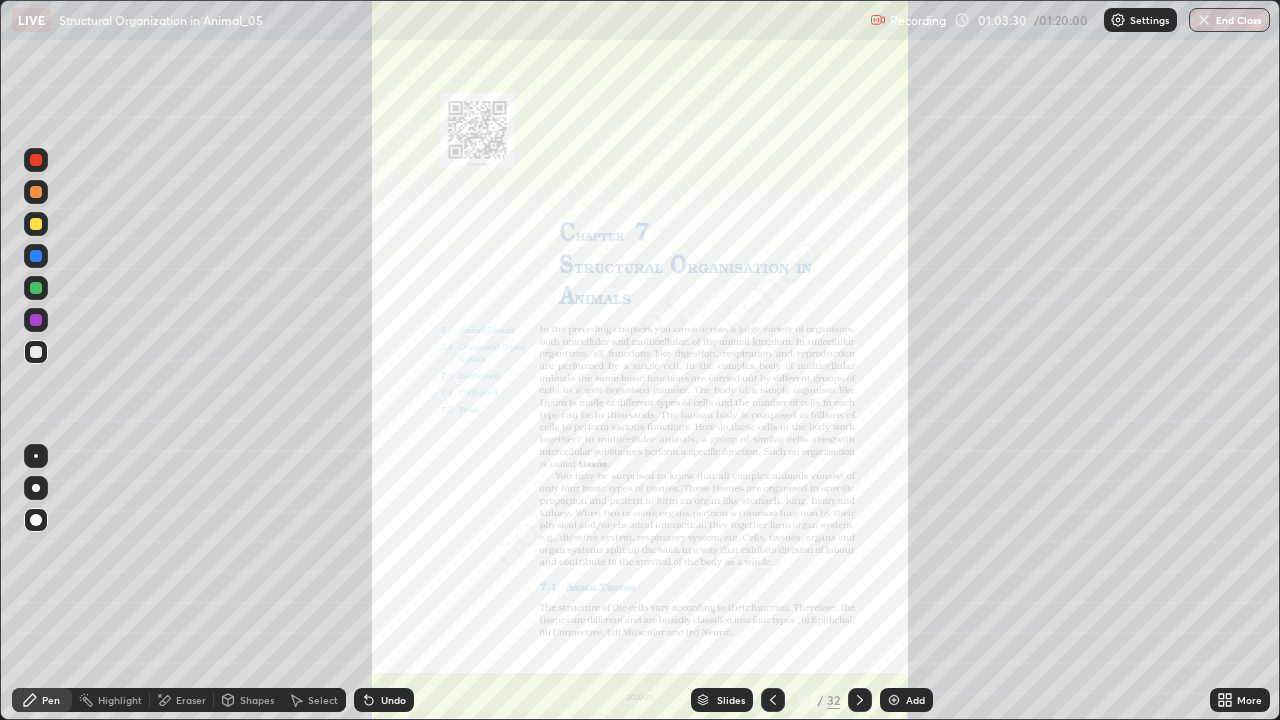click at bounding box center [773, 700] 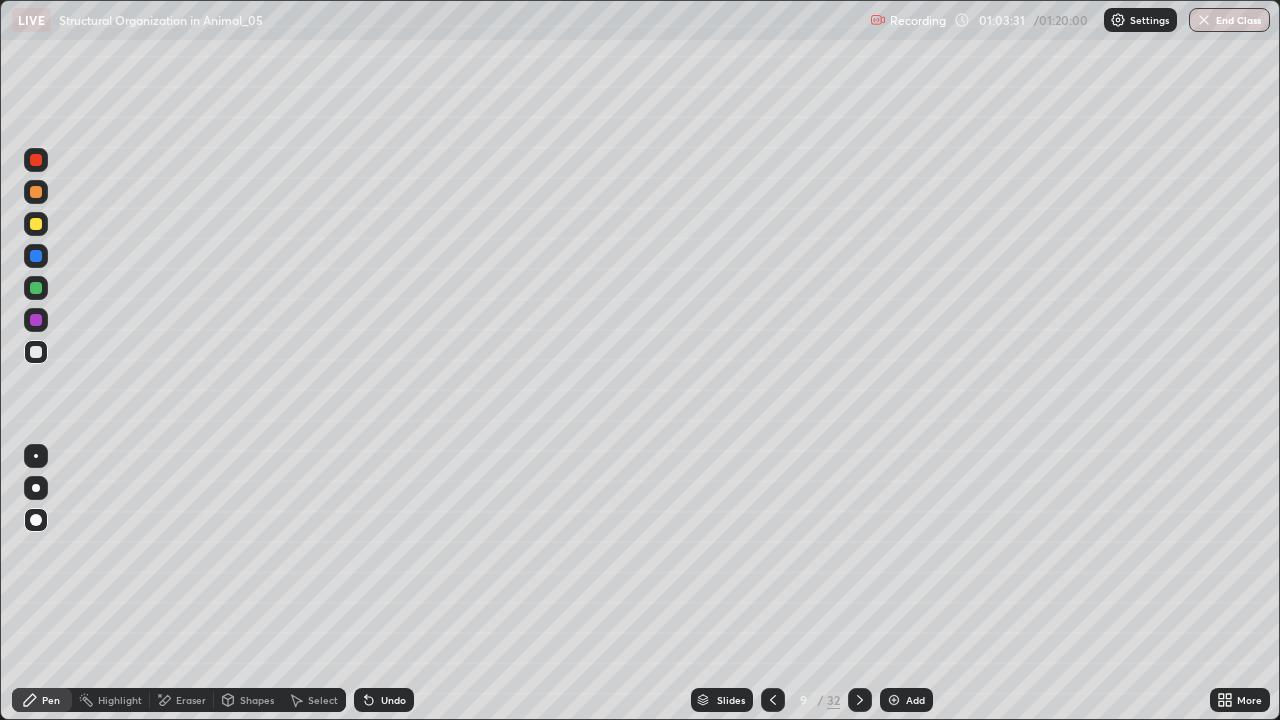 click at bounding box center (894, 700) 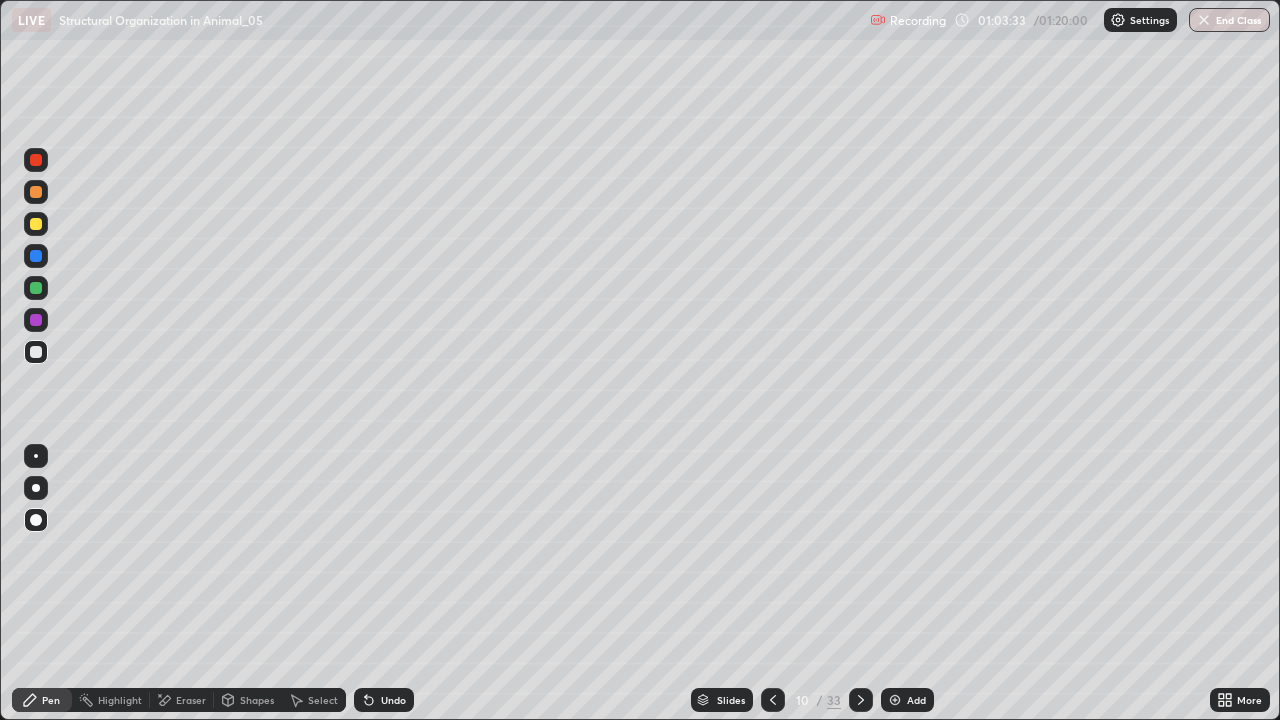 click at bounding box center (36, 288) 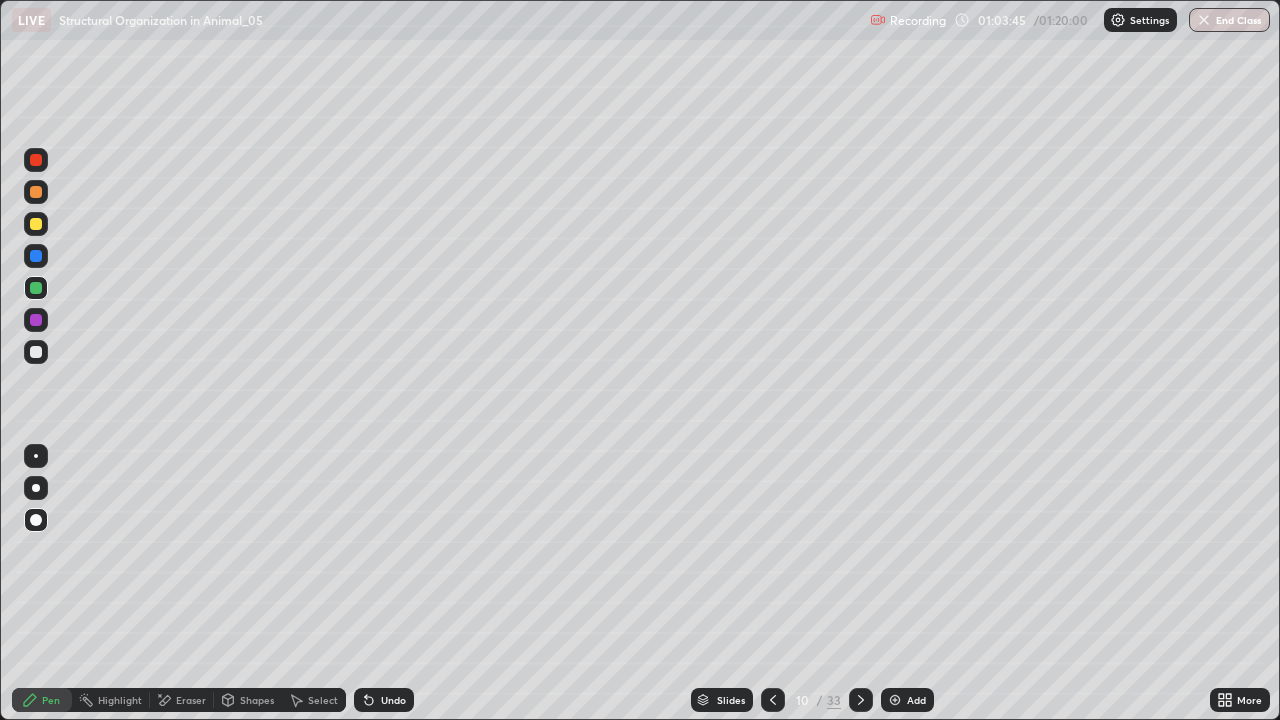 click 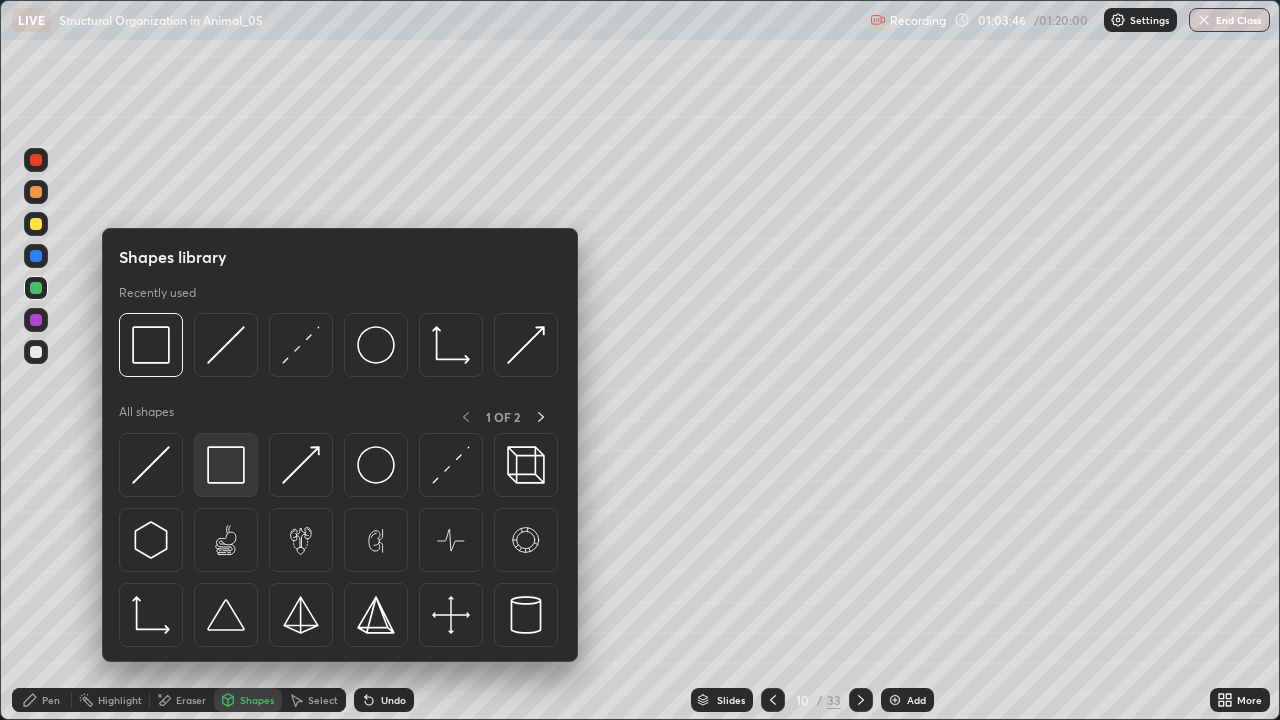 click at bounding box center (226, 465) 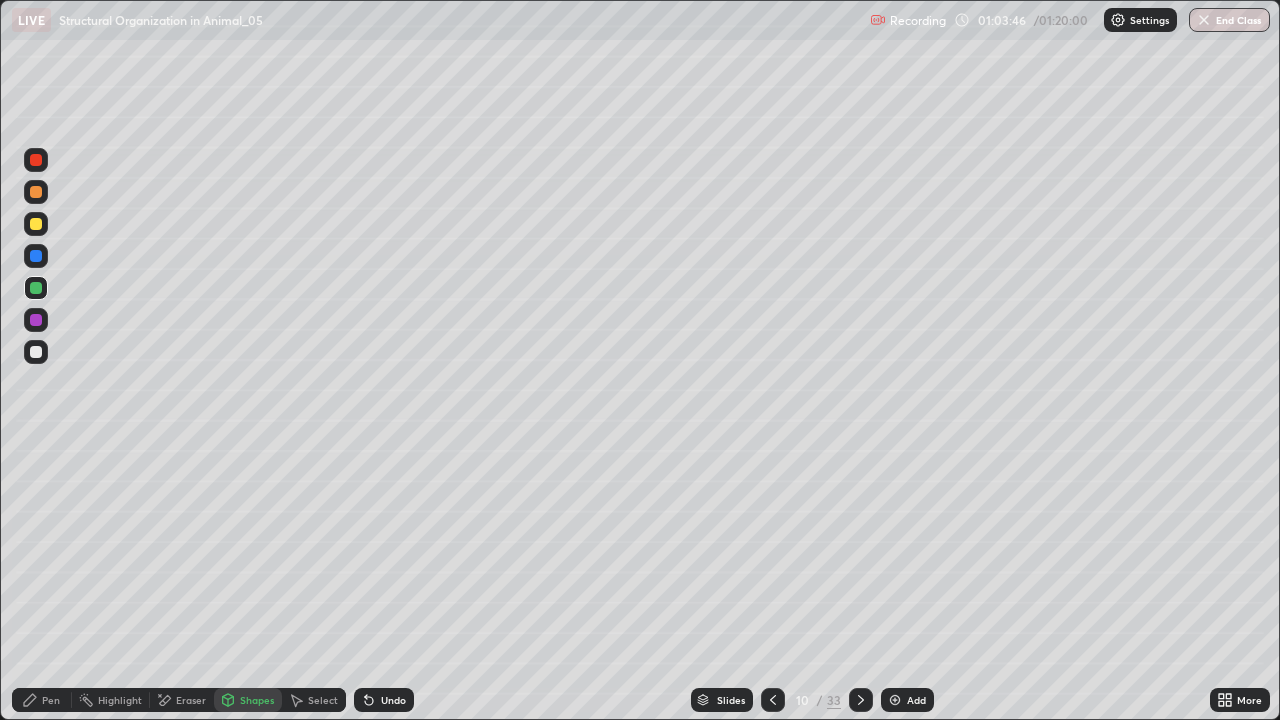 click at bounding box center [36, 352] 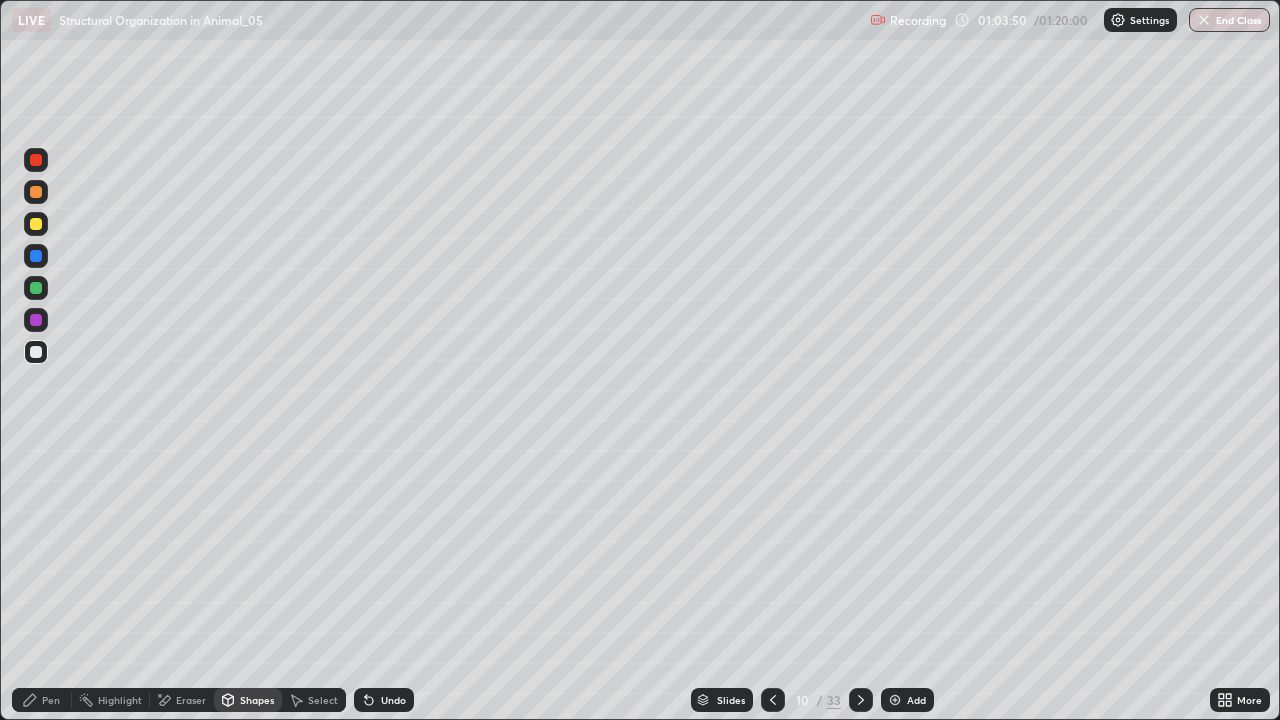 click on "Pen" at bounding box center (42, 700) 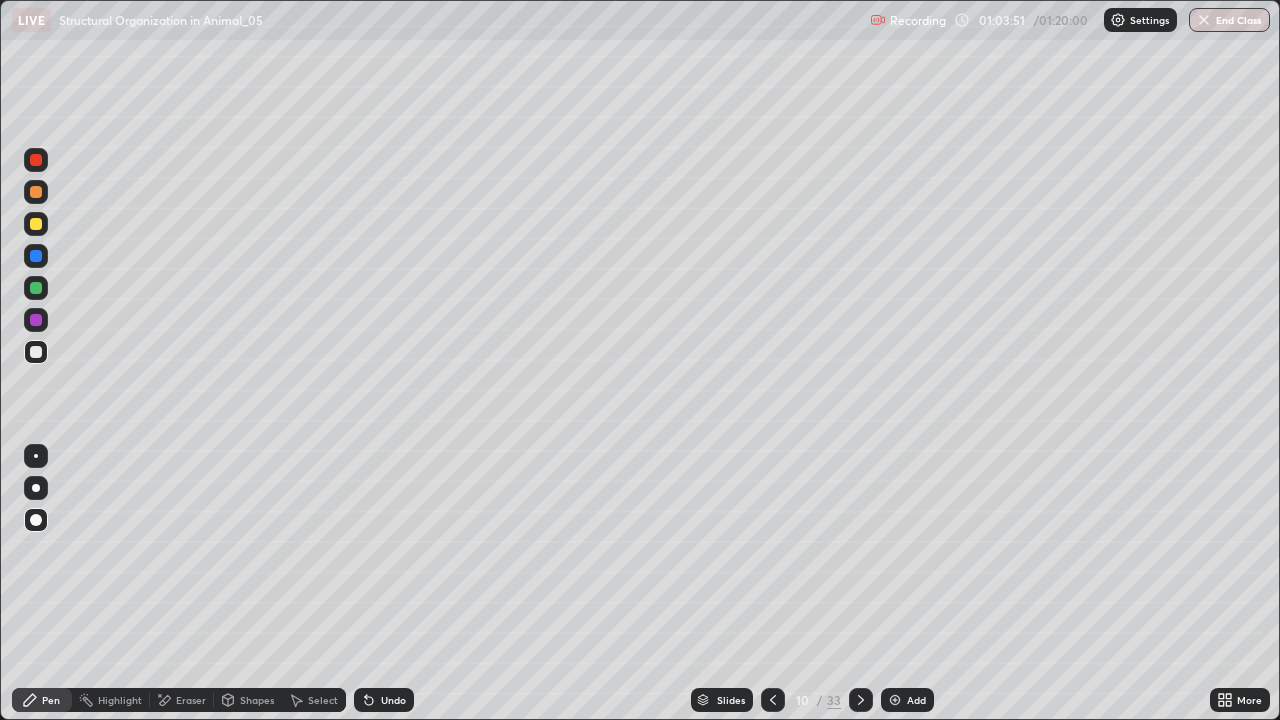 click at bounding box center (36, 224) 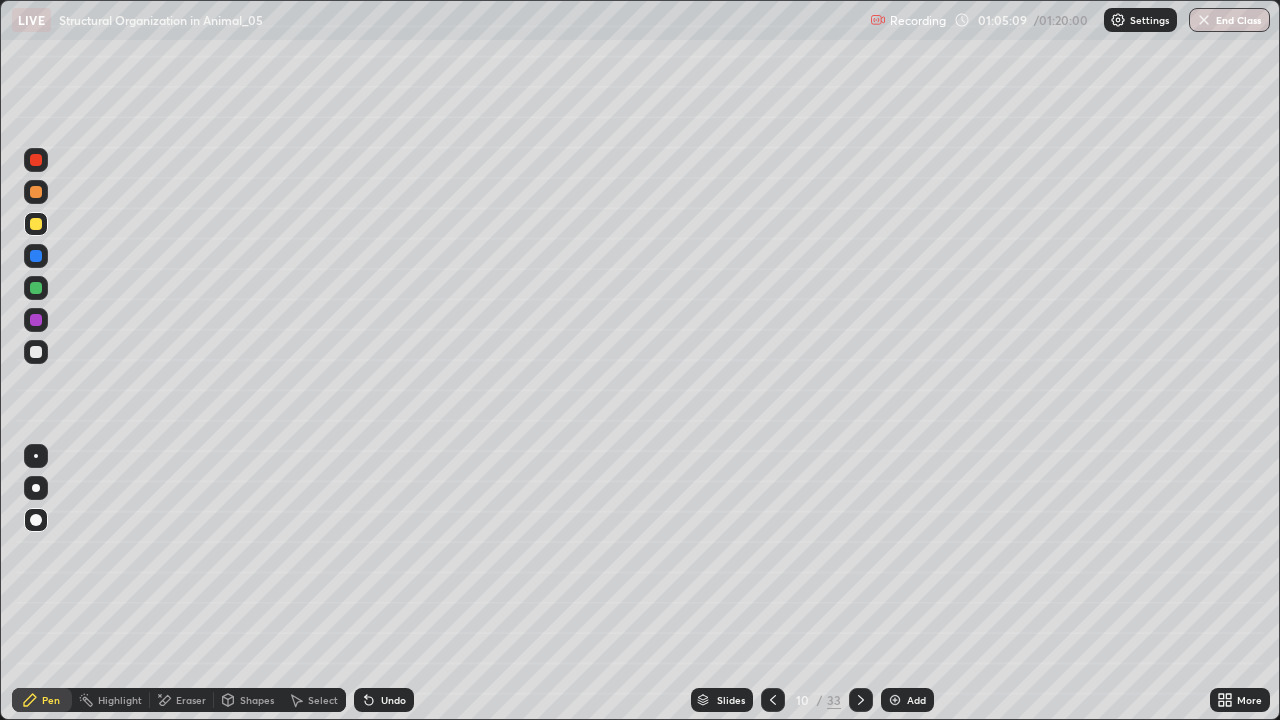 click at bounding box center (36, 352) 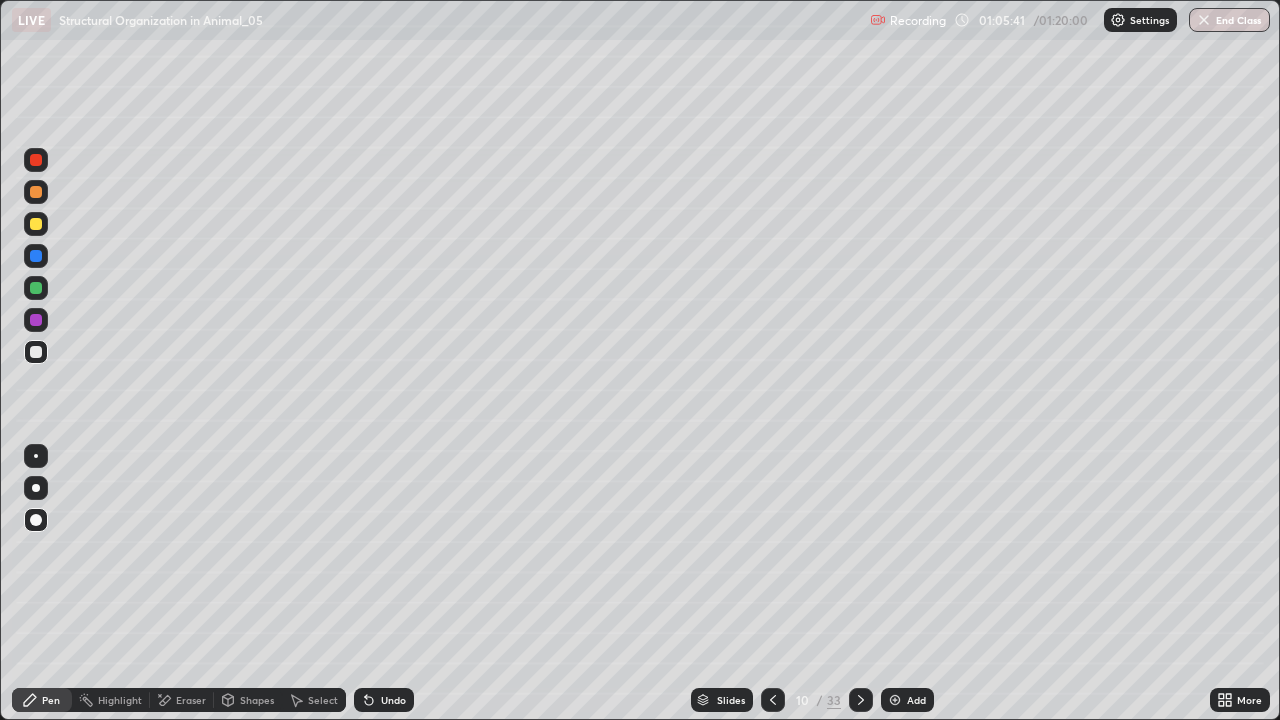 click at bounding box center [36, 288] 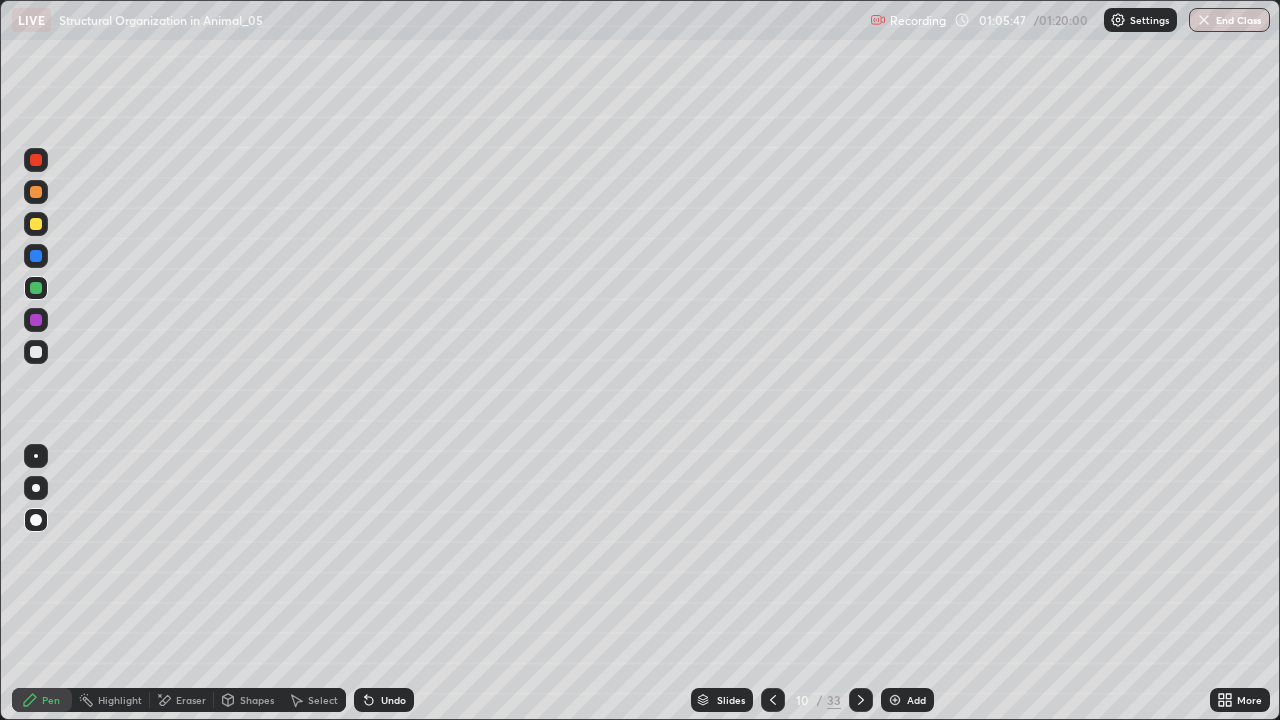 click at bounding box center [36, 192] 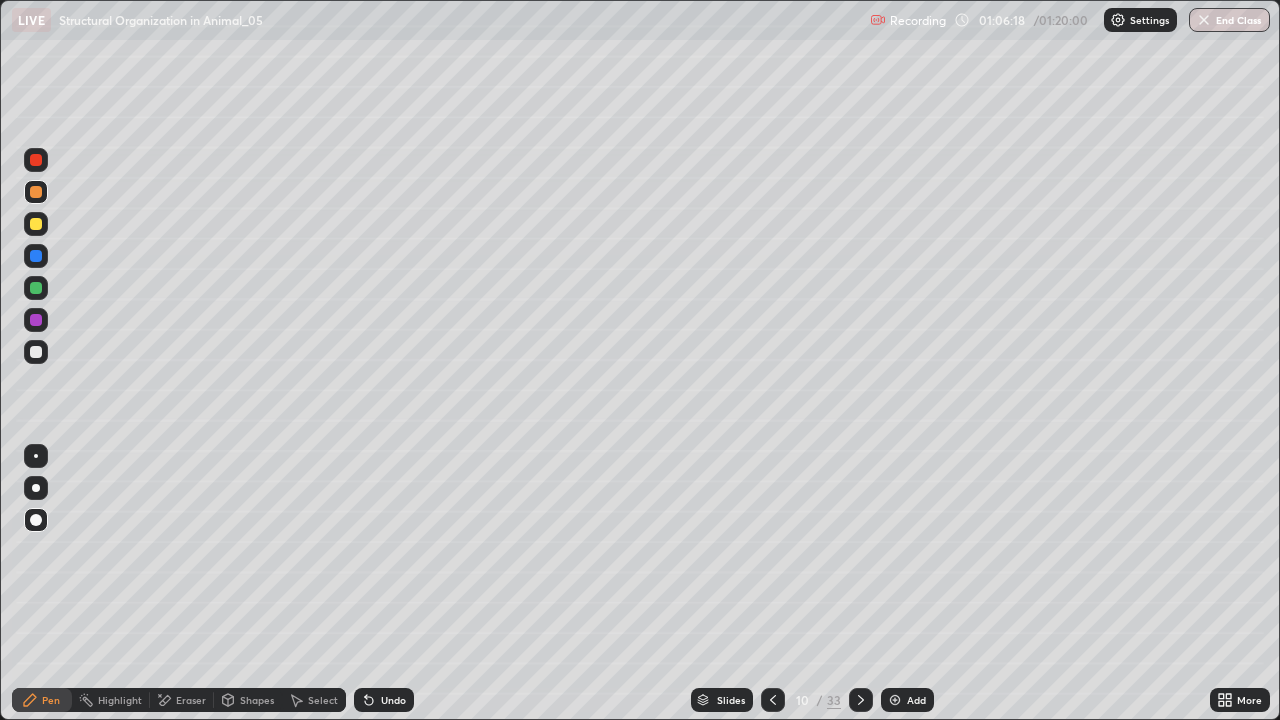 click at bounding box center [36, 288] 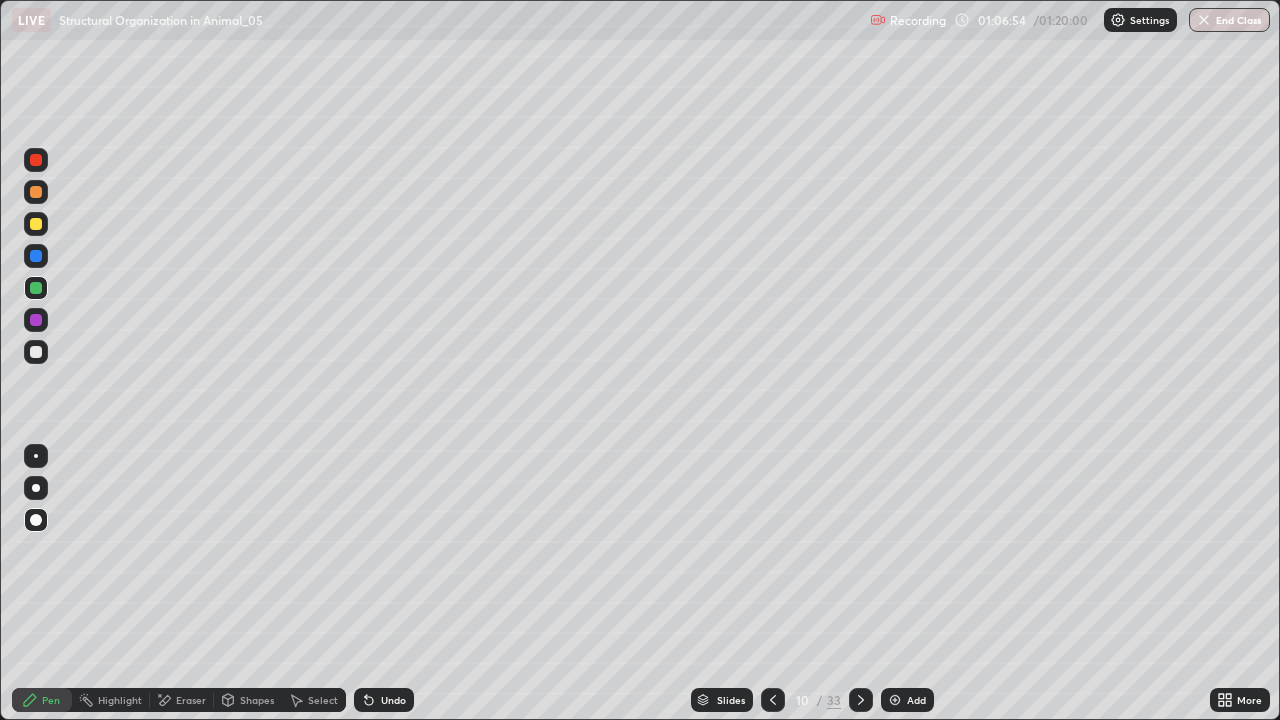 click at bounding box center (36, 320) 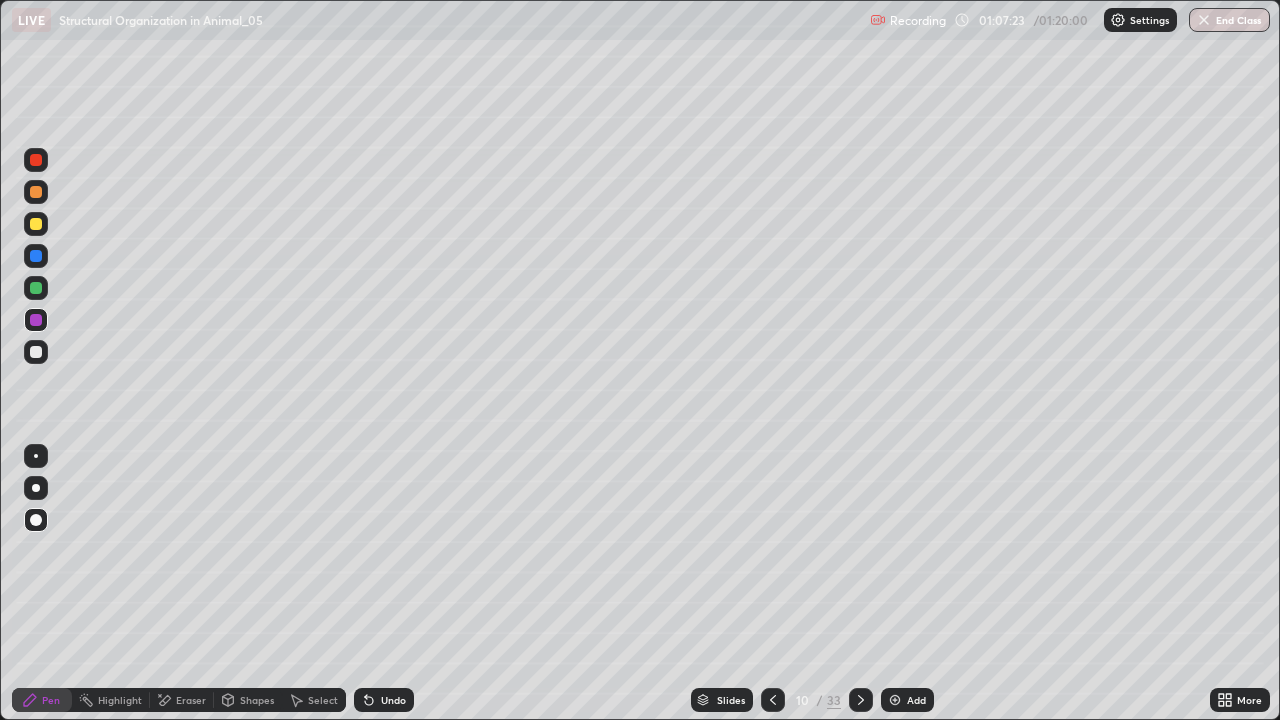 click at bounding box center [36, 288] 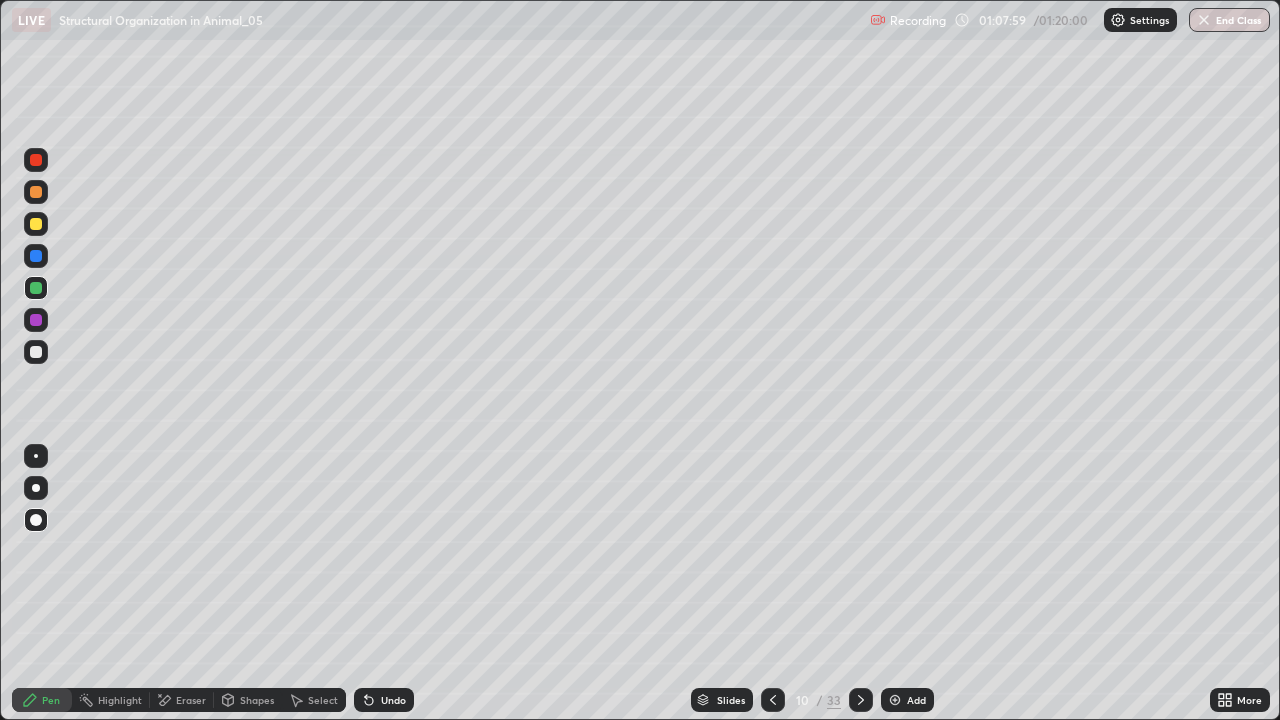 click at bounding box center (36, 192) 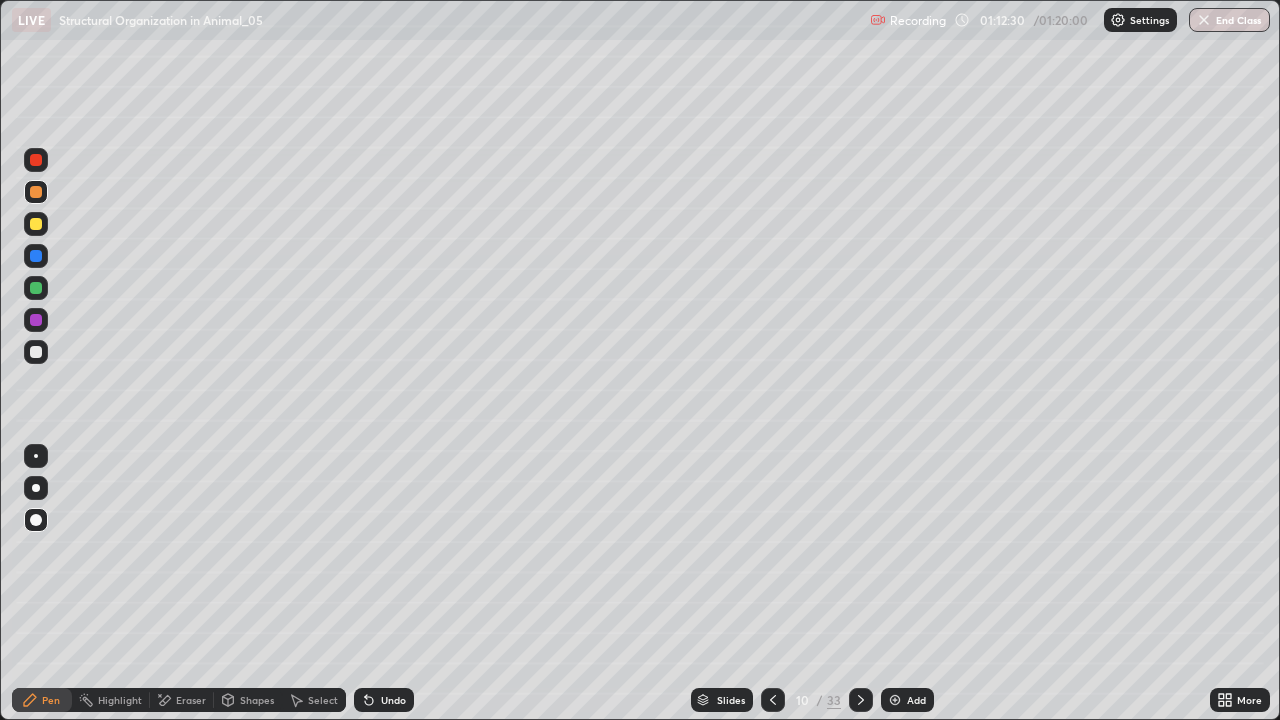 click on "Slides" at bounding box center [722, 700] 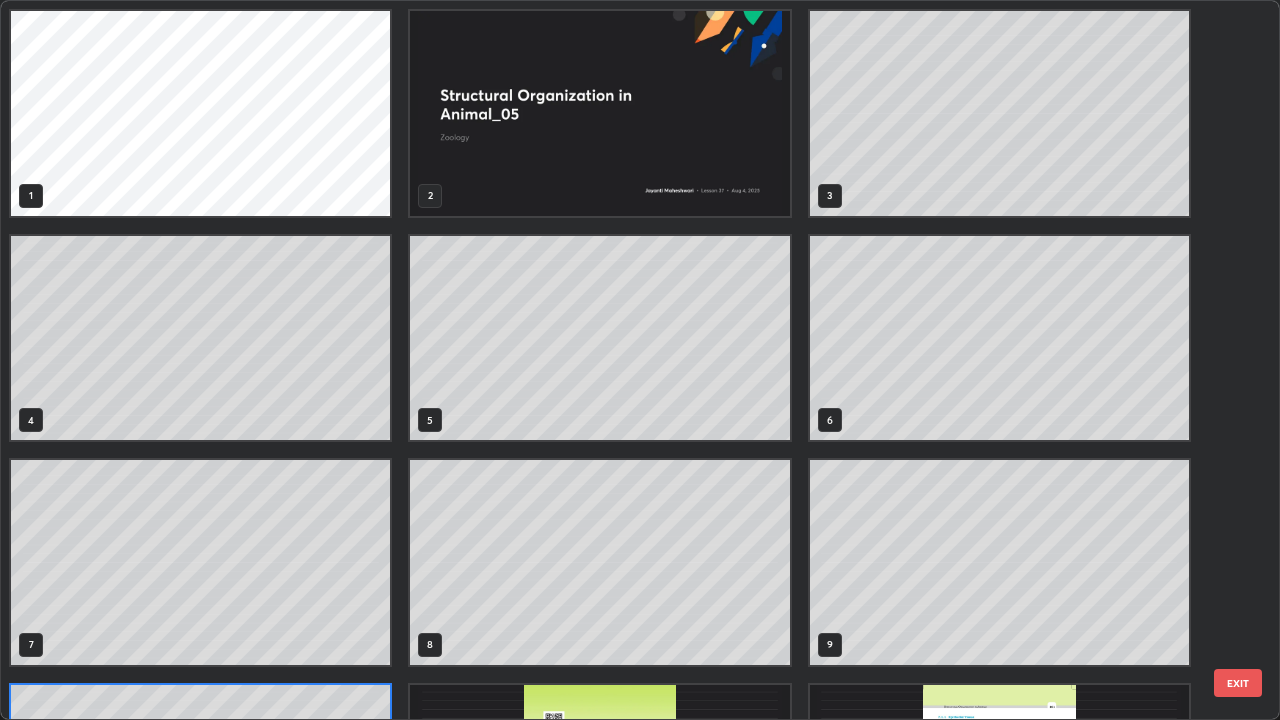 scroll, scrollTop: 180, scrollLeft: 0, axis: vertical 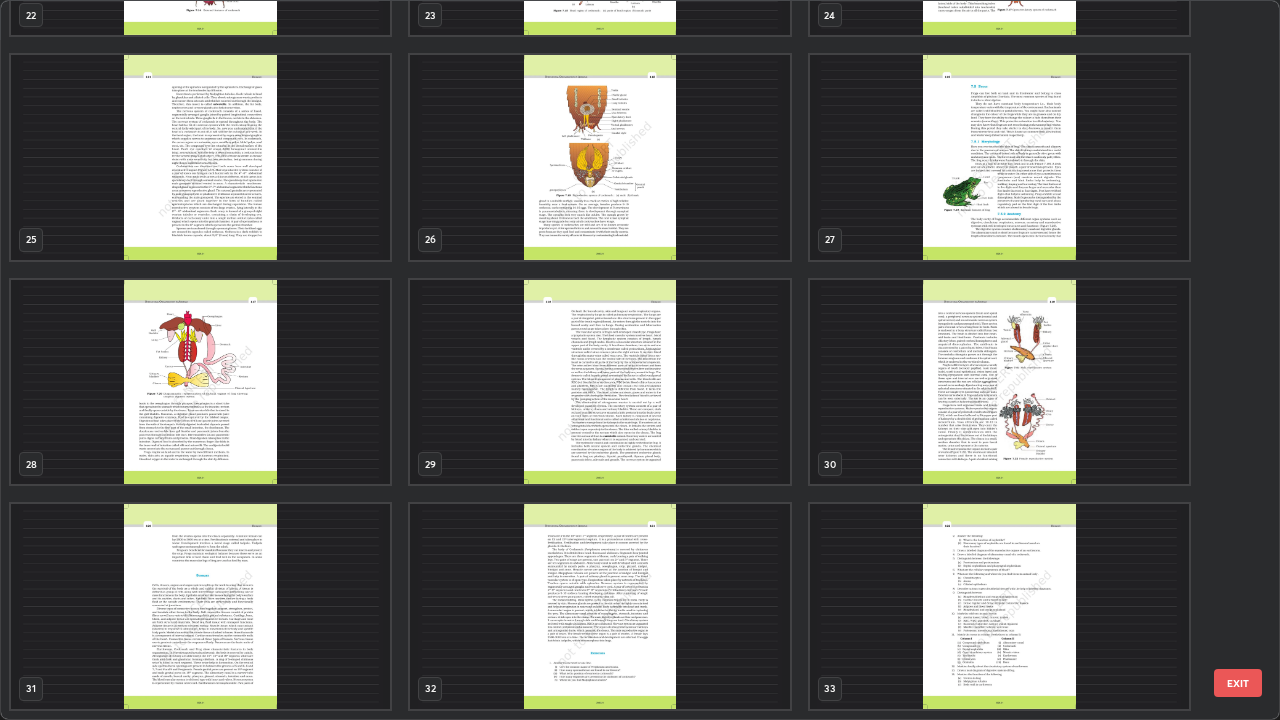 click at bounding box center (200, 382) 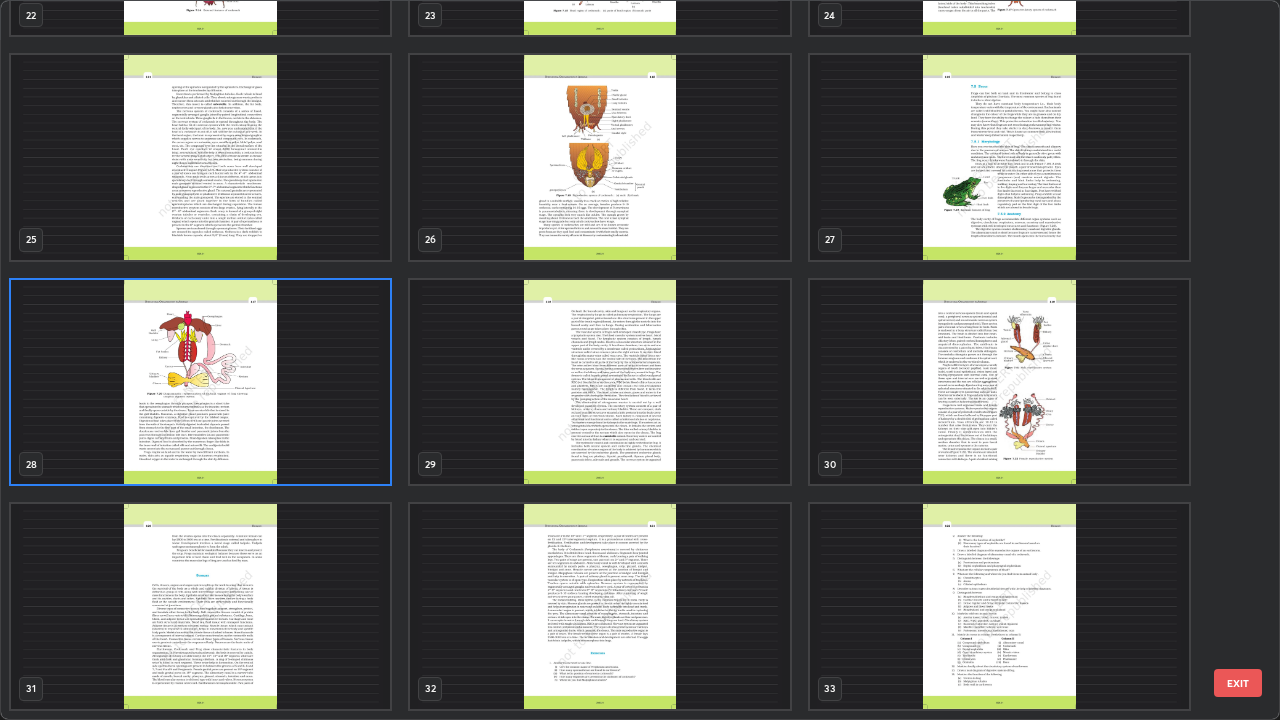 click at bounding box center [200, 382] 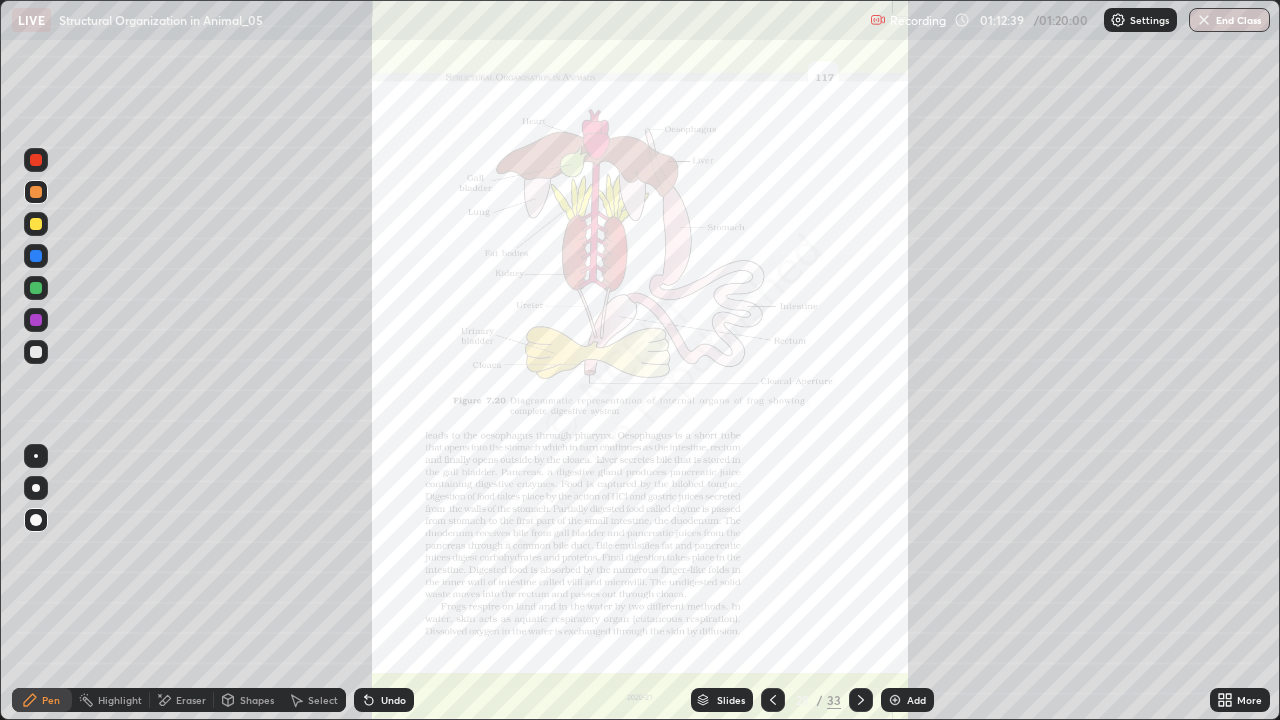 click 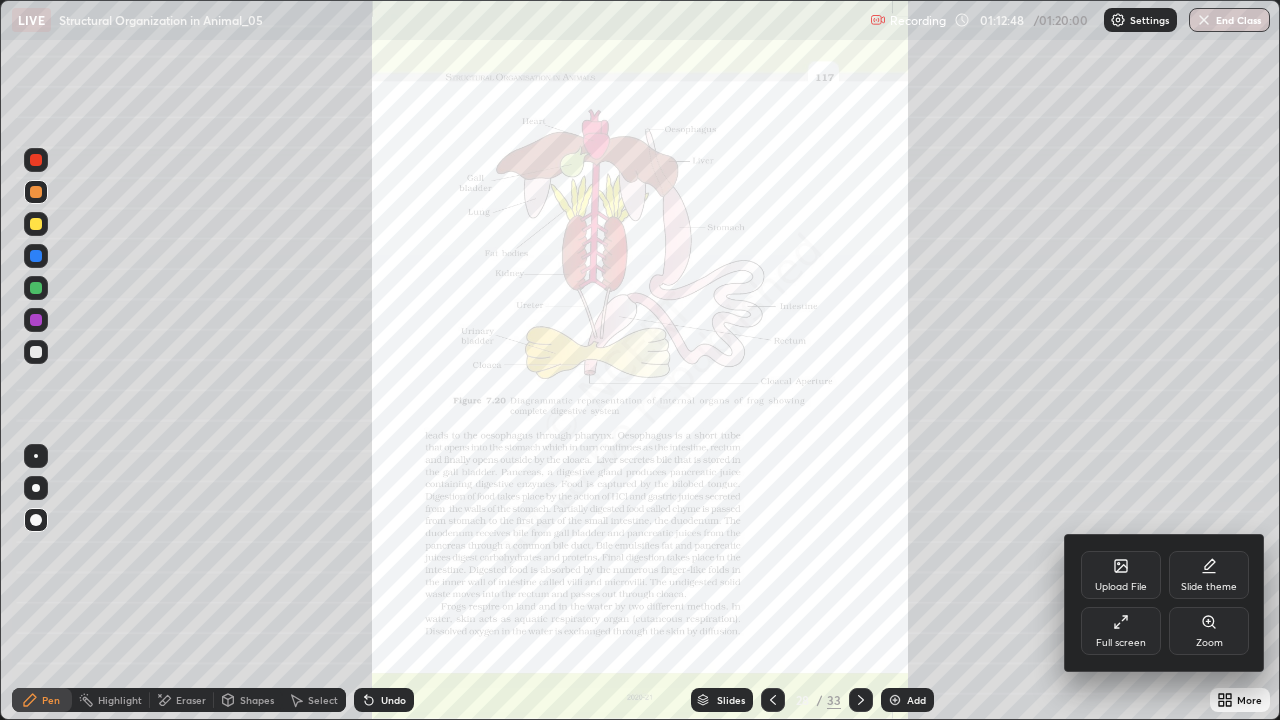 click at bounding box center (640, 360) 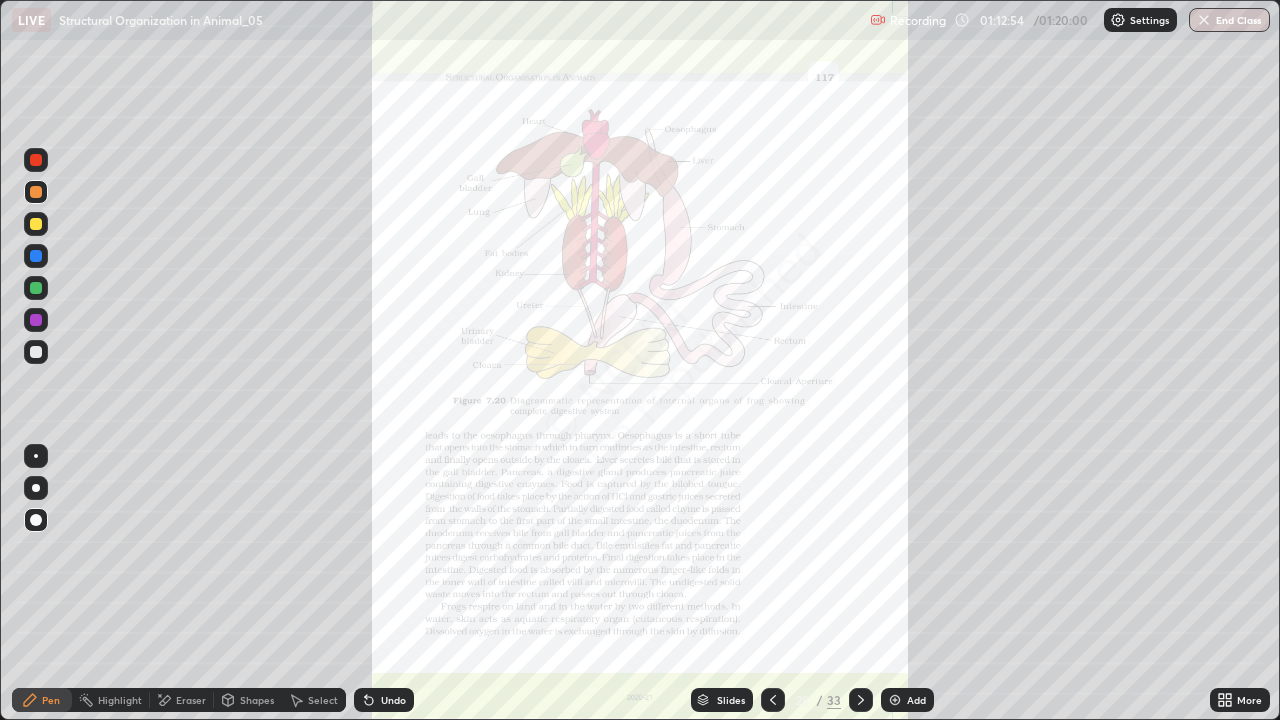 click 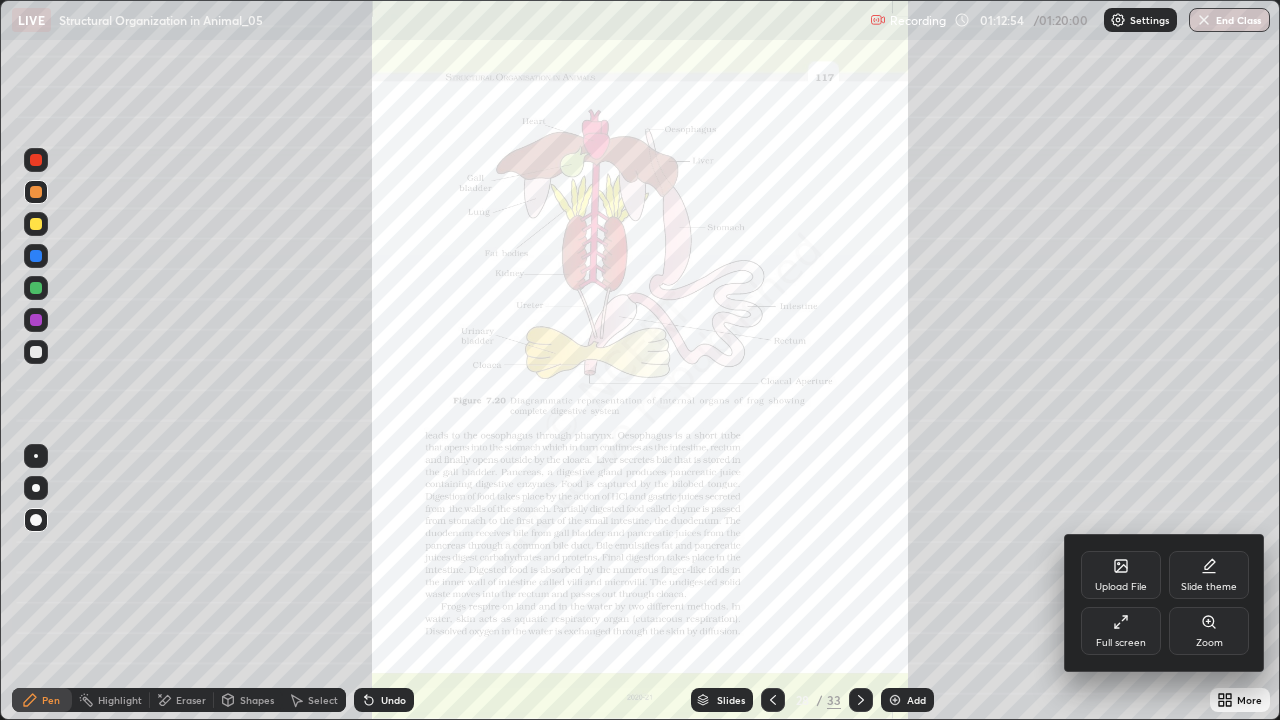 click on "Zoom" at bounding box center (1209, 643) 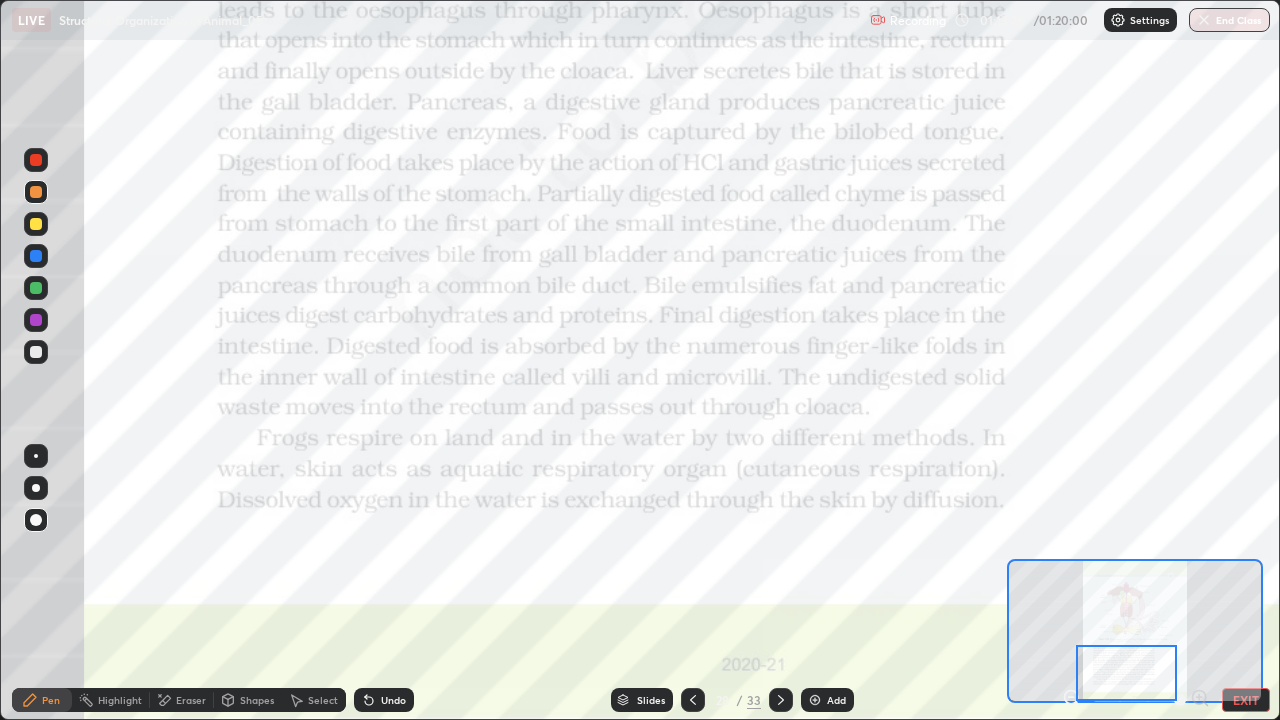 click 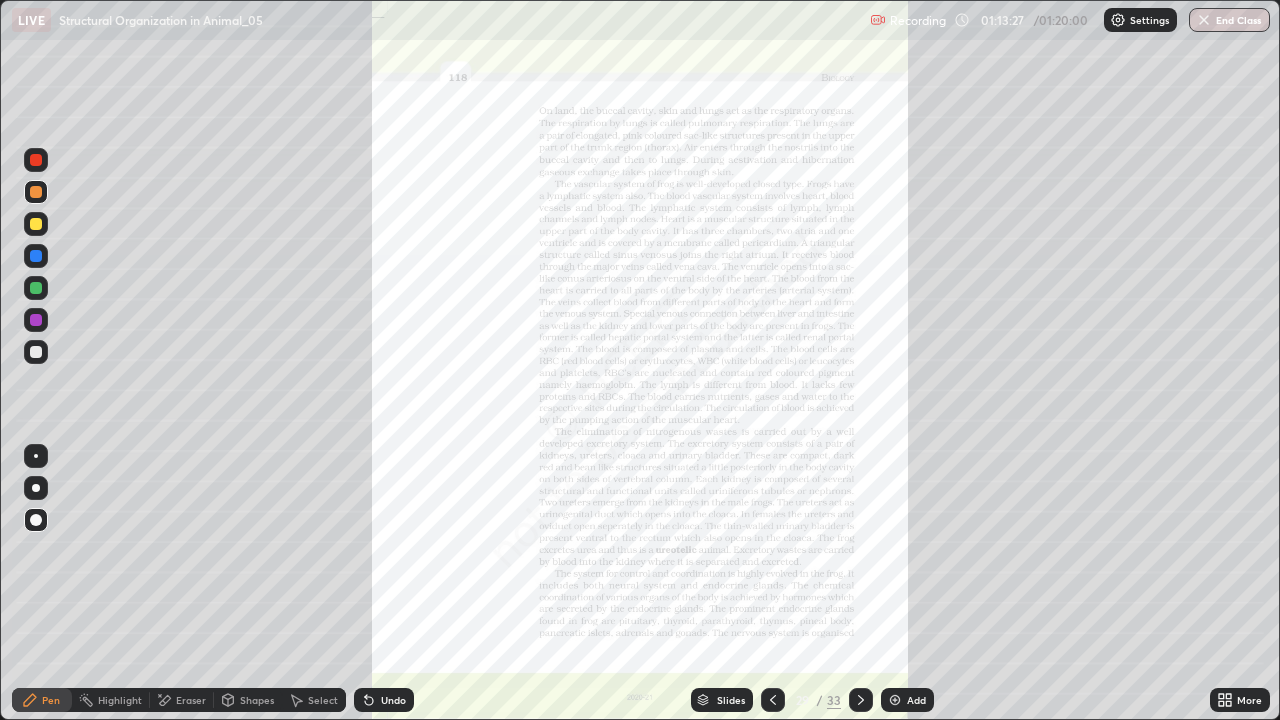 click on "More" at bounding box center [1240, 700] 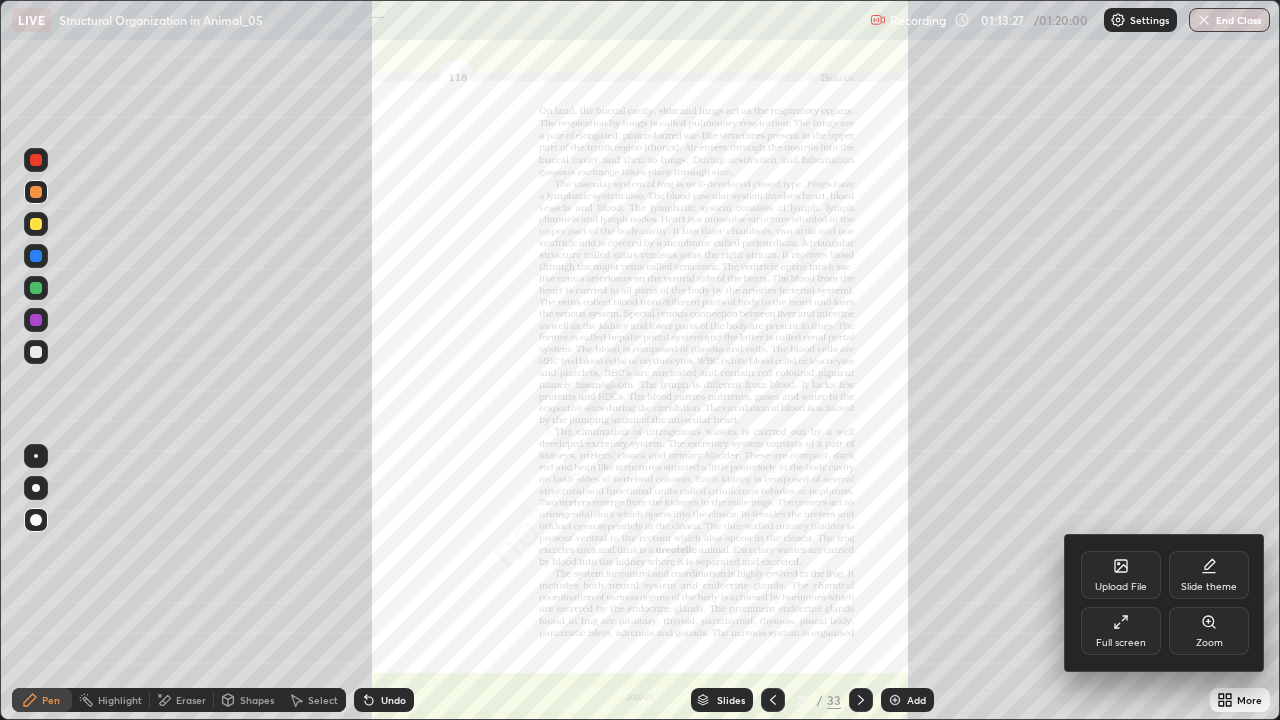 click on "Zoom" at bounding box center (1209, 631) 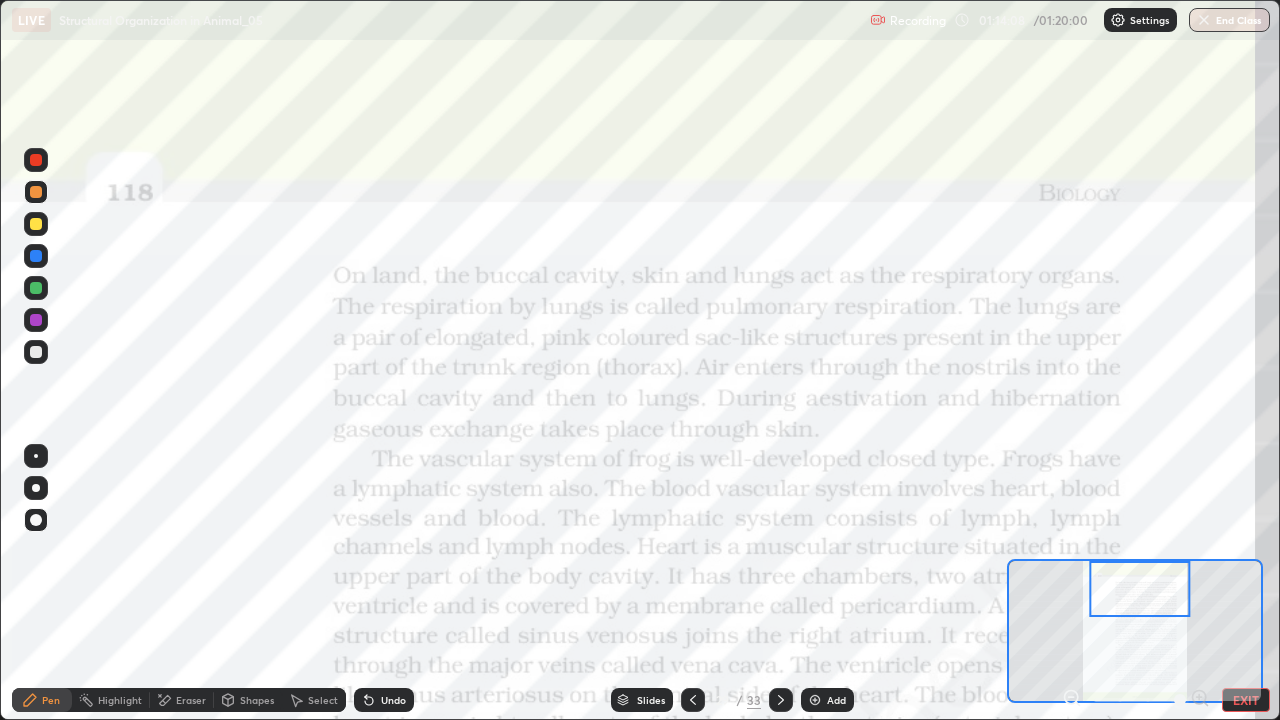 click at bounding box center (693, 700) 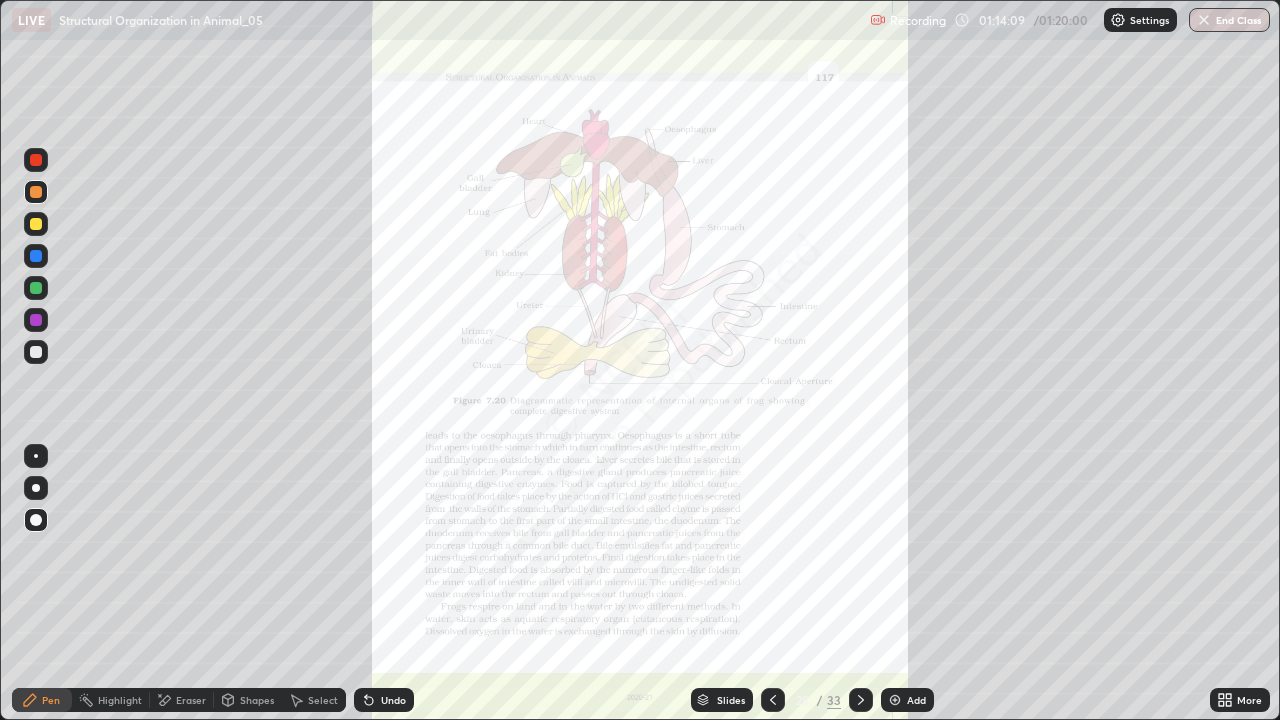 click on "More" at bounding box center [1240, 700] 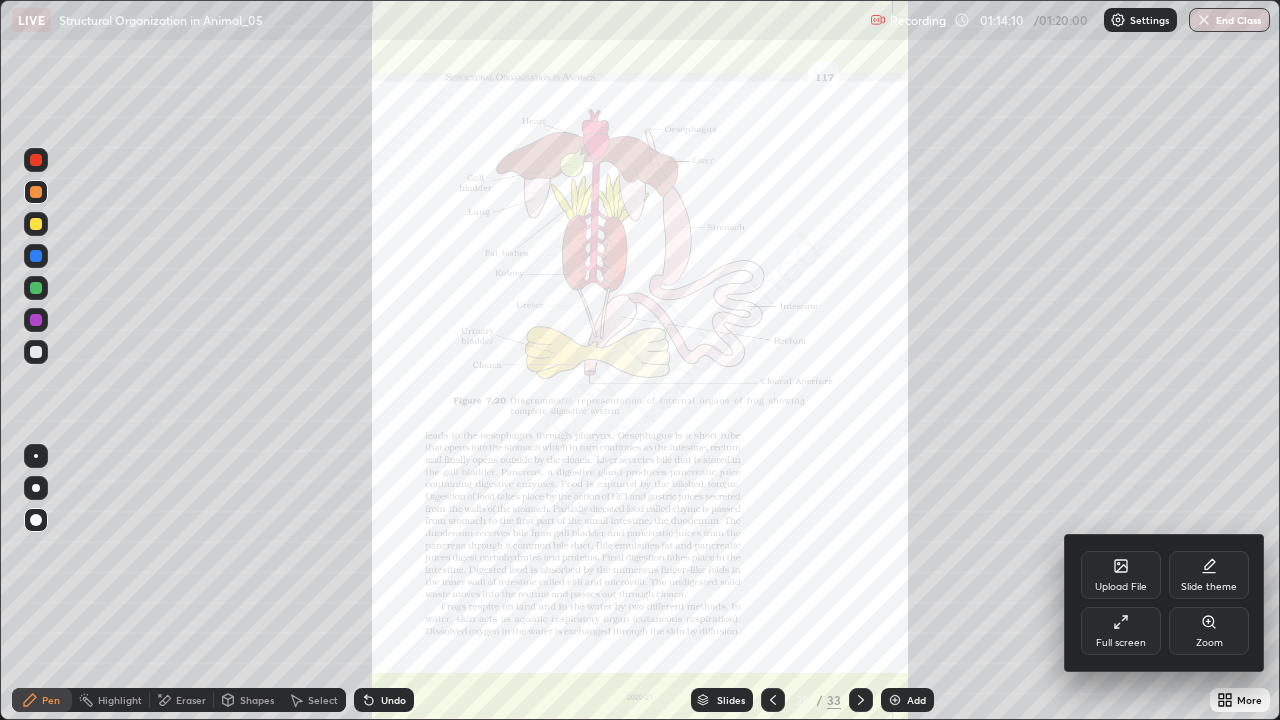 click on "Zoom" at bounding box center [1209, 643] 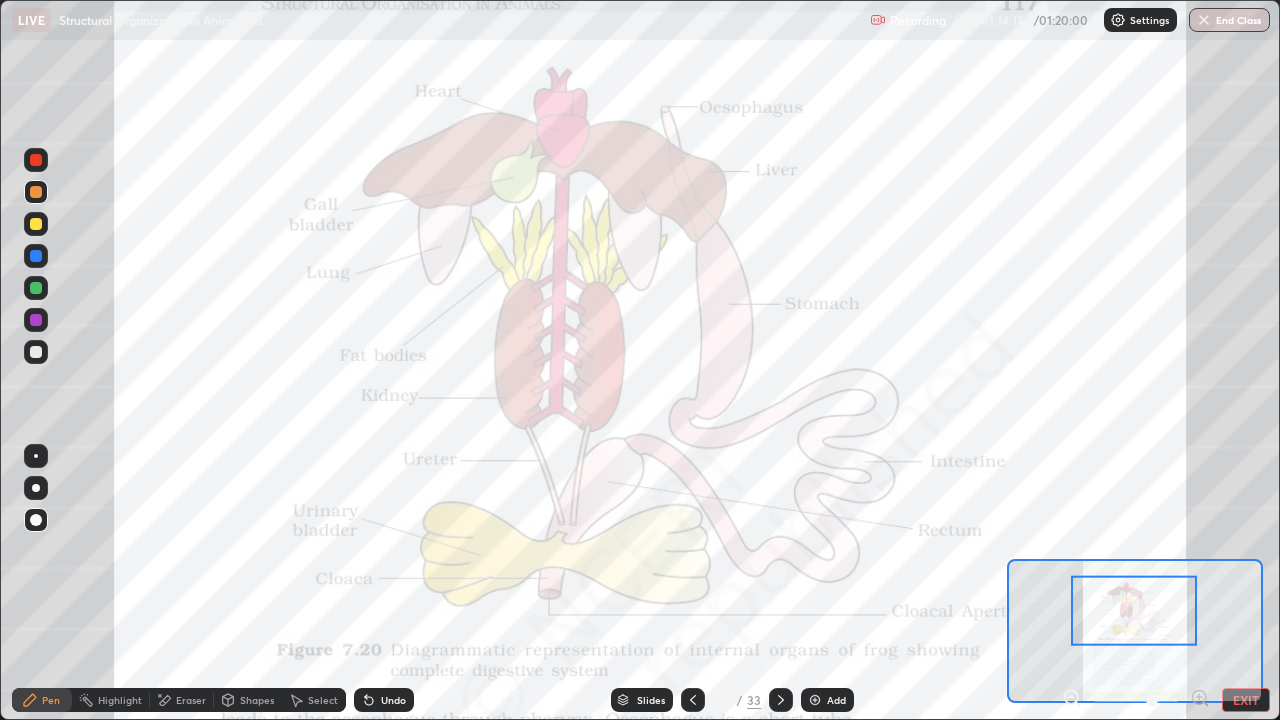click at bounding box center (36, 256) 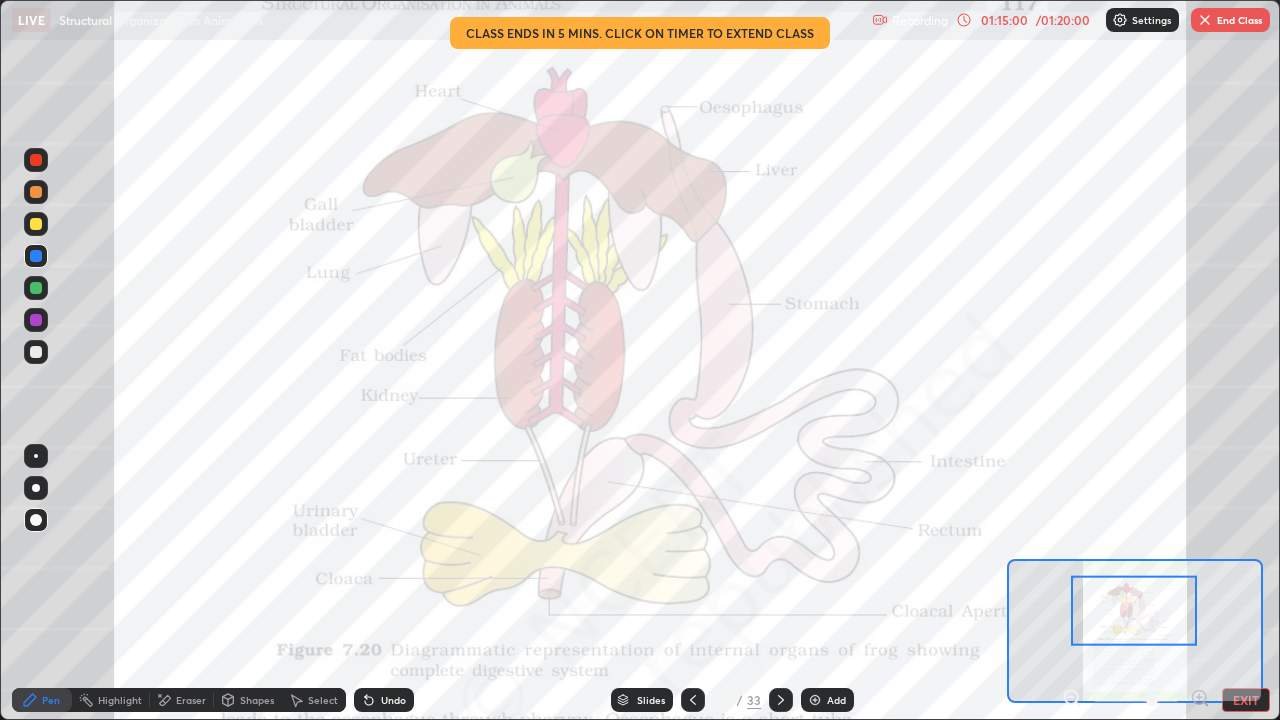 click on "Eraser" at bounding box center [191, 700] 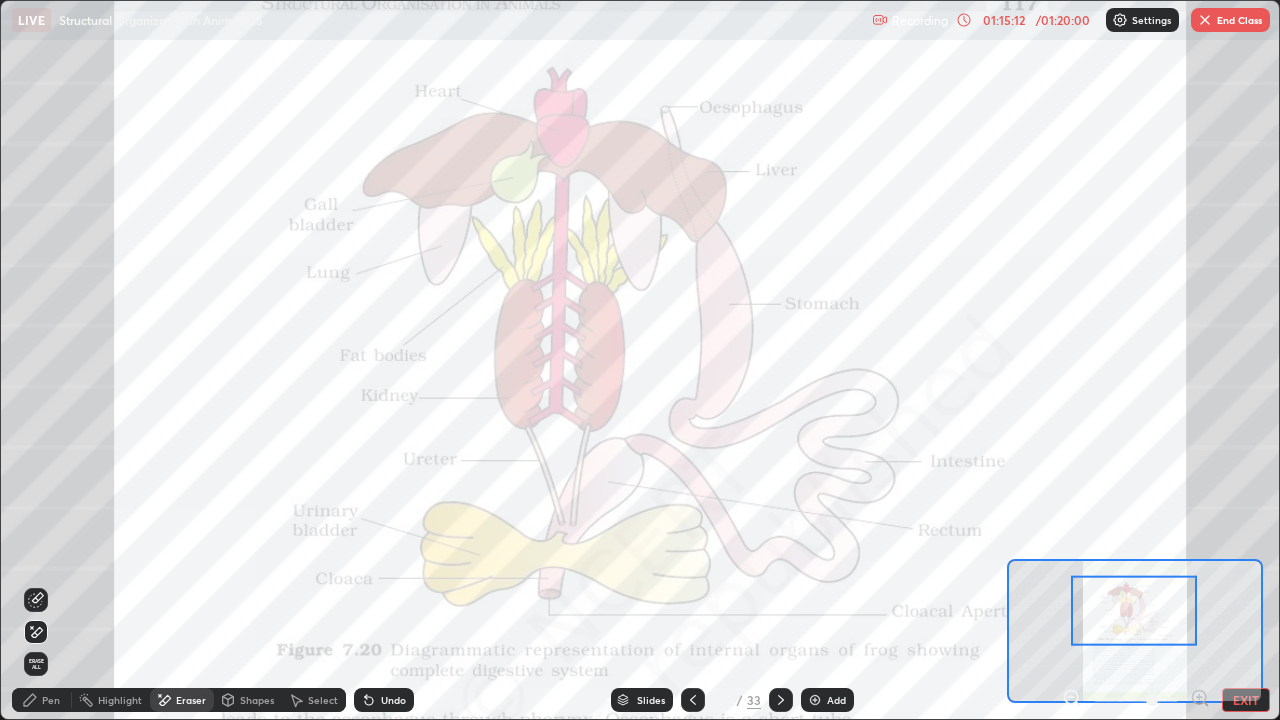 click on "Pen" at bounding box center [51, 700] 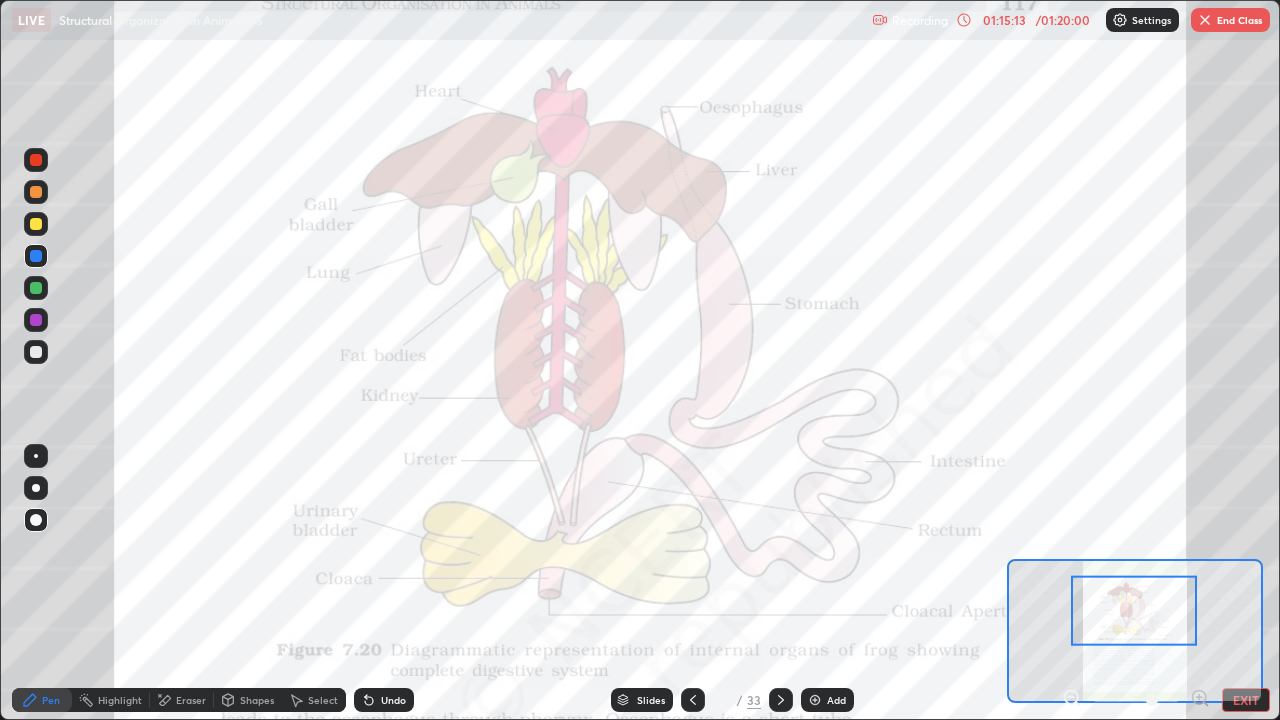 click at bounding box center [36, 352] 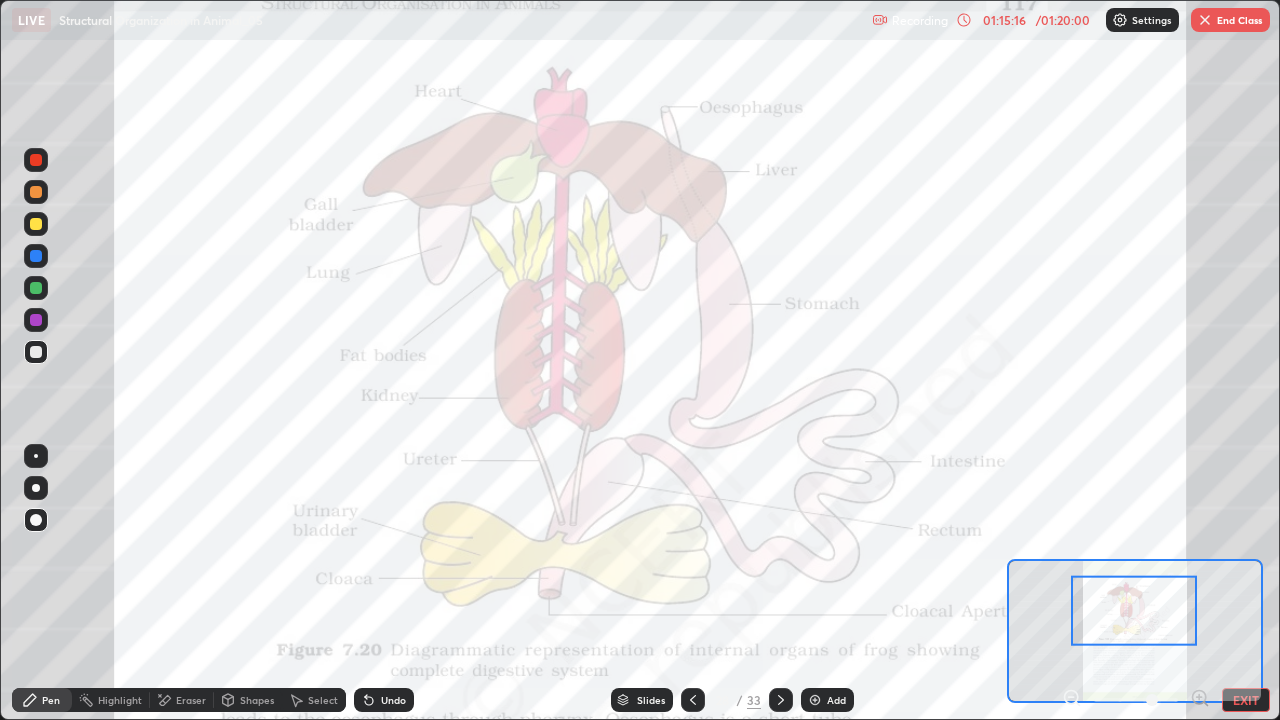 click at bounding box center (36, 224) 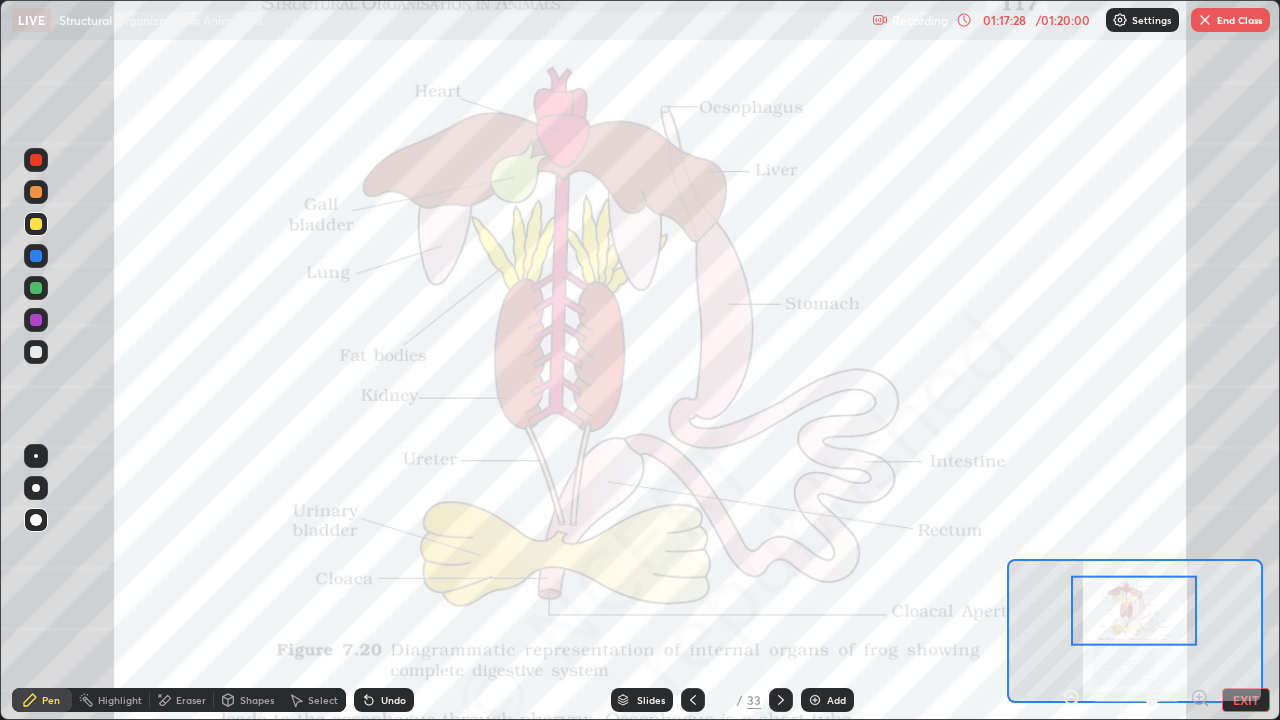 click on "EXIT" at bounding box center (1246, 700) 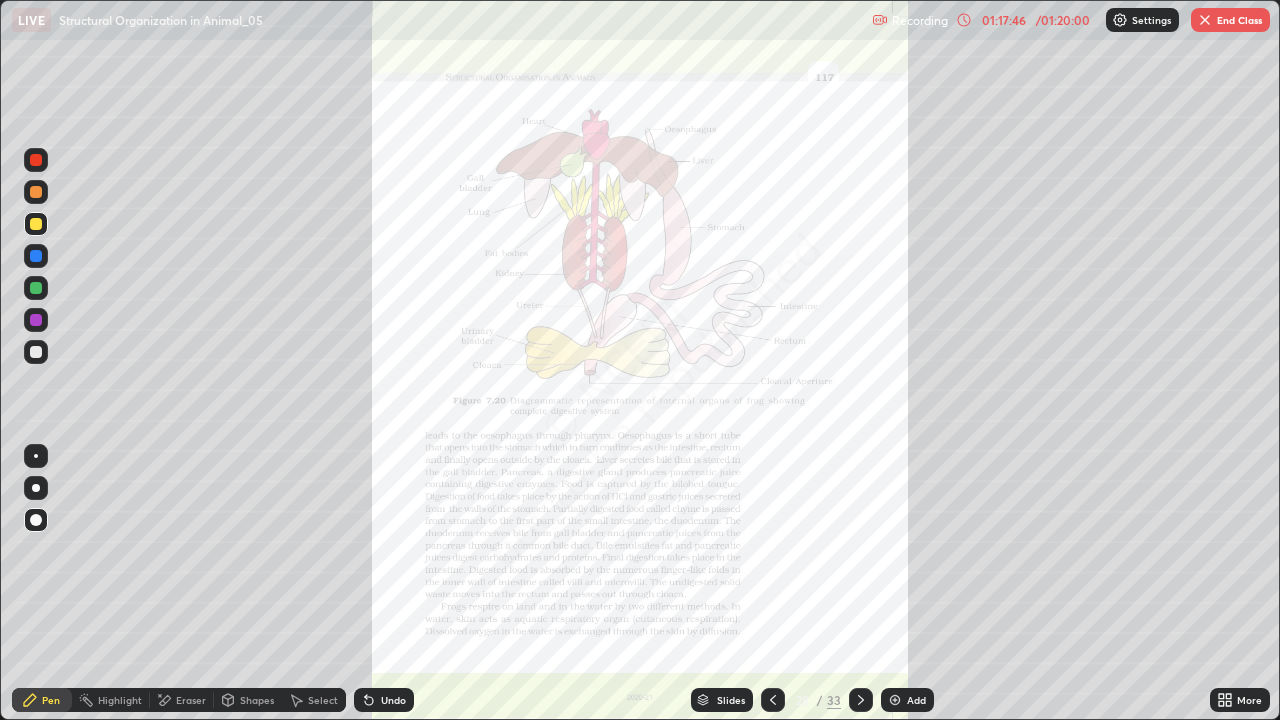 click 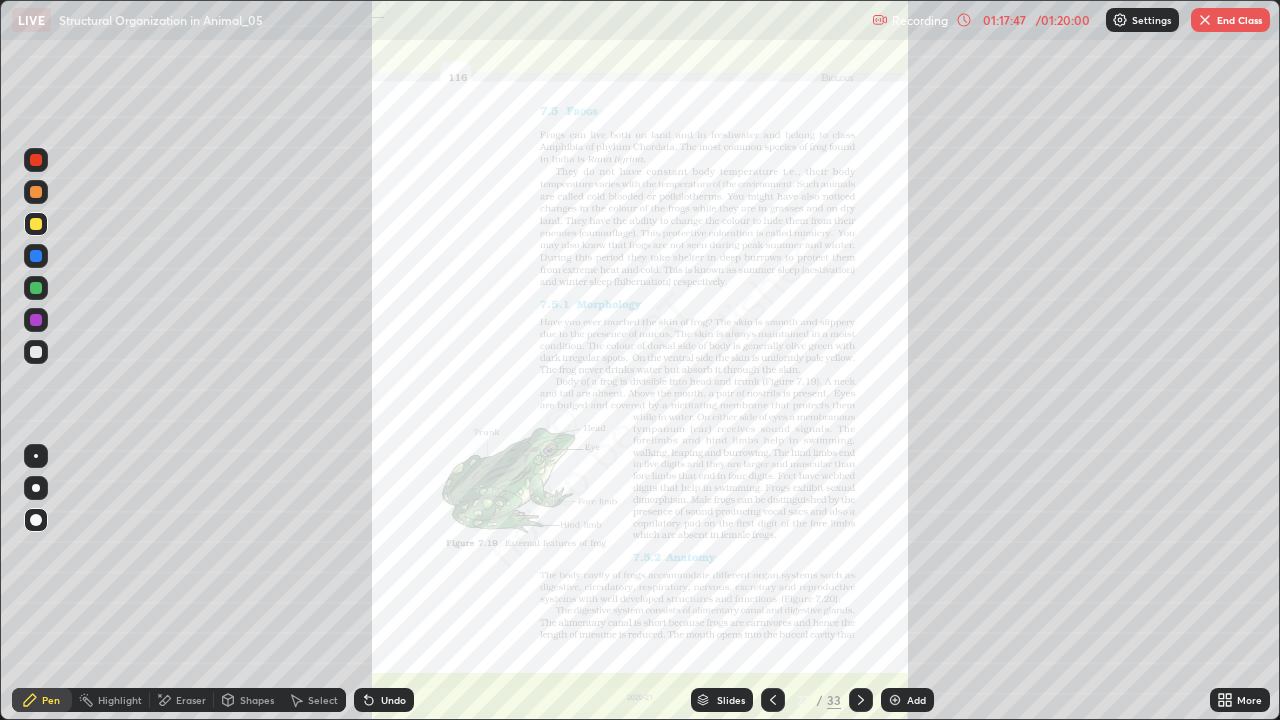 click on "Slides" at bounding box center [731, 700] 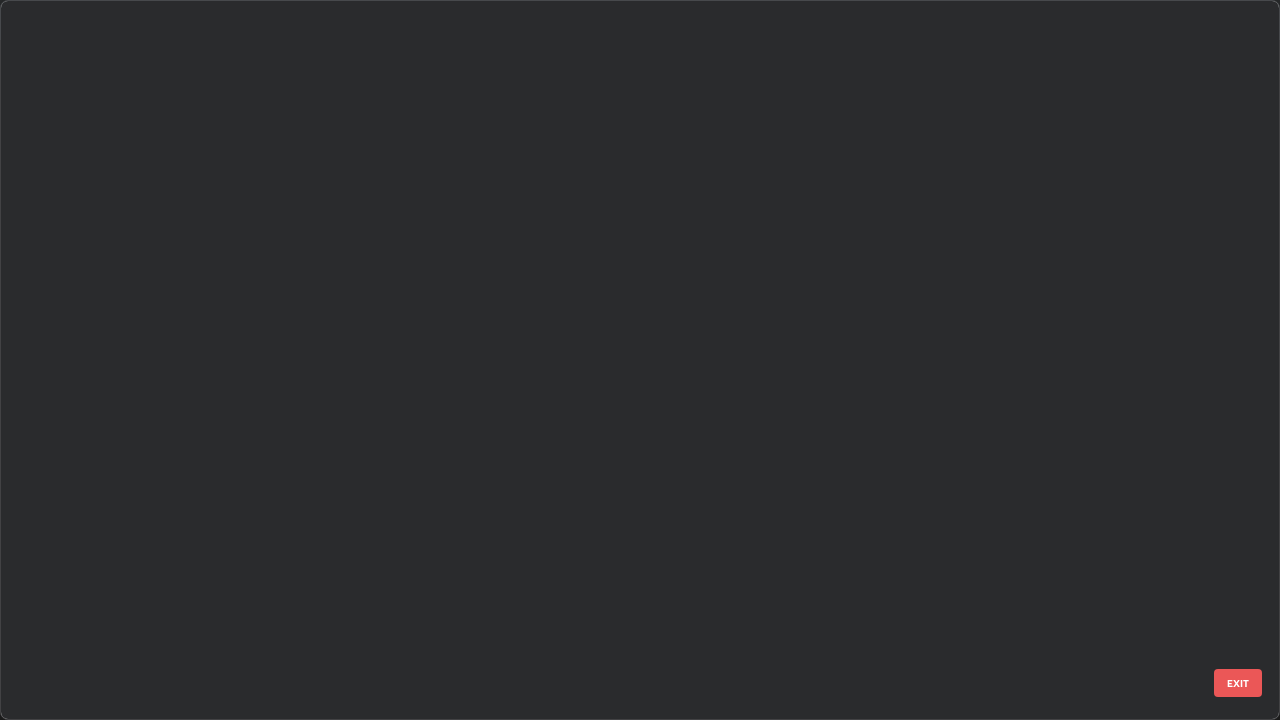 scroll, scrollTop: 1303, scrollLeft: 0, axis: vertical 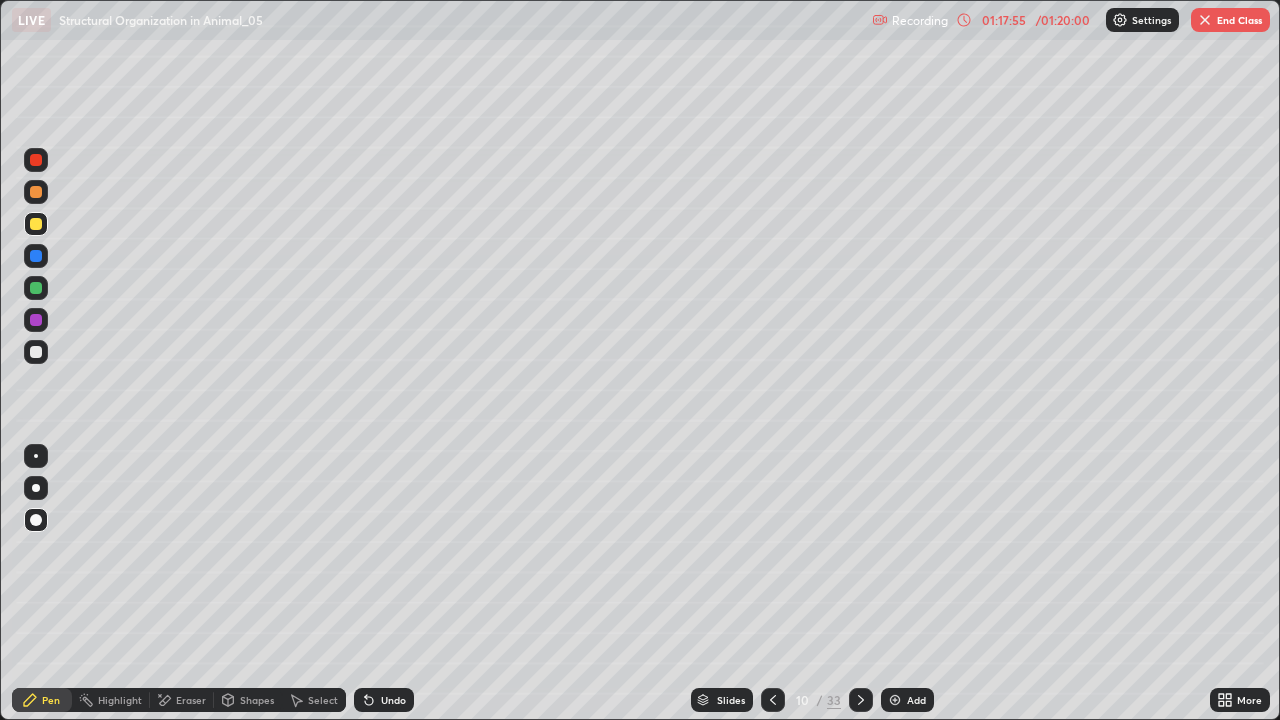 click 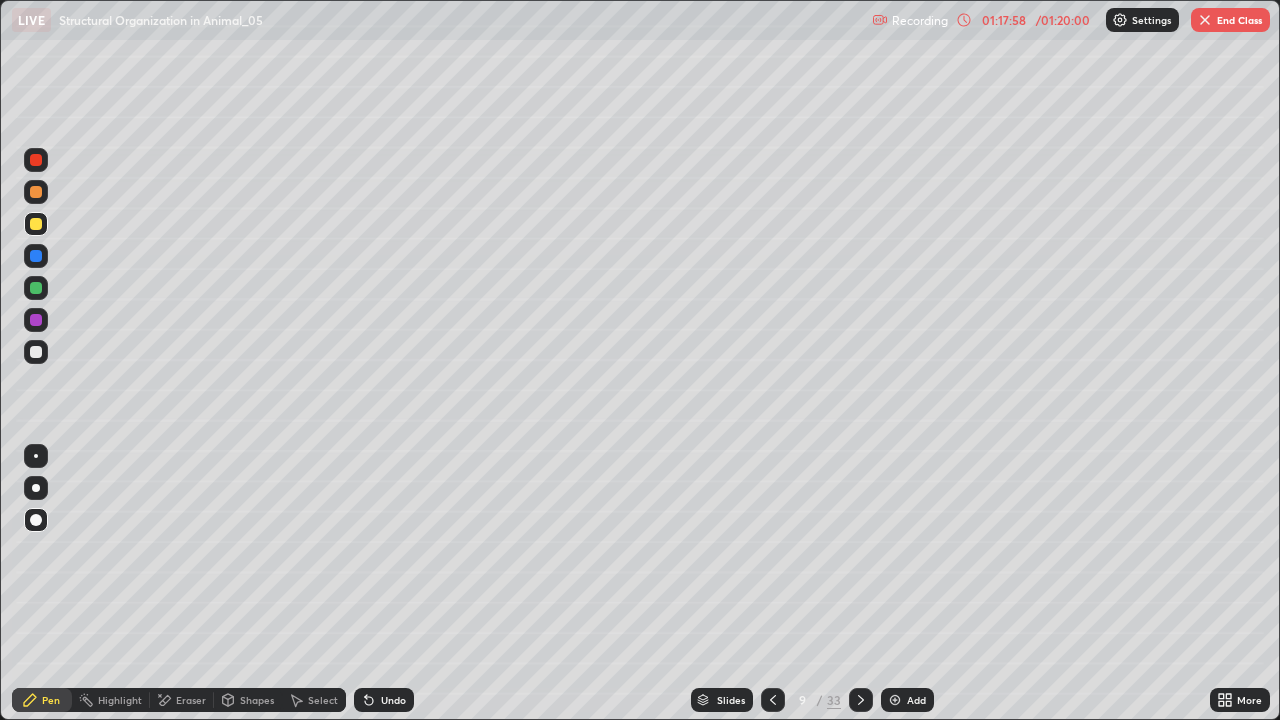 click 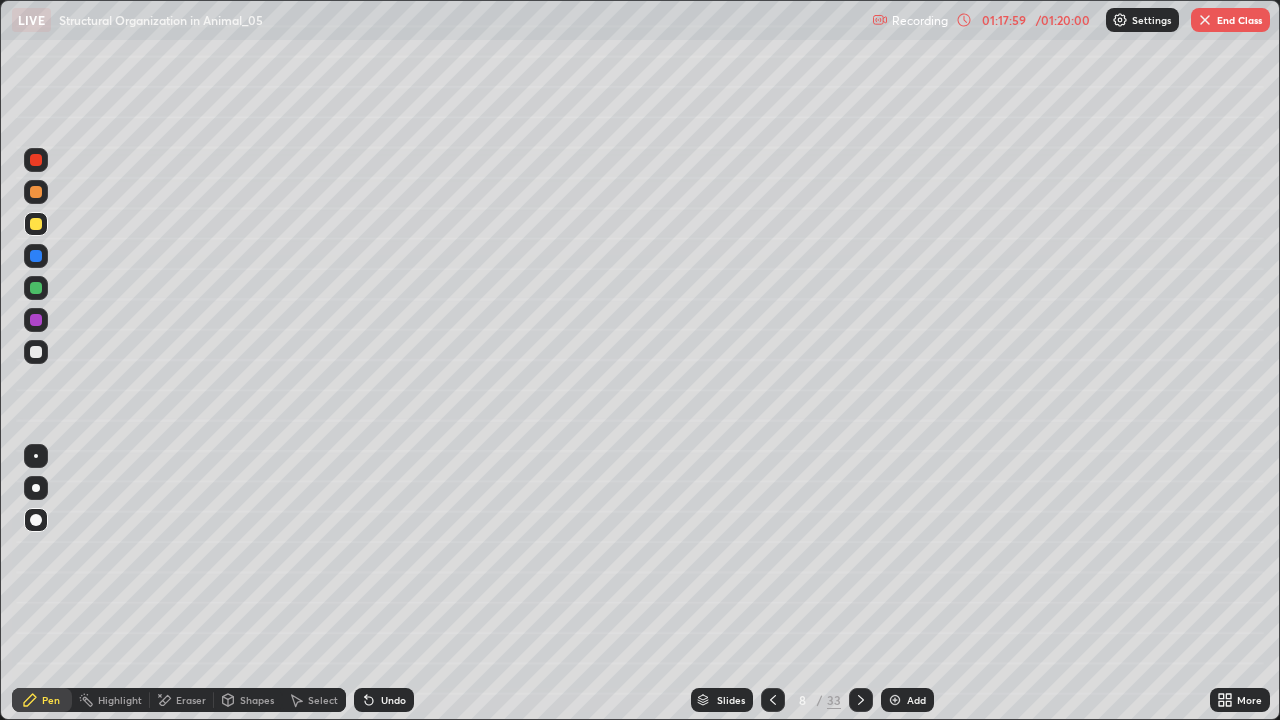 click 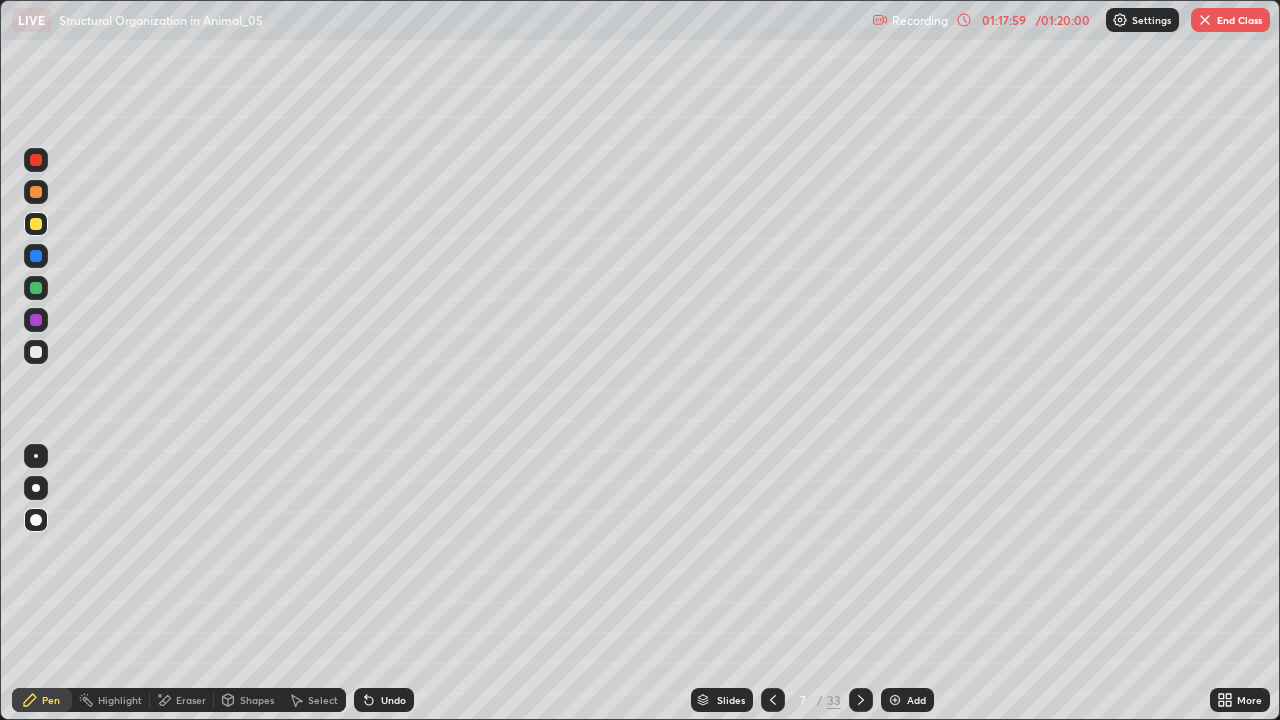 click 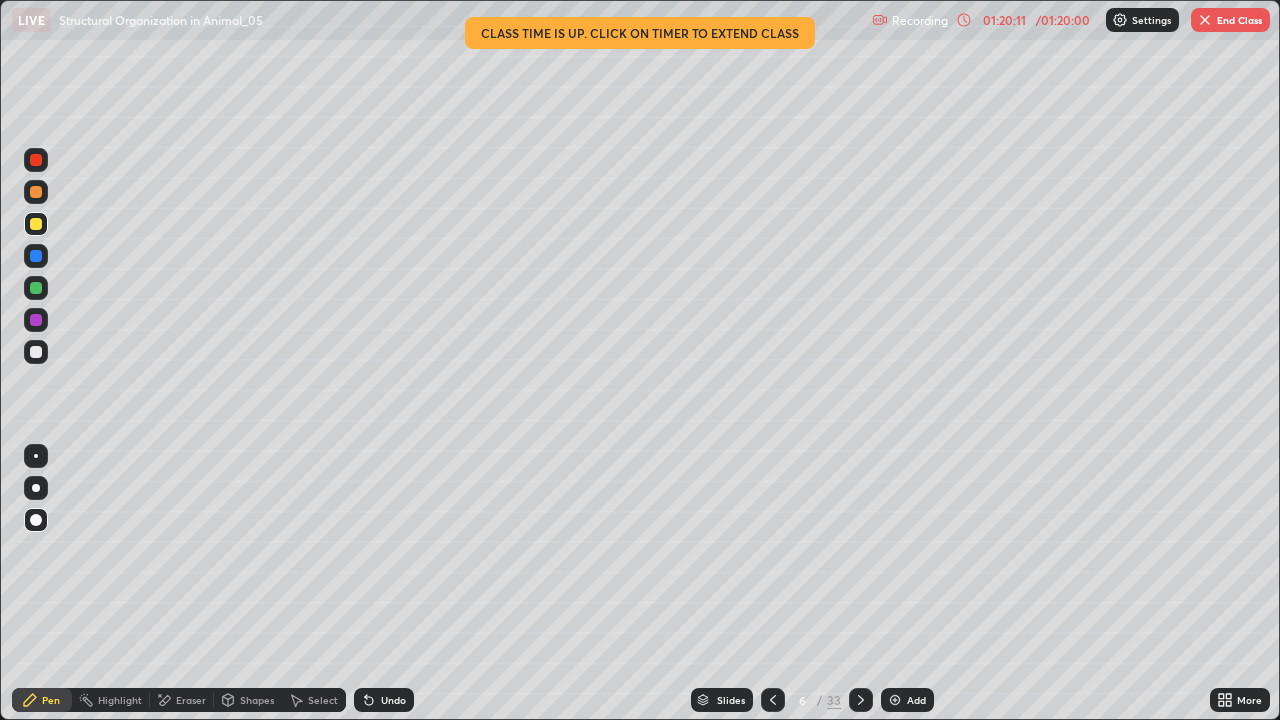 click 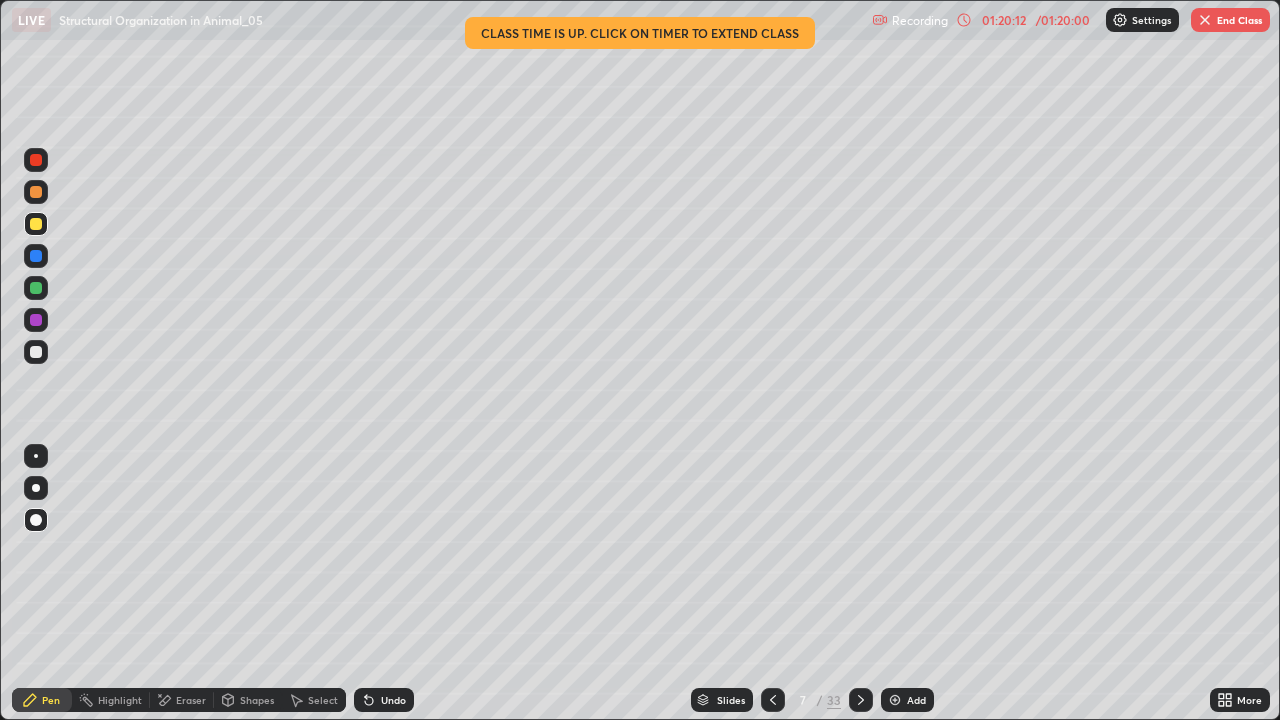 click 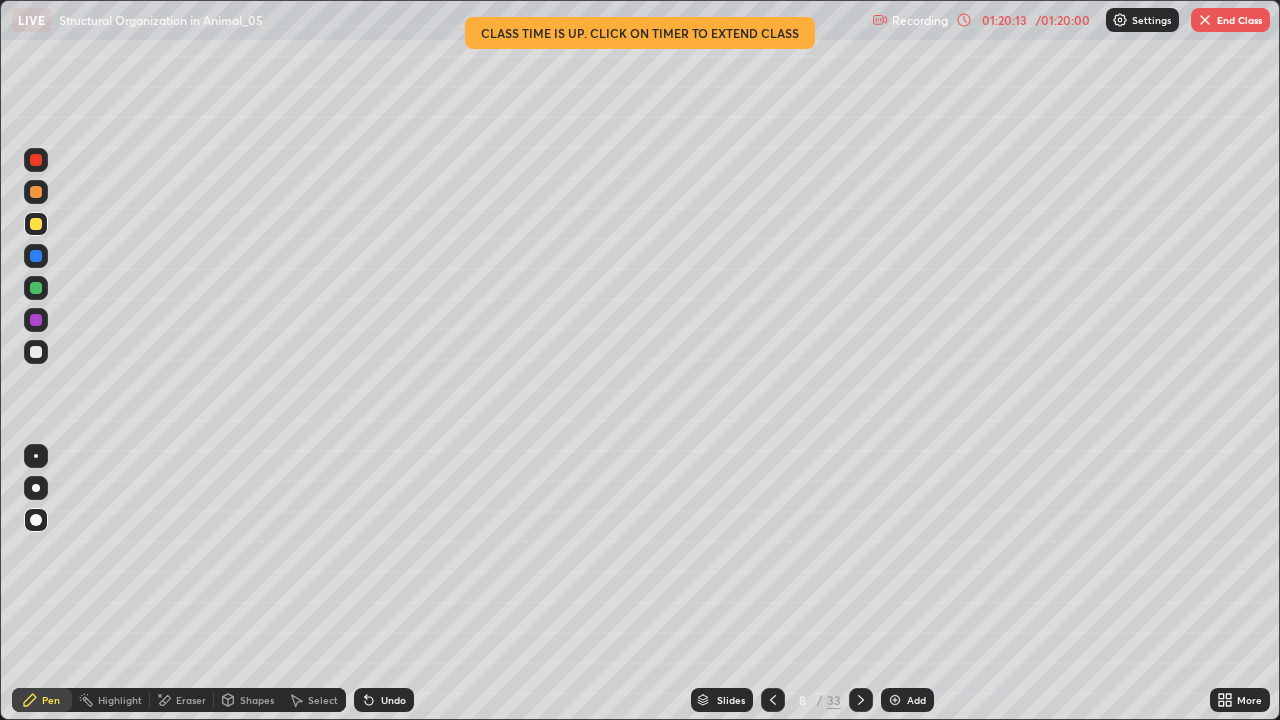 click at bounding box center [773, 700] 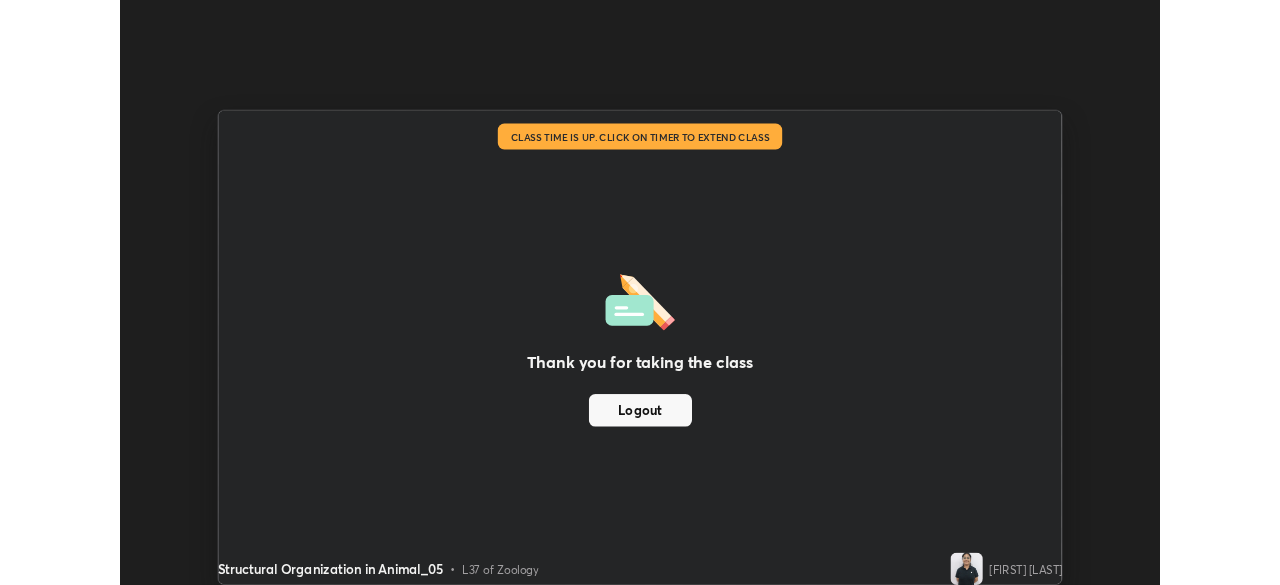 scroll, scrollTop: 585, scrollLeft: 1280, axis: both 